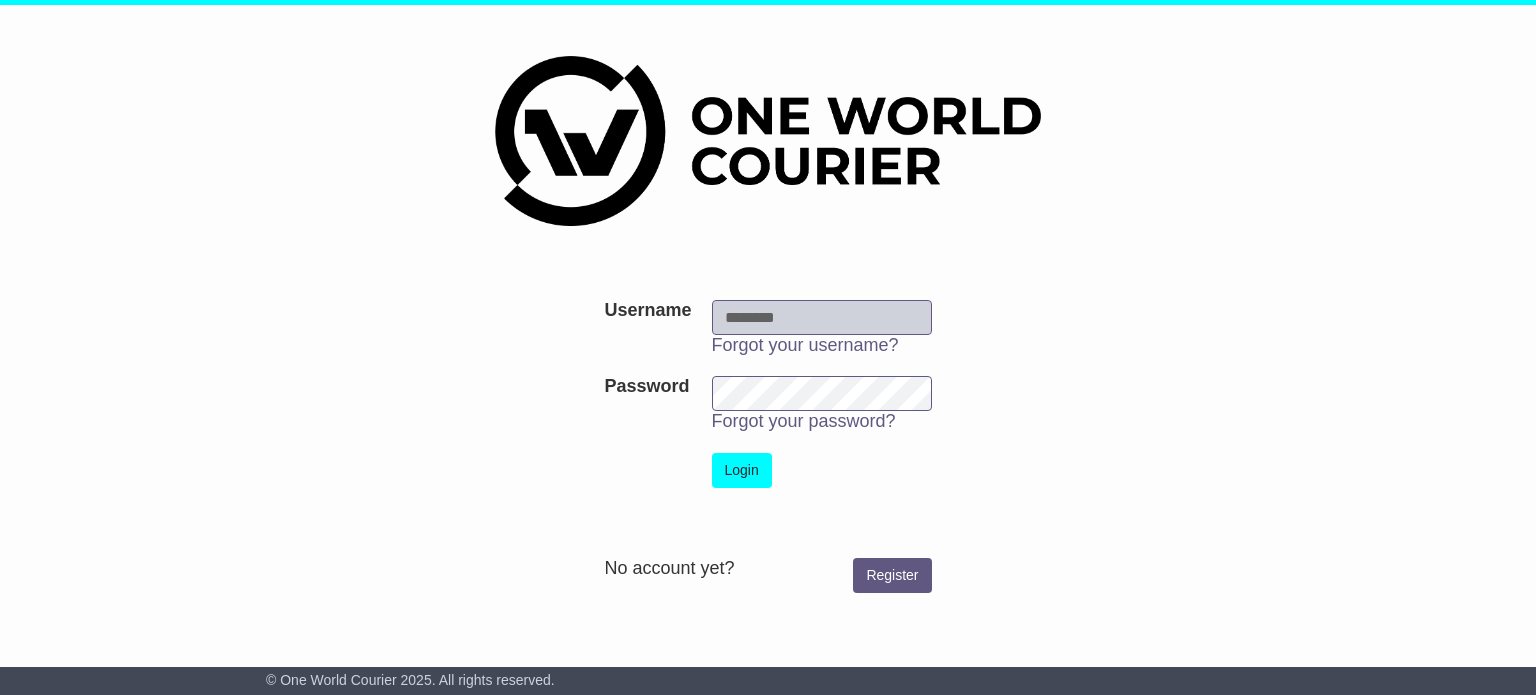 scroll, scrollTop: 0, scrollLeft: 0, axis: both 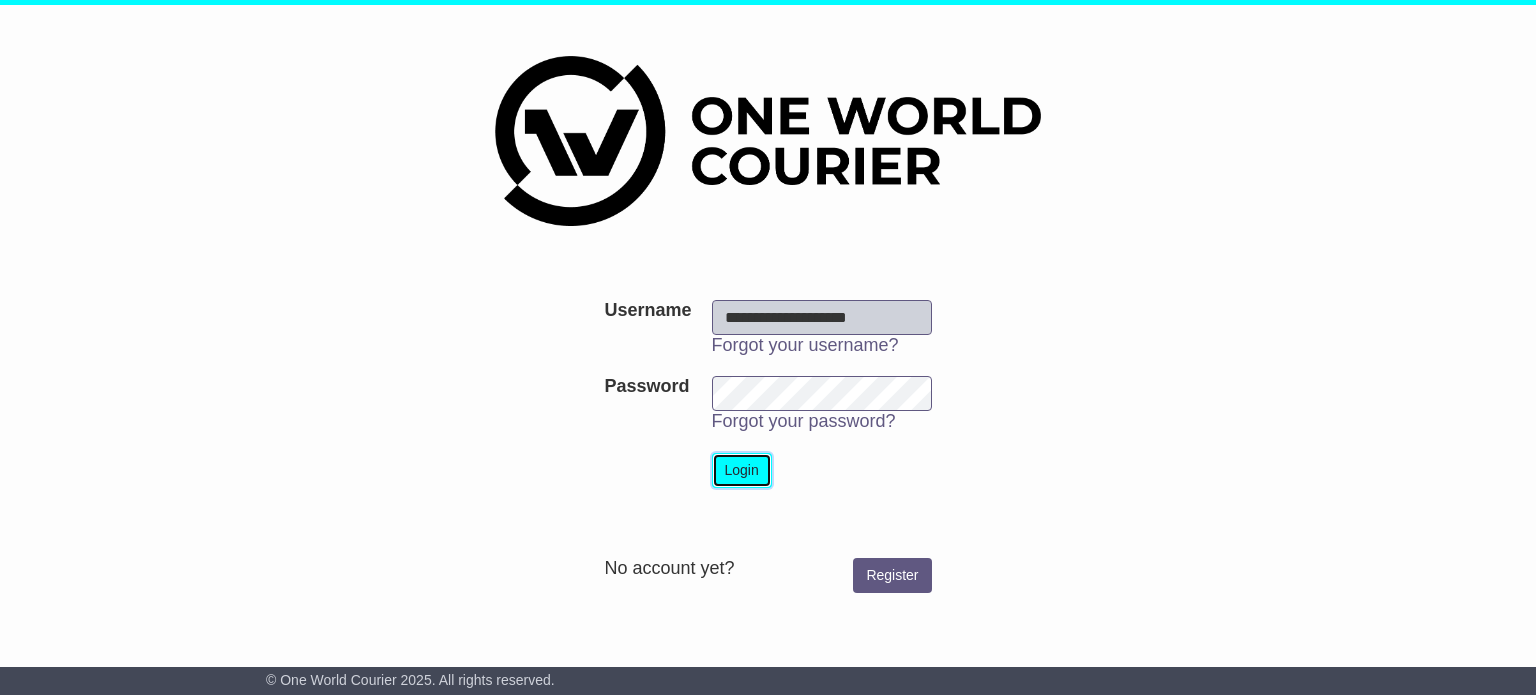 click on "Login" at bounding box center (742, 470) 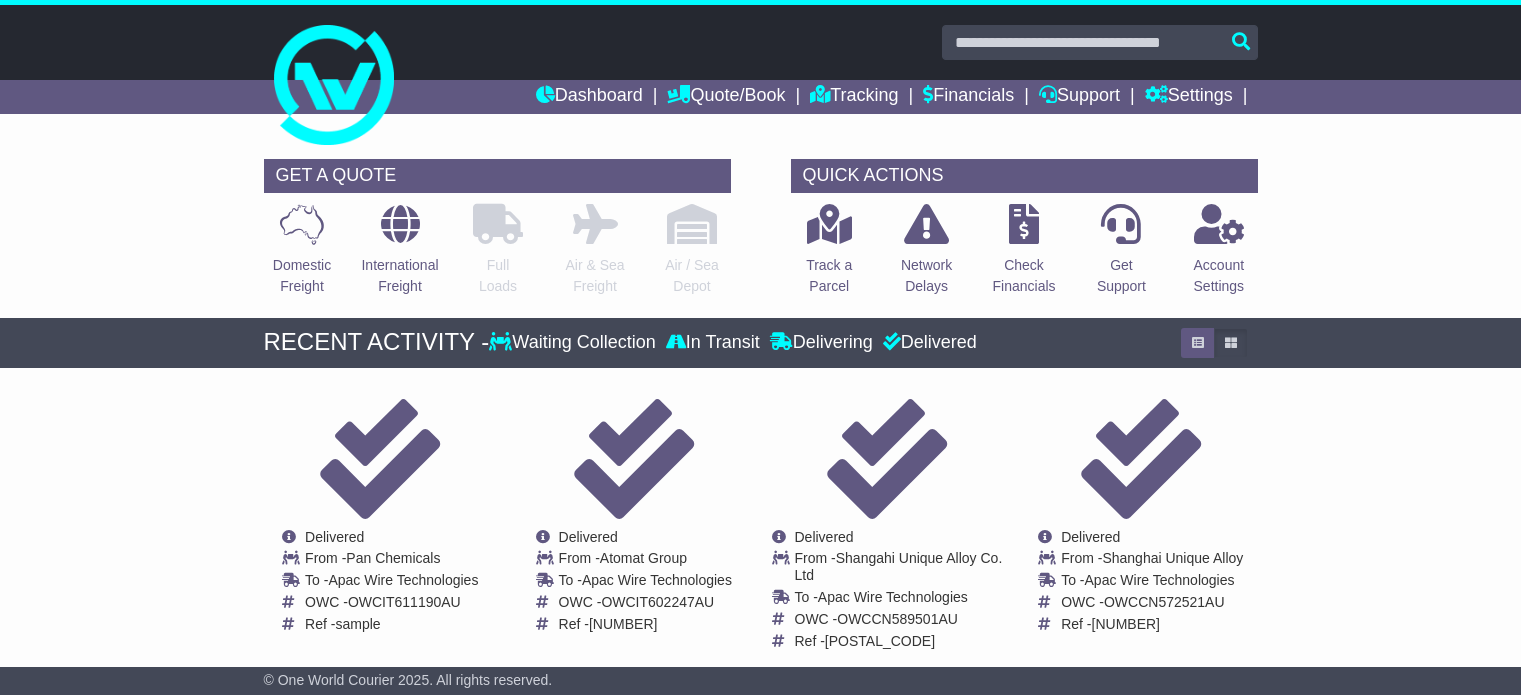 scroll, scrollTop: 0, scrollLeft: 0, axis: both 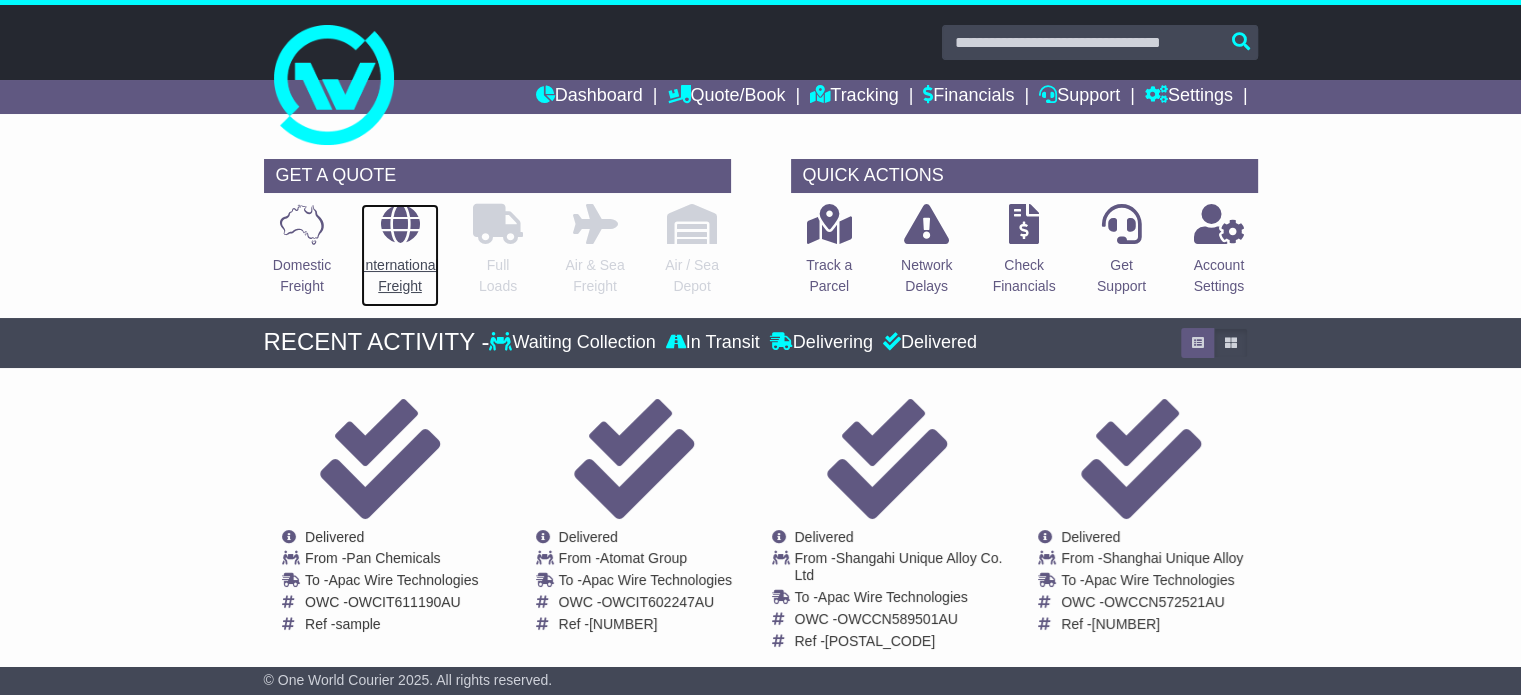 click on "International Freight" at bounding box center (399, 276) 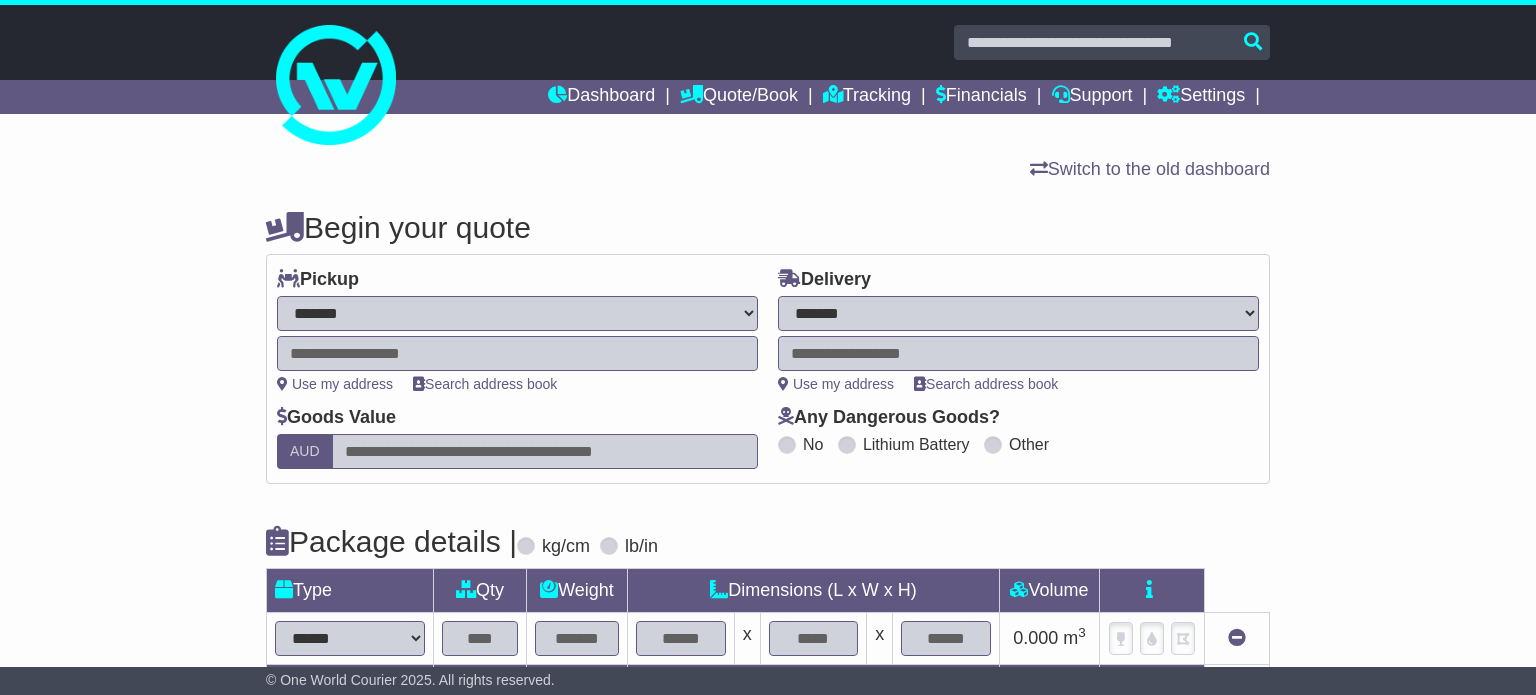 select on "**" 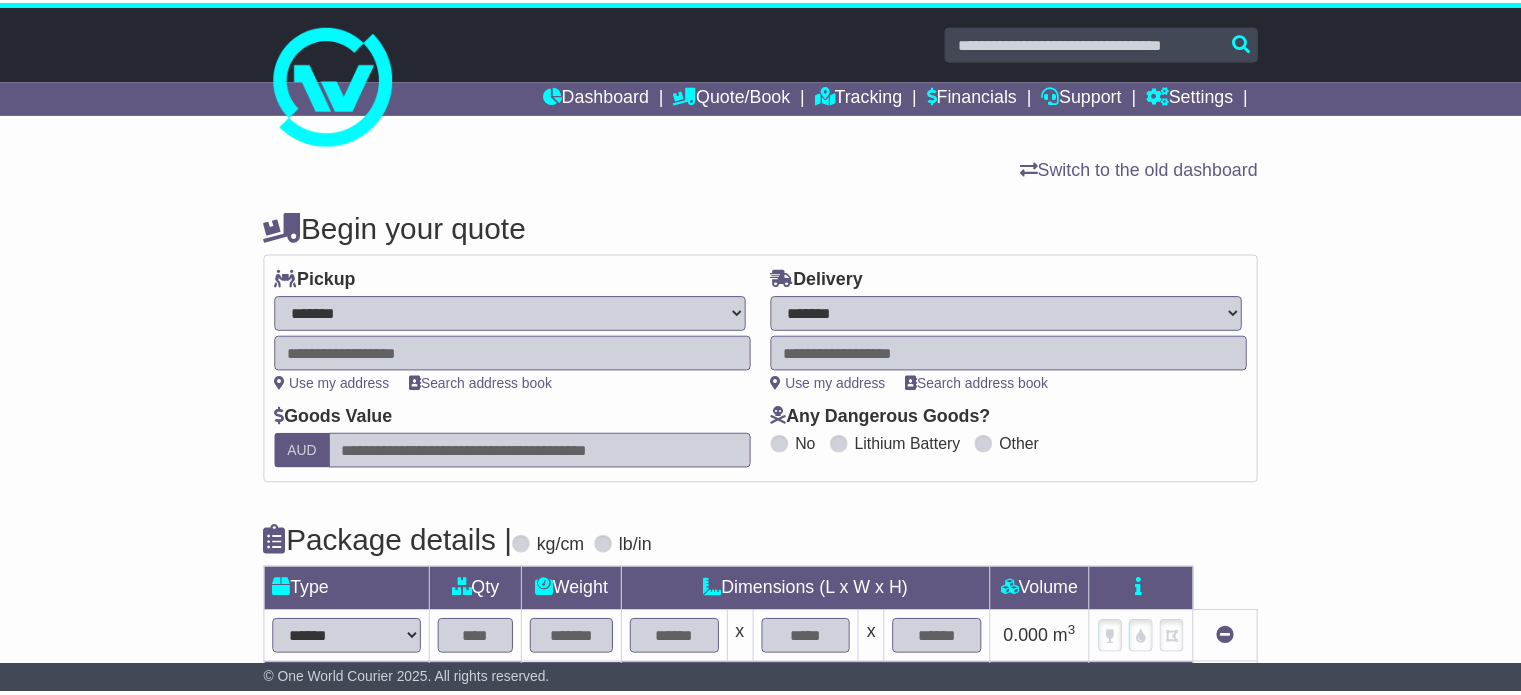 scroll, scrollTop: 0, scrollLeft: 0, axis: both 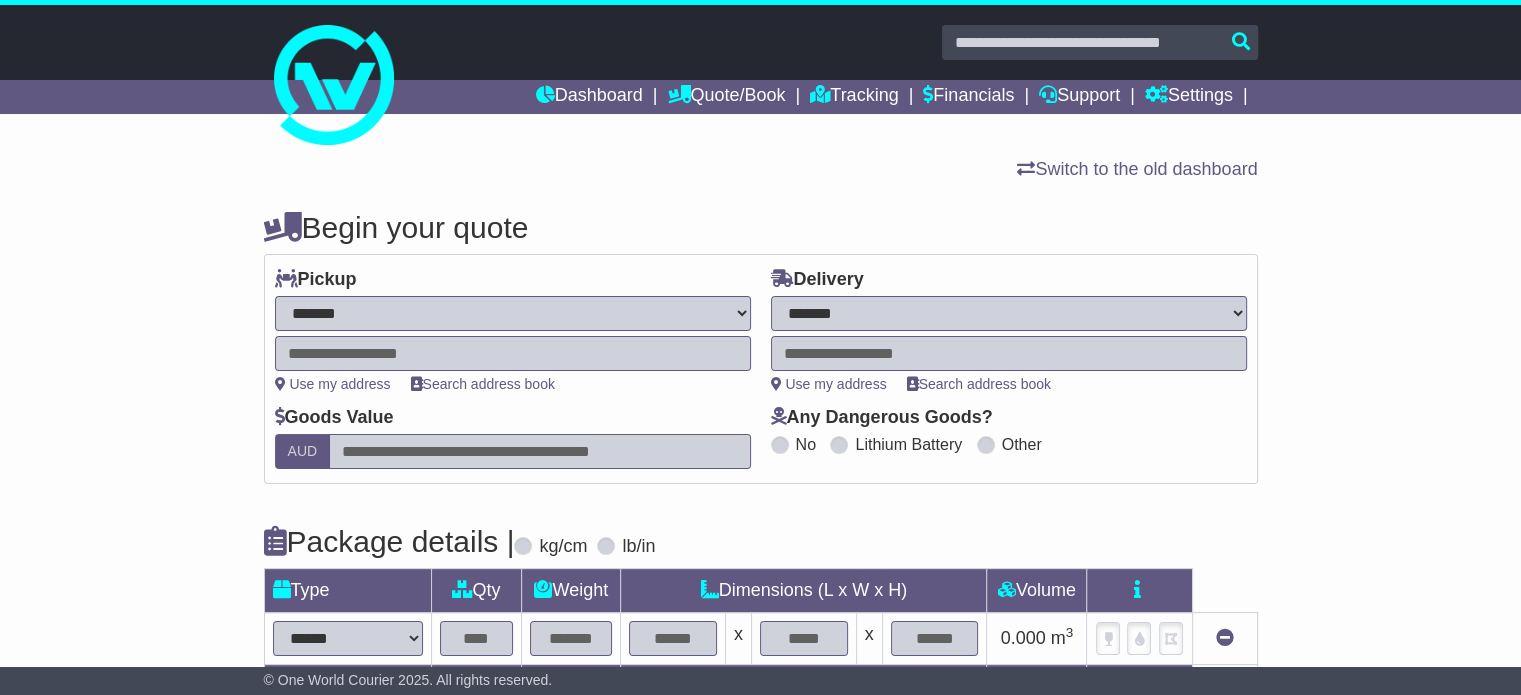 click at bounding box center (513, 353) 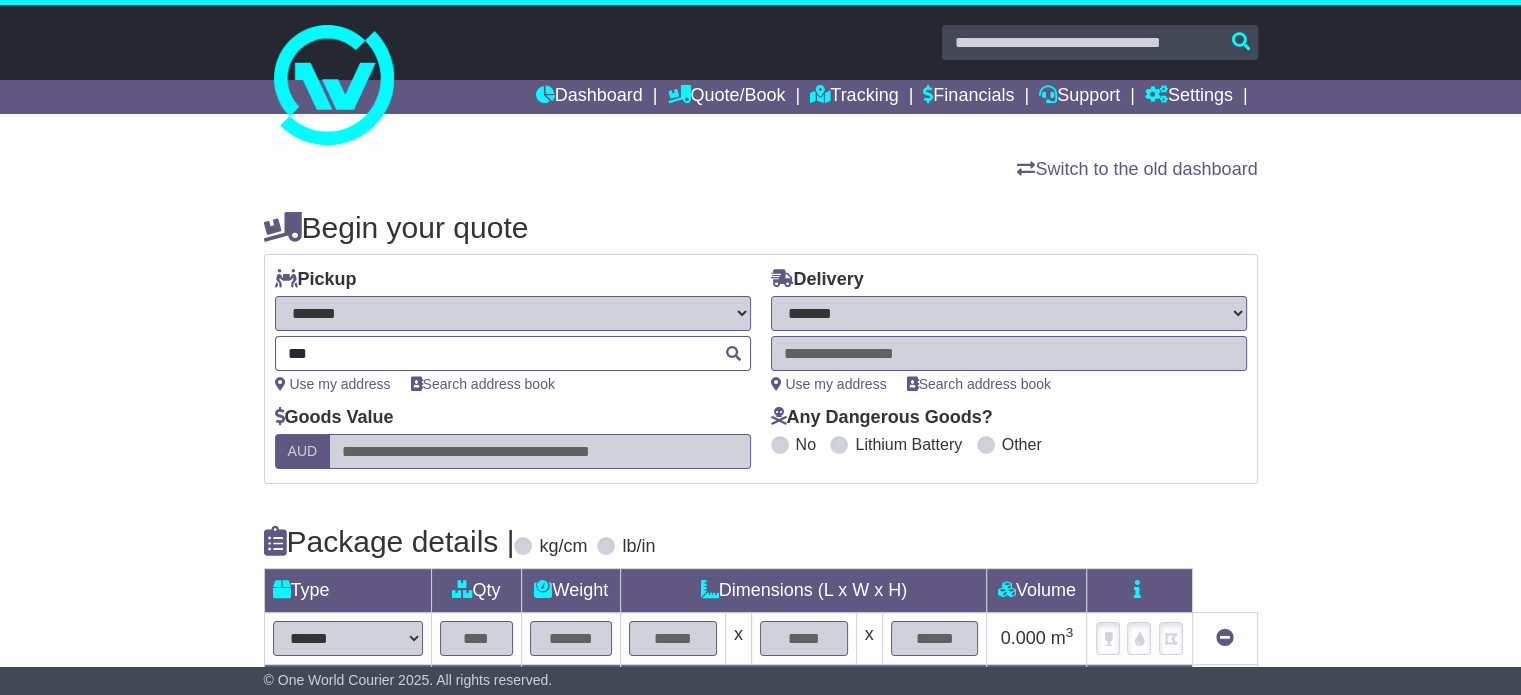 type on "****" 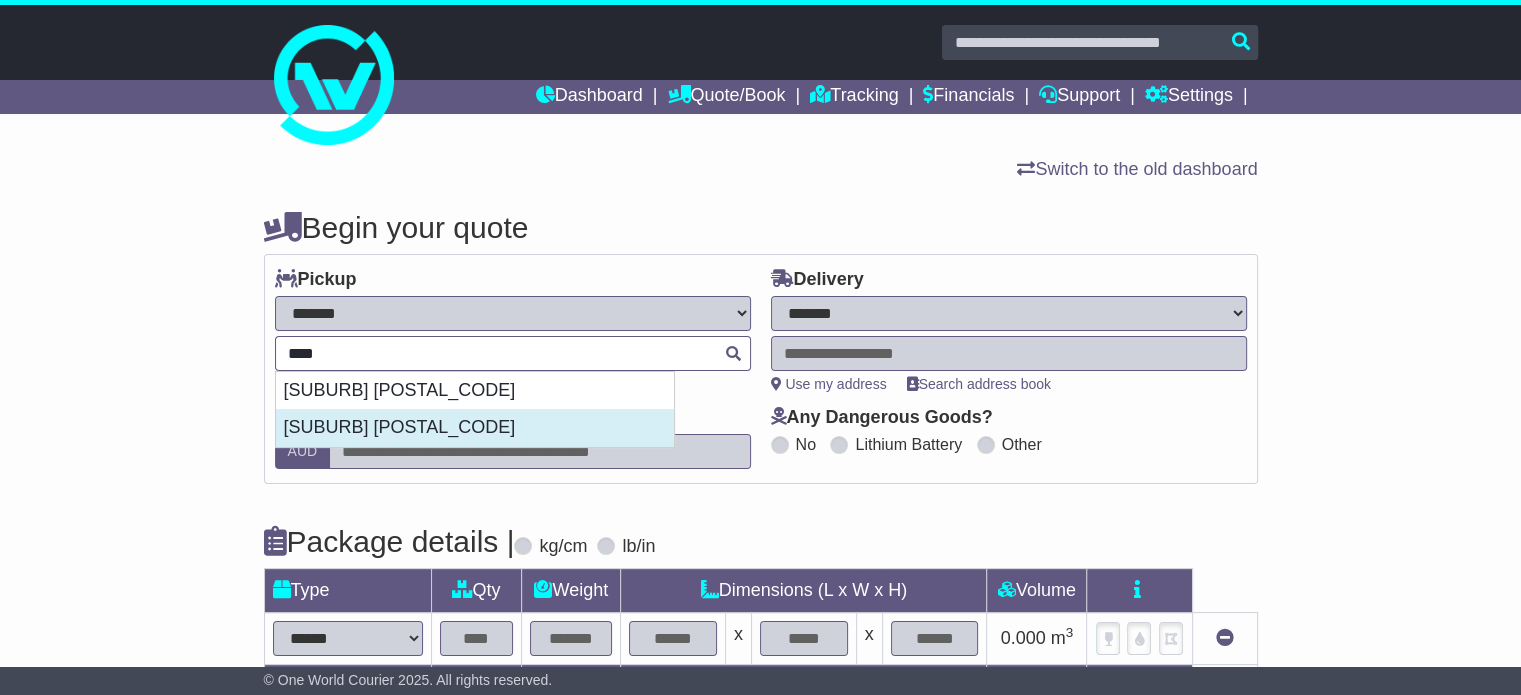 click on "[SUBURB] [POSTAL_CODE]" at bounding box center (475, 428) 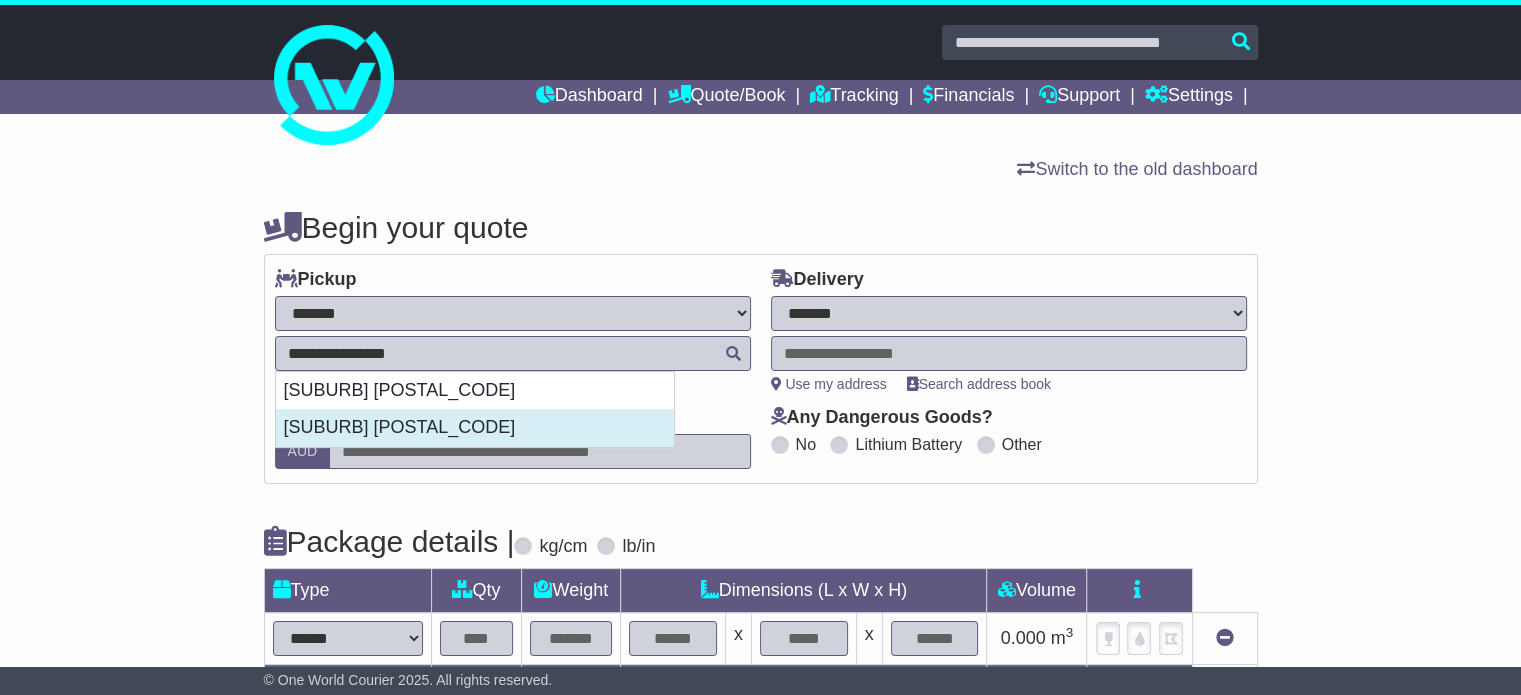 type on "**********" 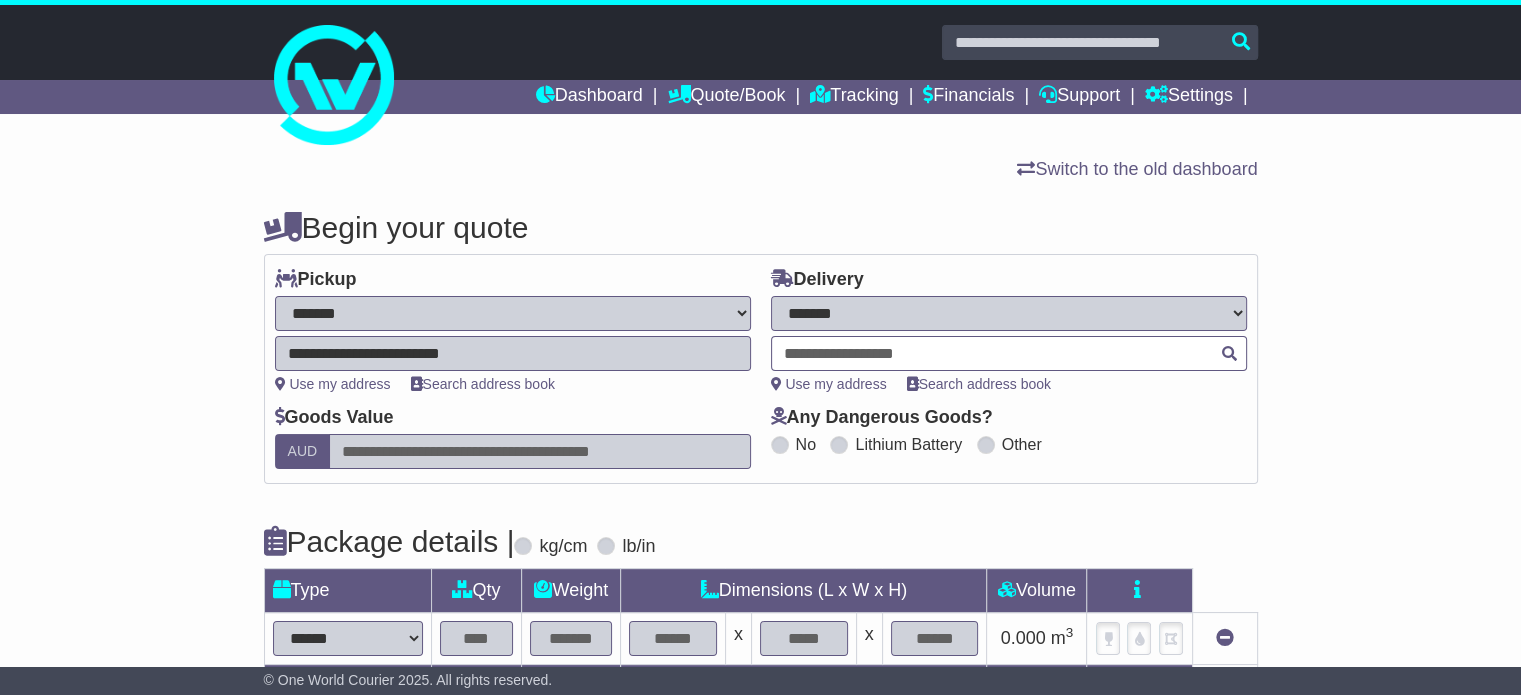 click at bounding box center (1009, 353) 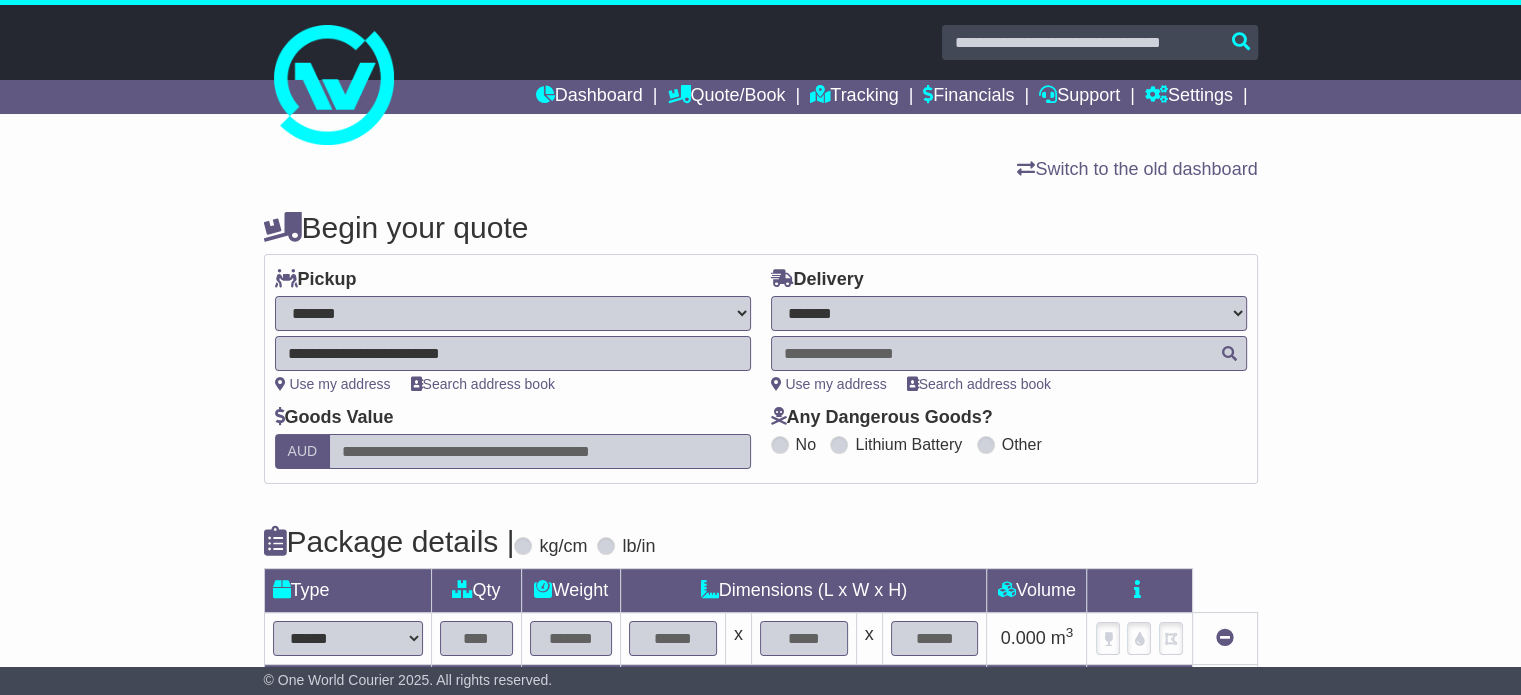 click on "**********" at bounding box center (1009, 313) 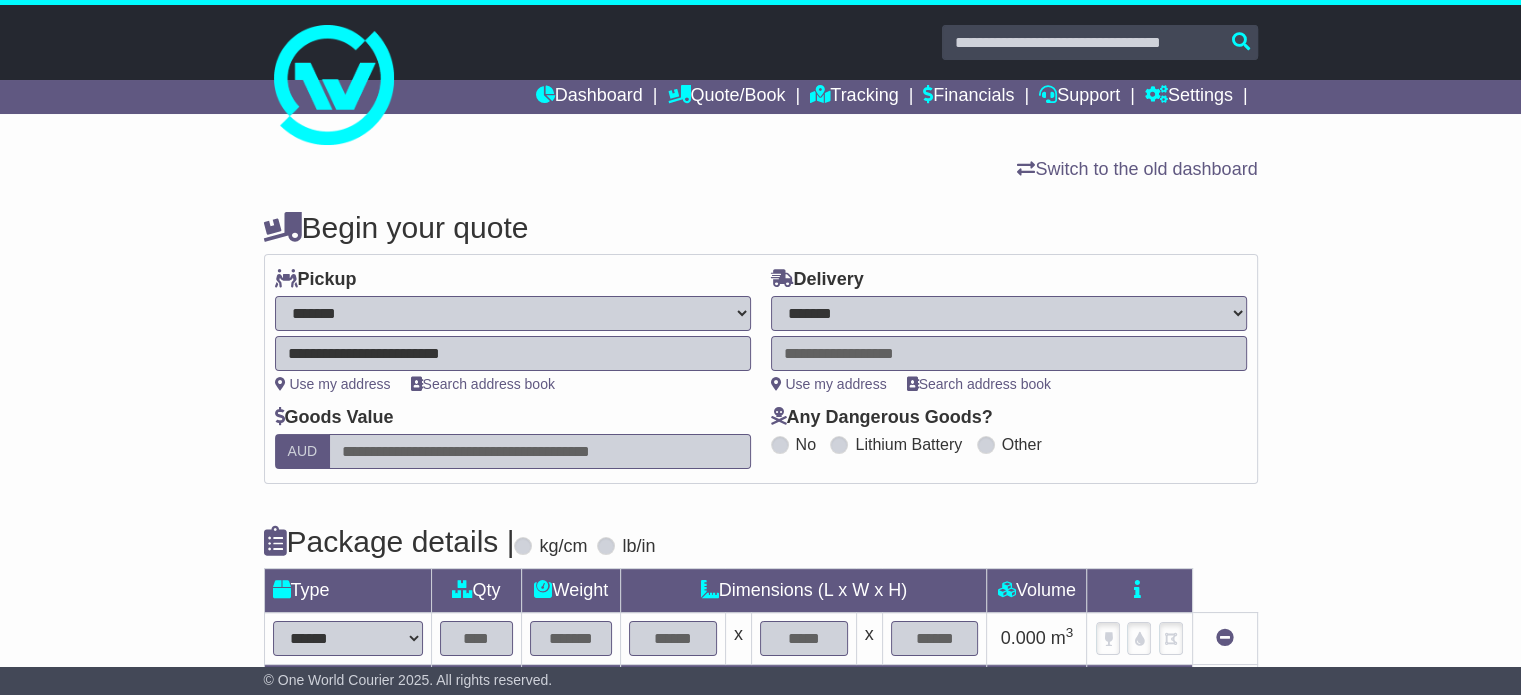 select on "**" 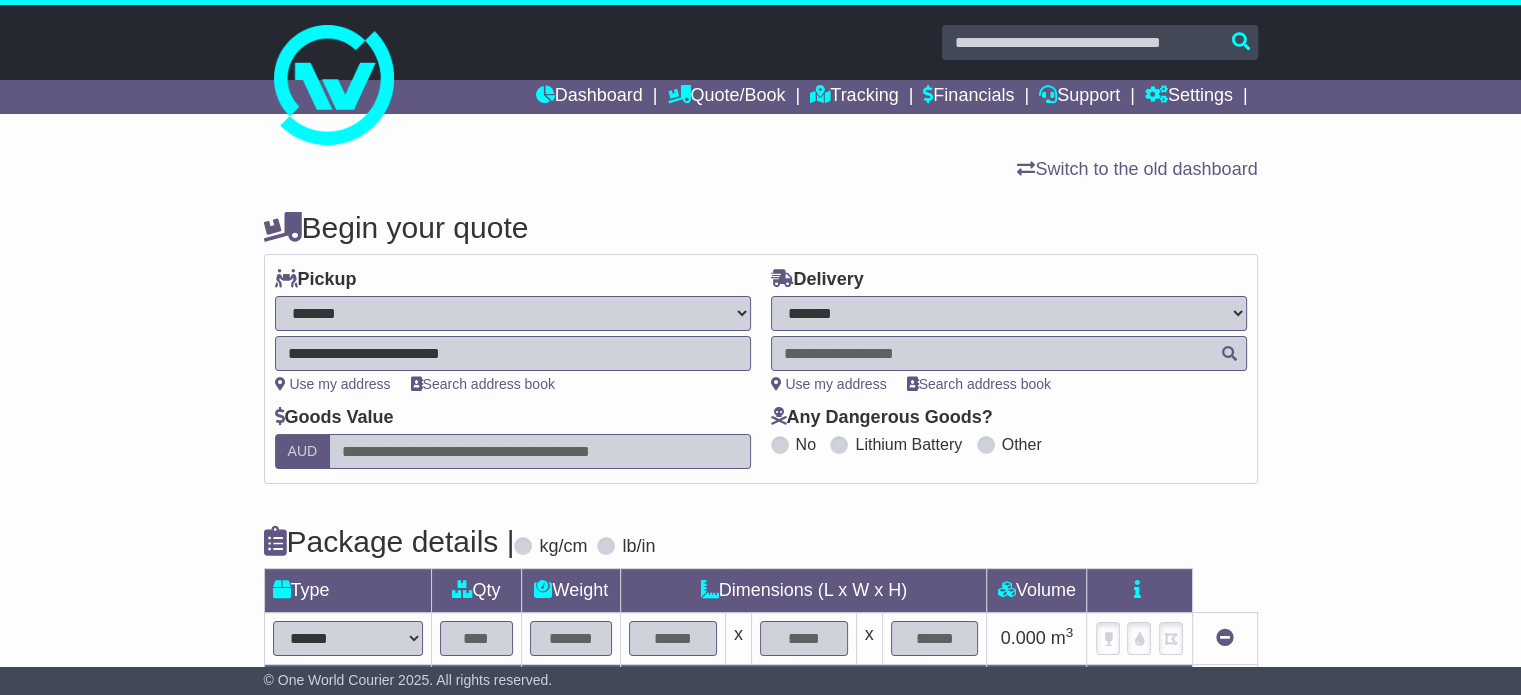 click at bounding box center [1009, 353] 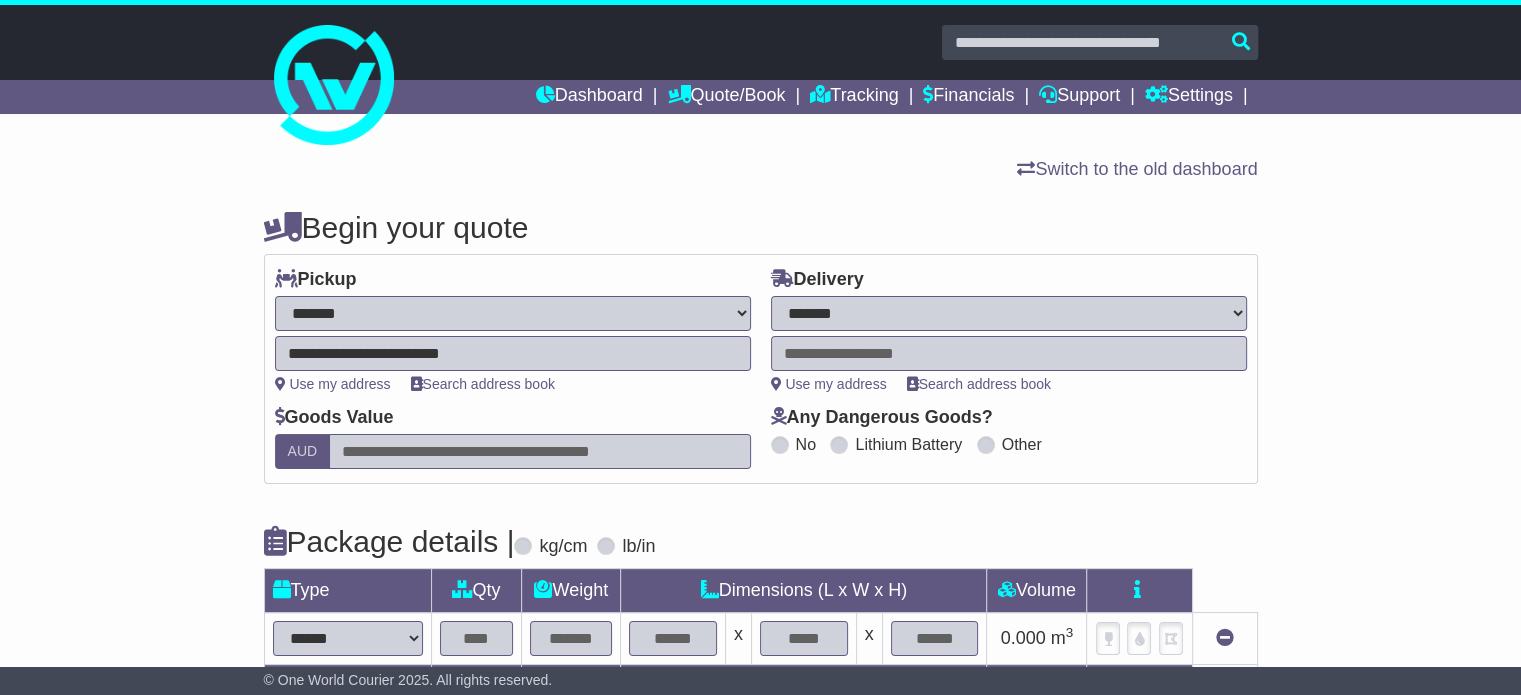click at bounding box center [1009, 353] 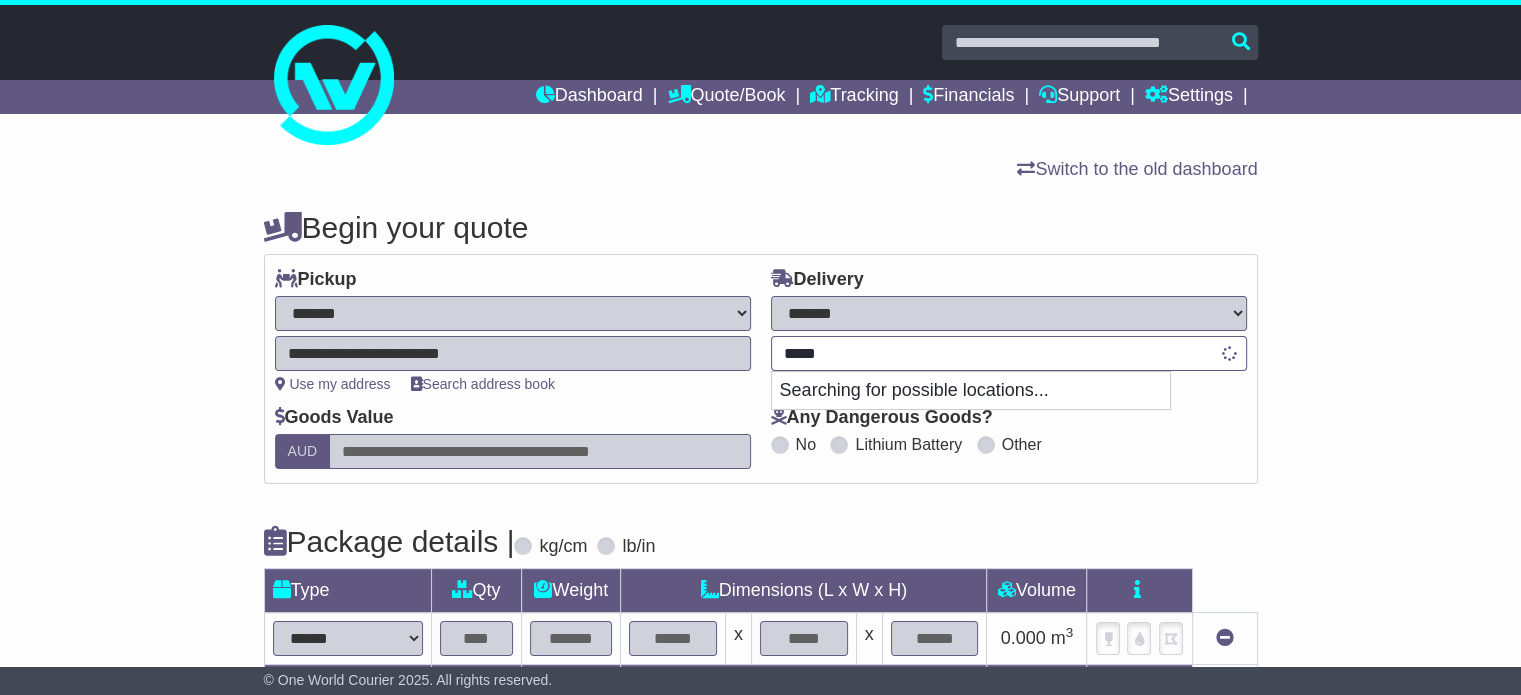 type on "******" 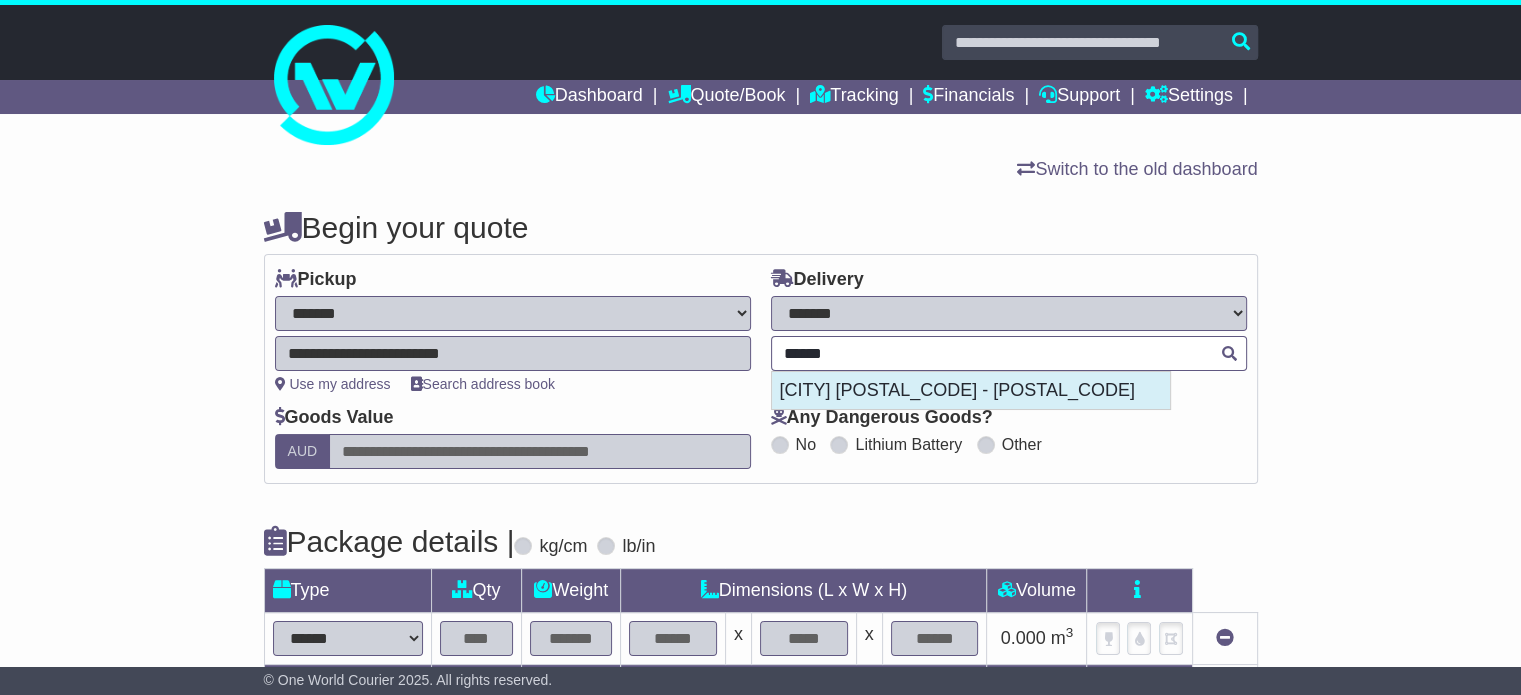 click on "ZHUZHOU 412000 - 412007" at bounding box center (971, 391) 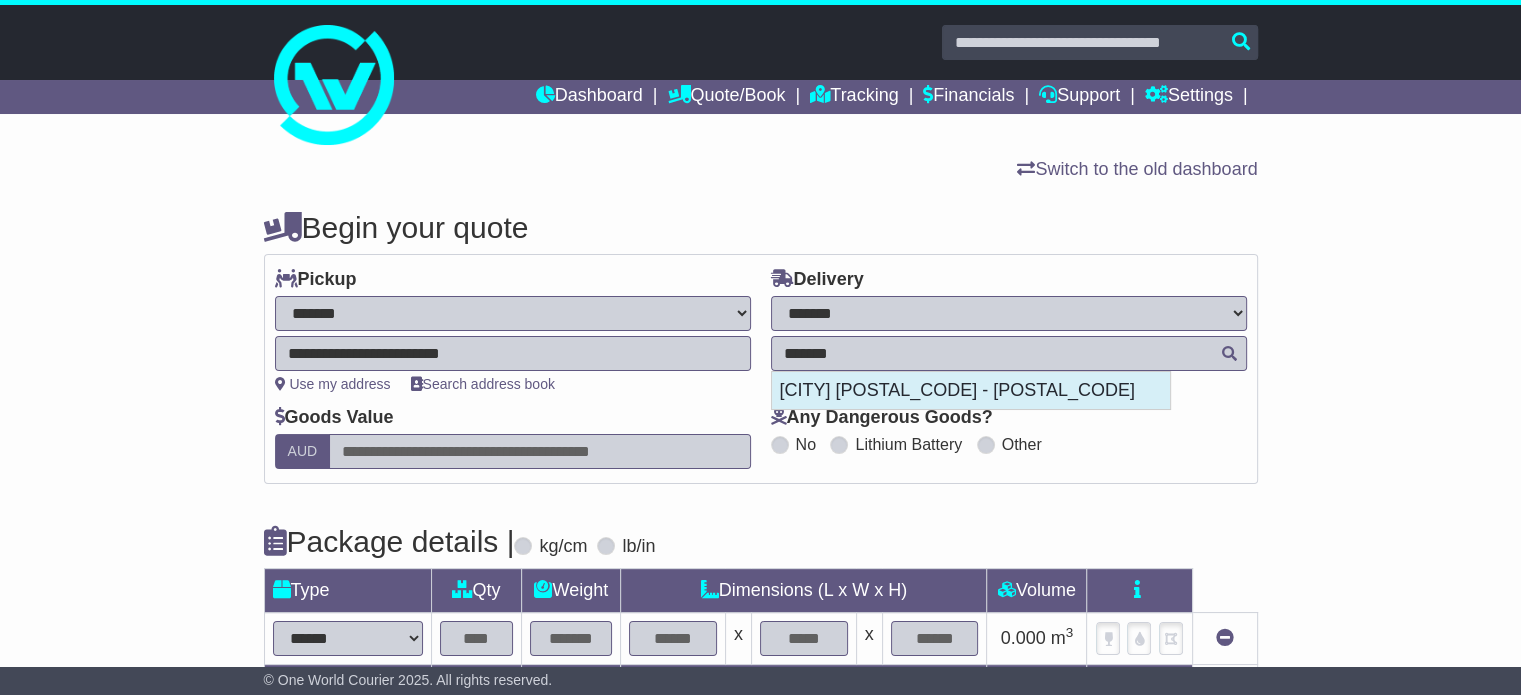 type on "**********" 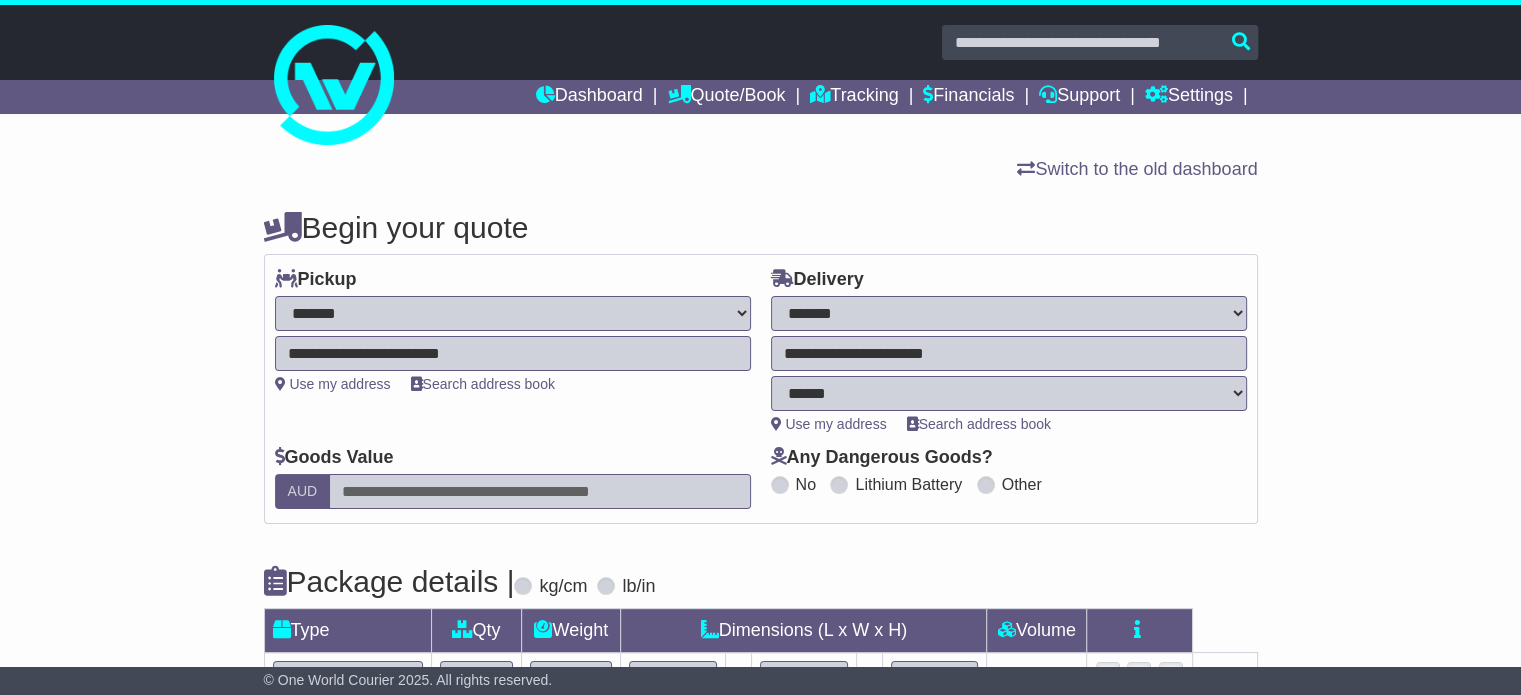 click on "****** ****** ****** ****** ****** ****** ****** ******" at bounding box center [1009, 393] 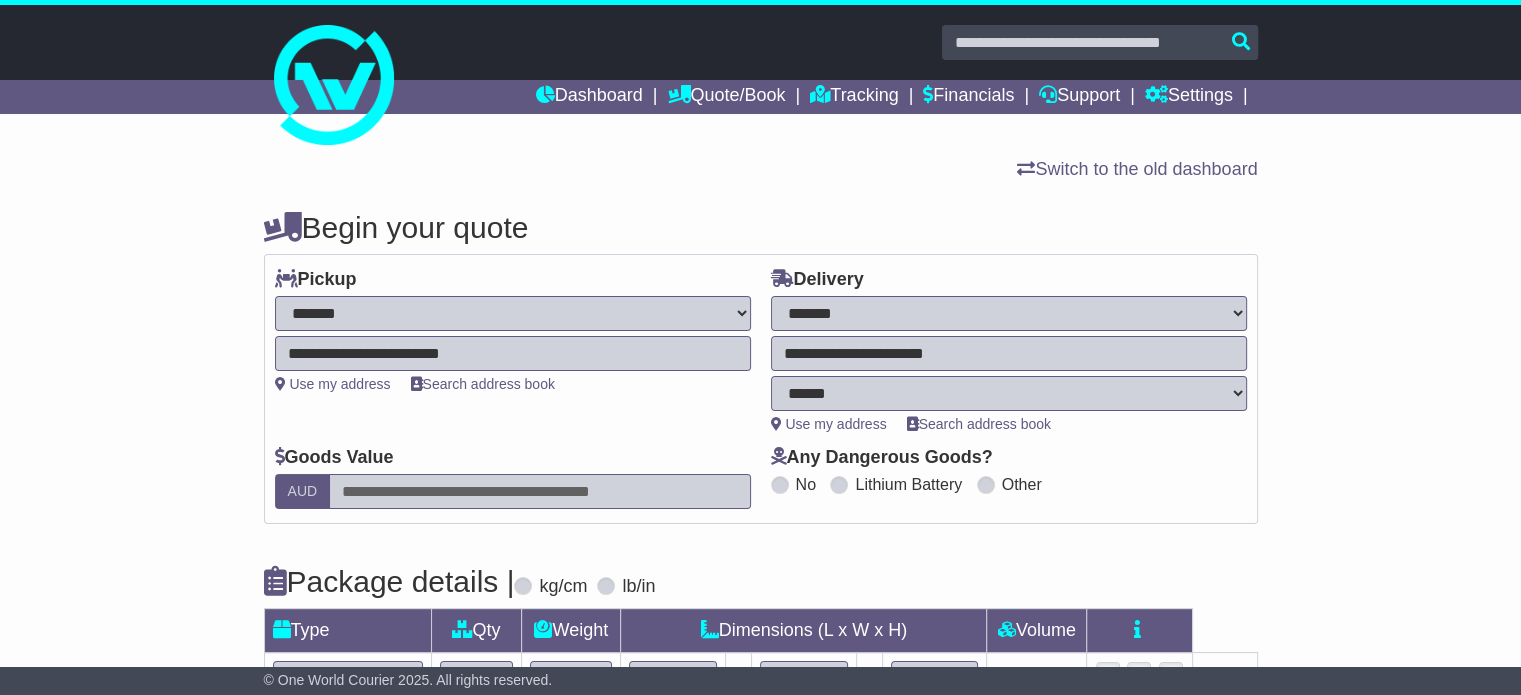 click at bounding box center [539, 491] 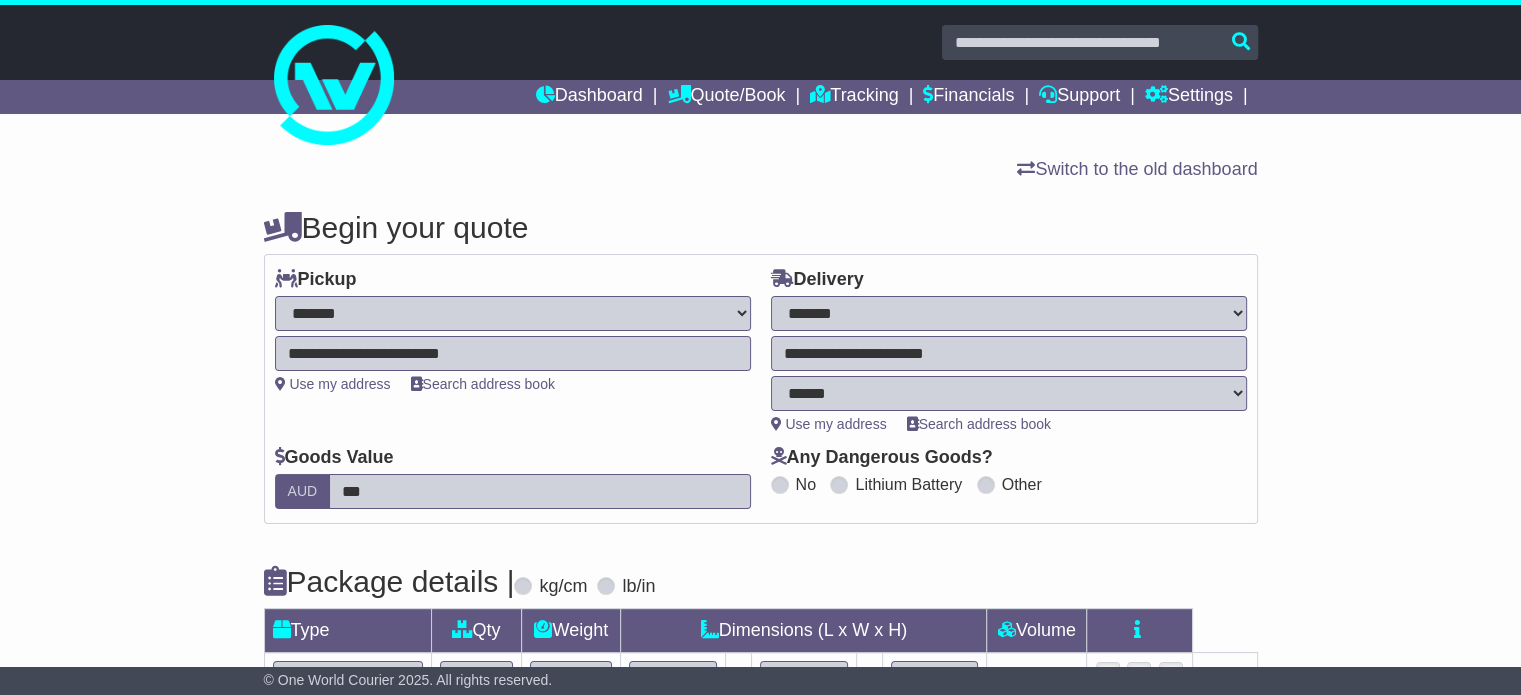 type on "***" 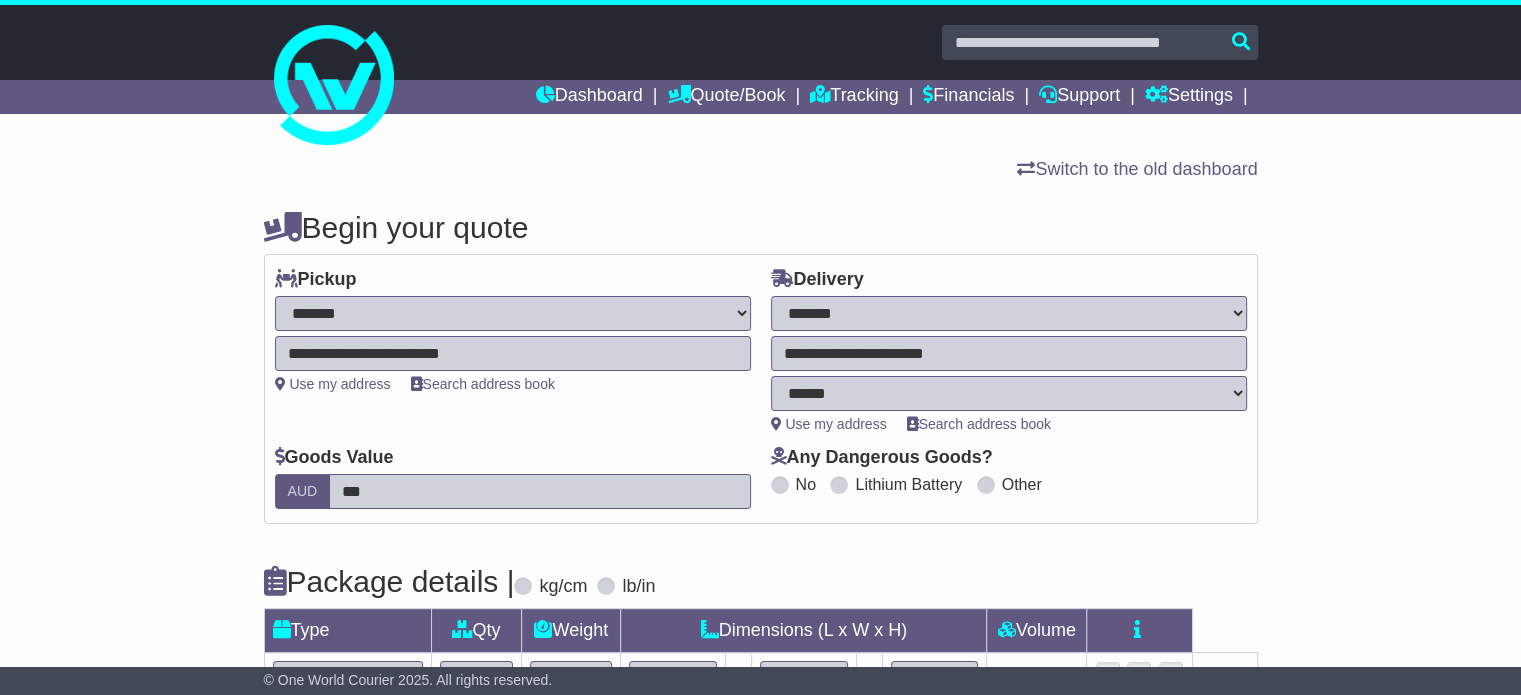 click on "**********" at bounding box center [513, 358] 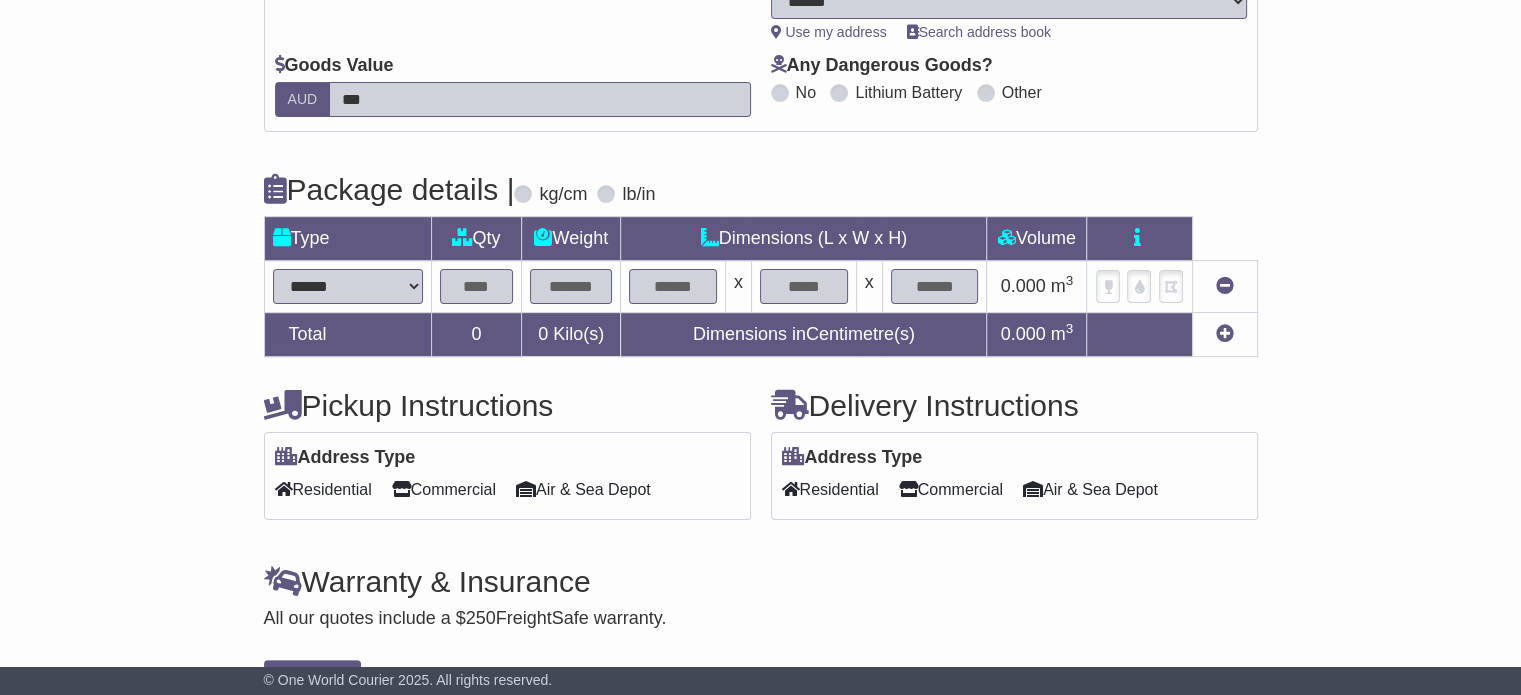 scroll, scrollTop: 400, scrollLeft: 0, axis: vertical 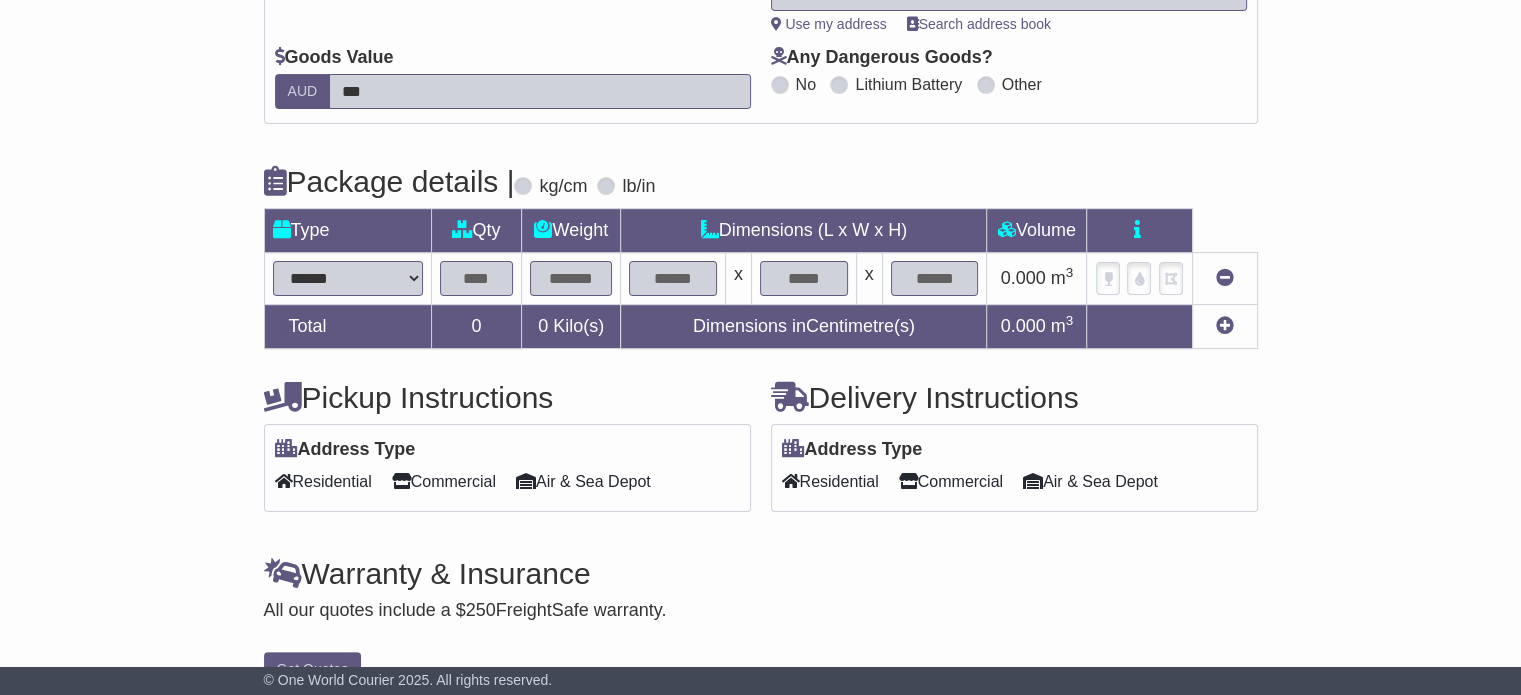 click on "****** ****** *** ******** ***** **** **** ****** *** *******" at bounding box center (348, 278) 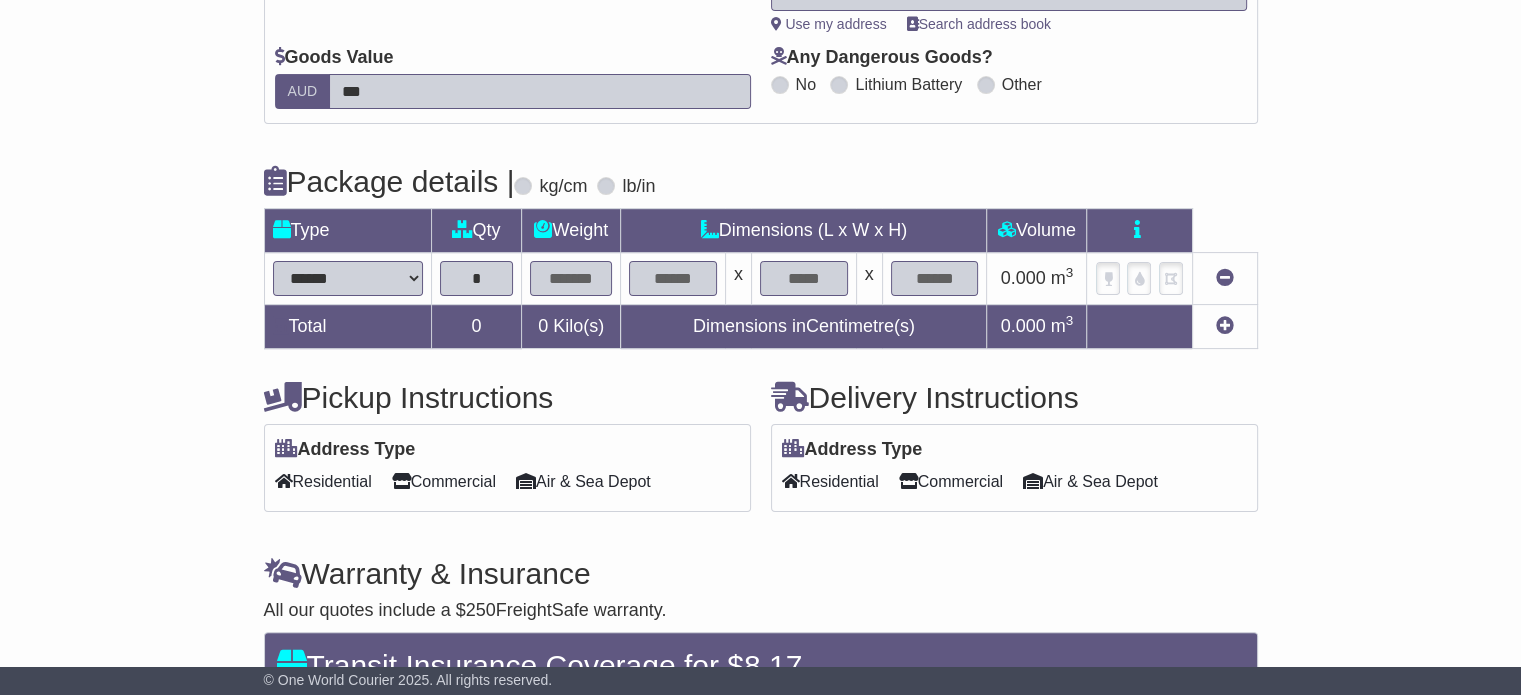 type on "*" 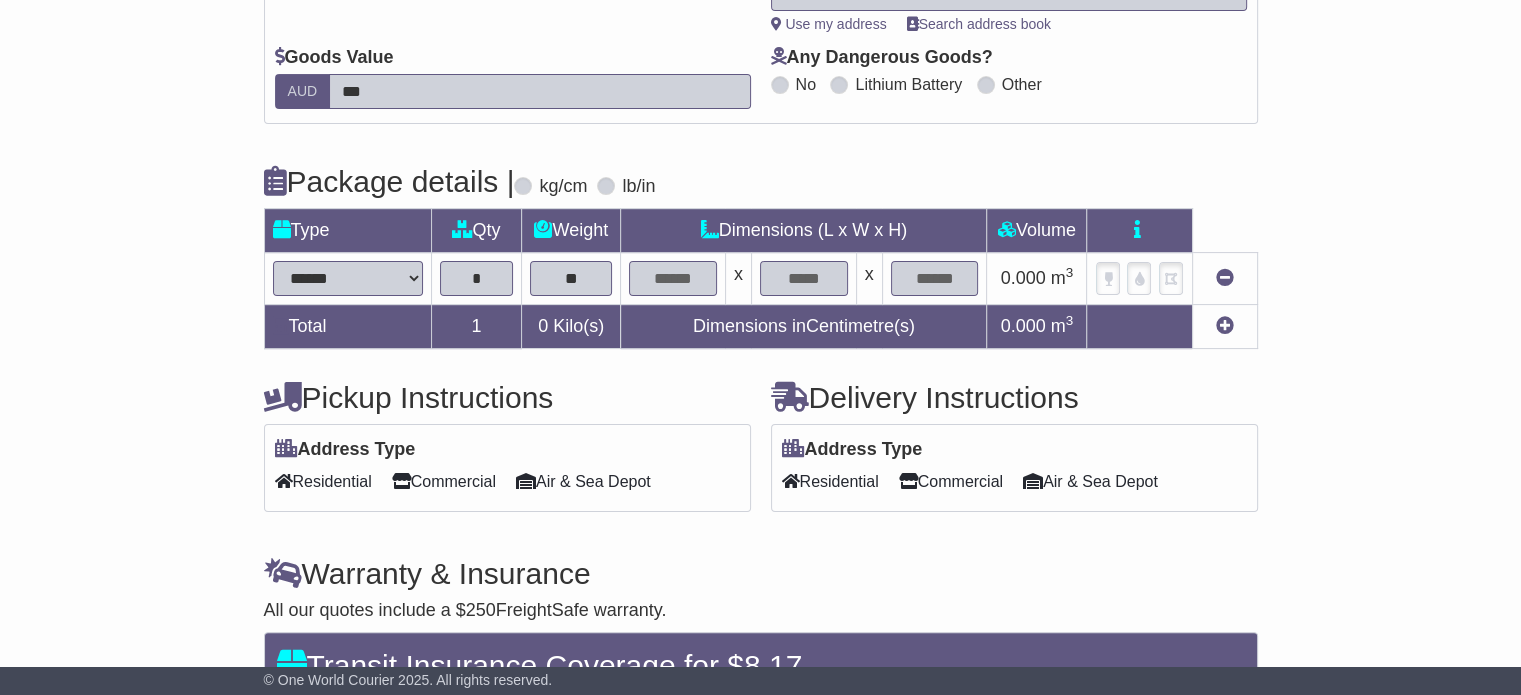 type on "**" 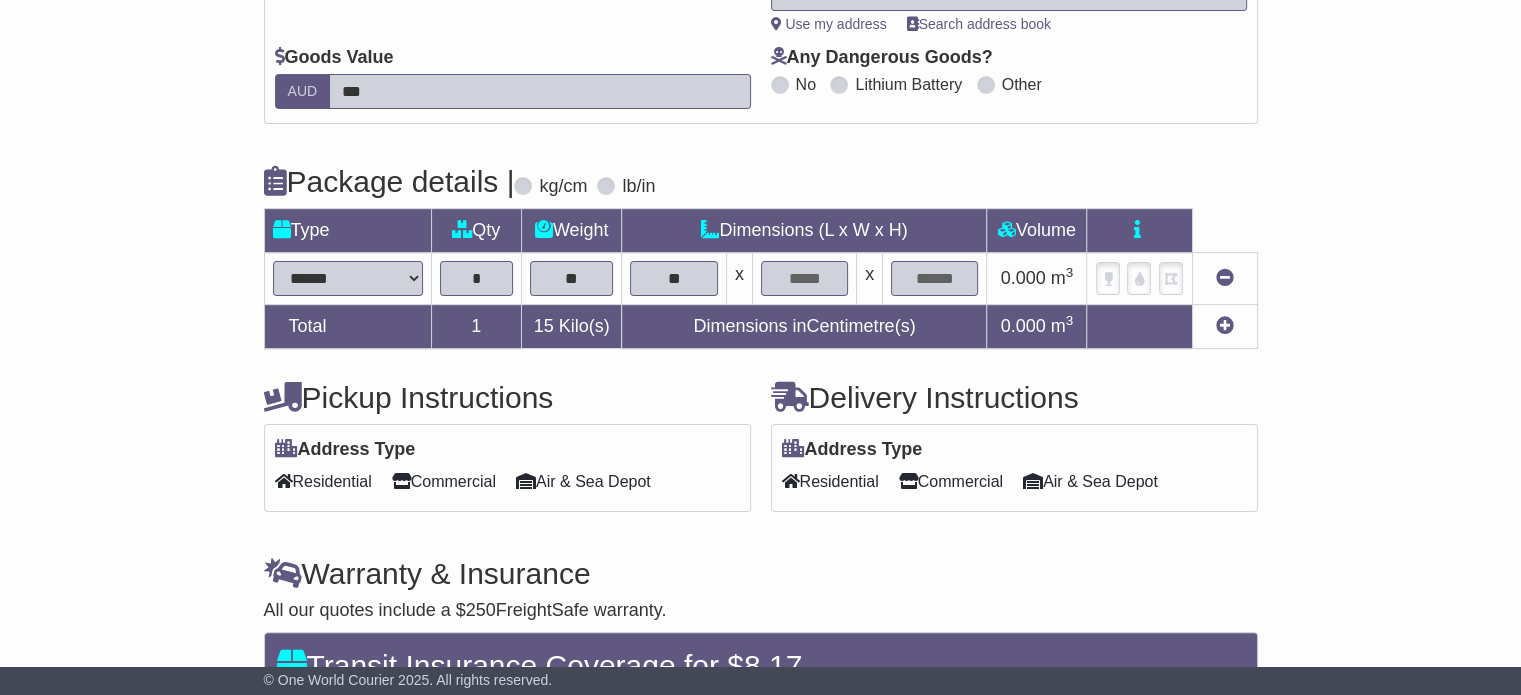 type on "**" 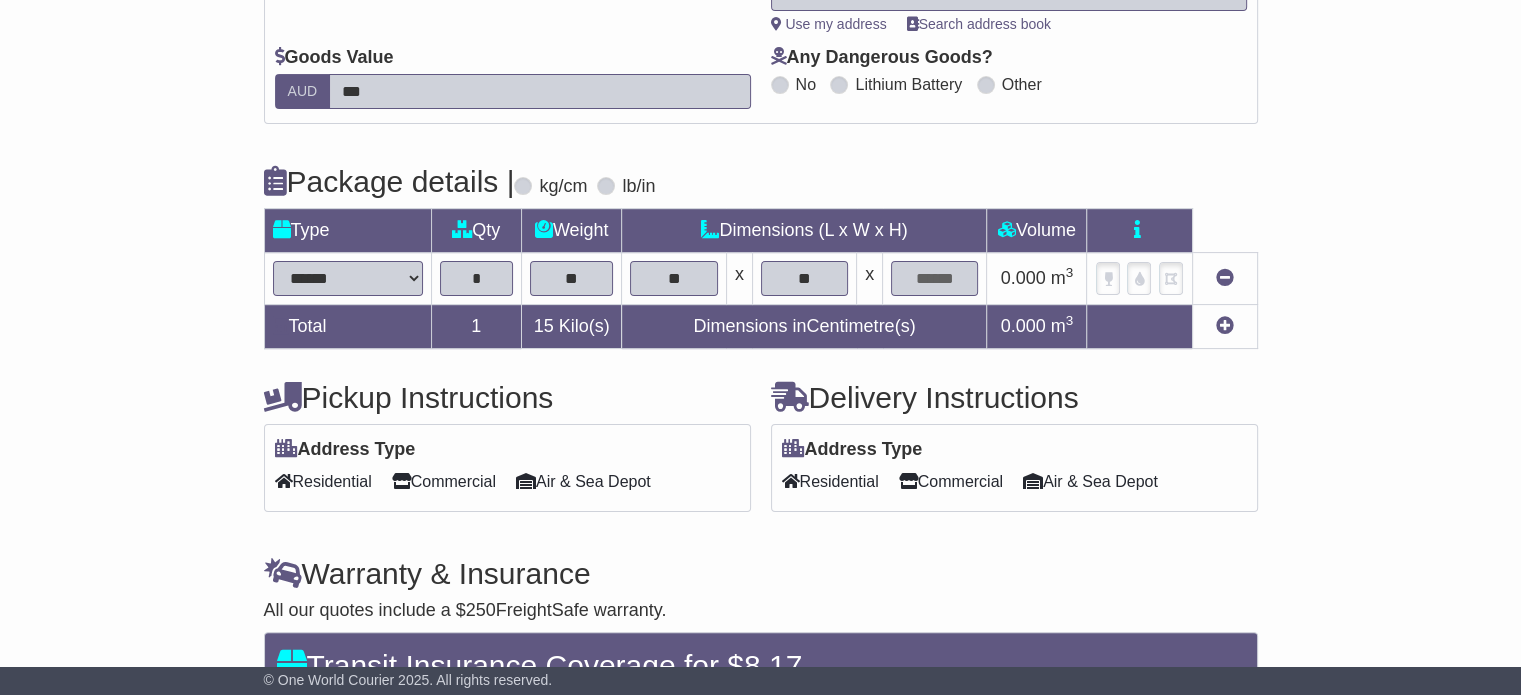 type on "**" 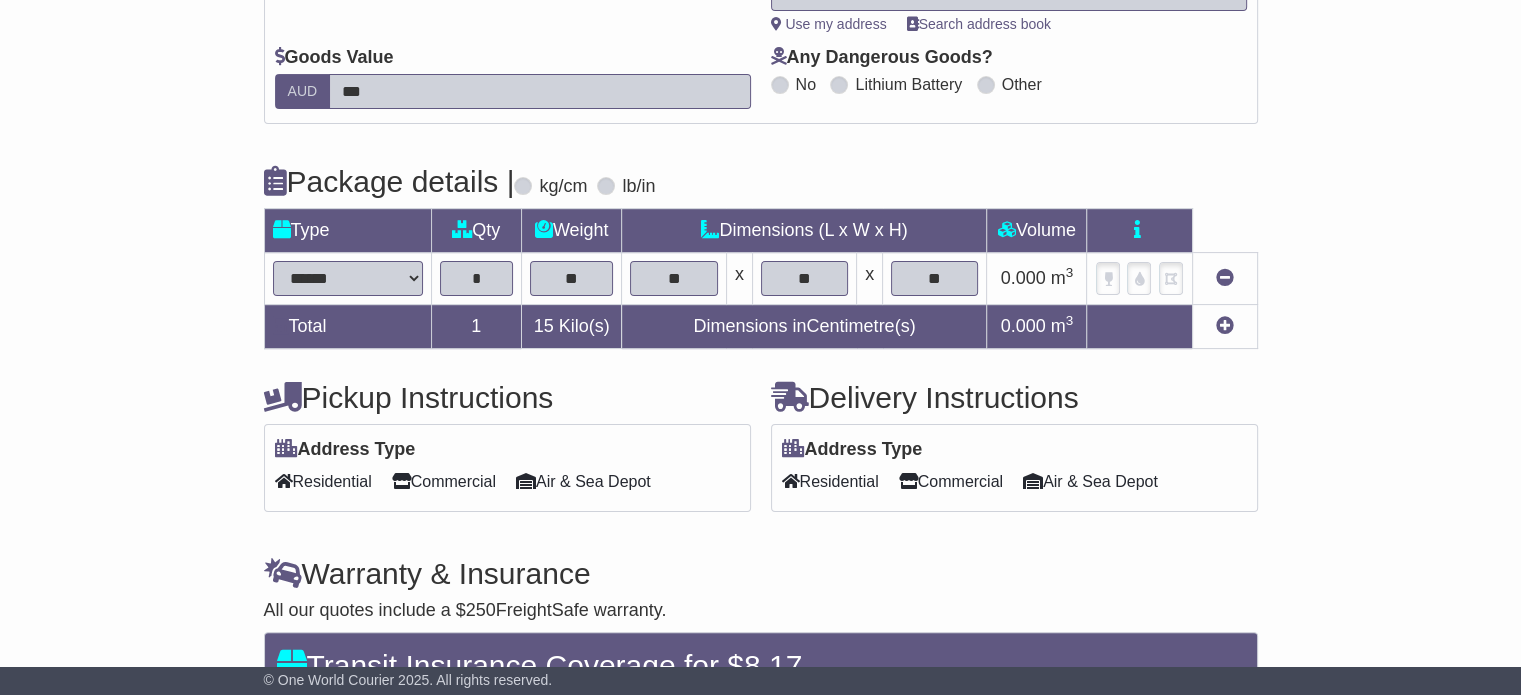 type on "**" 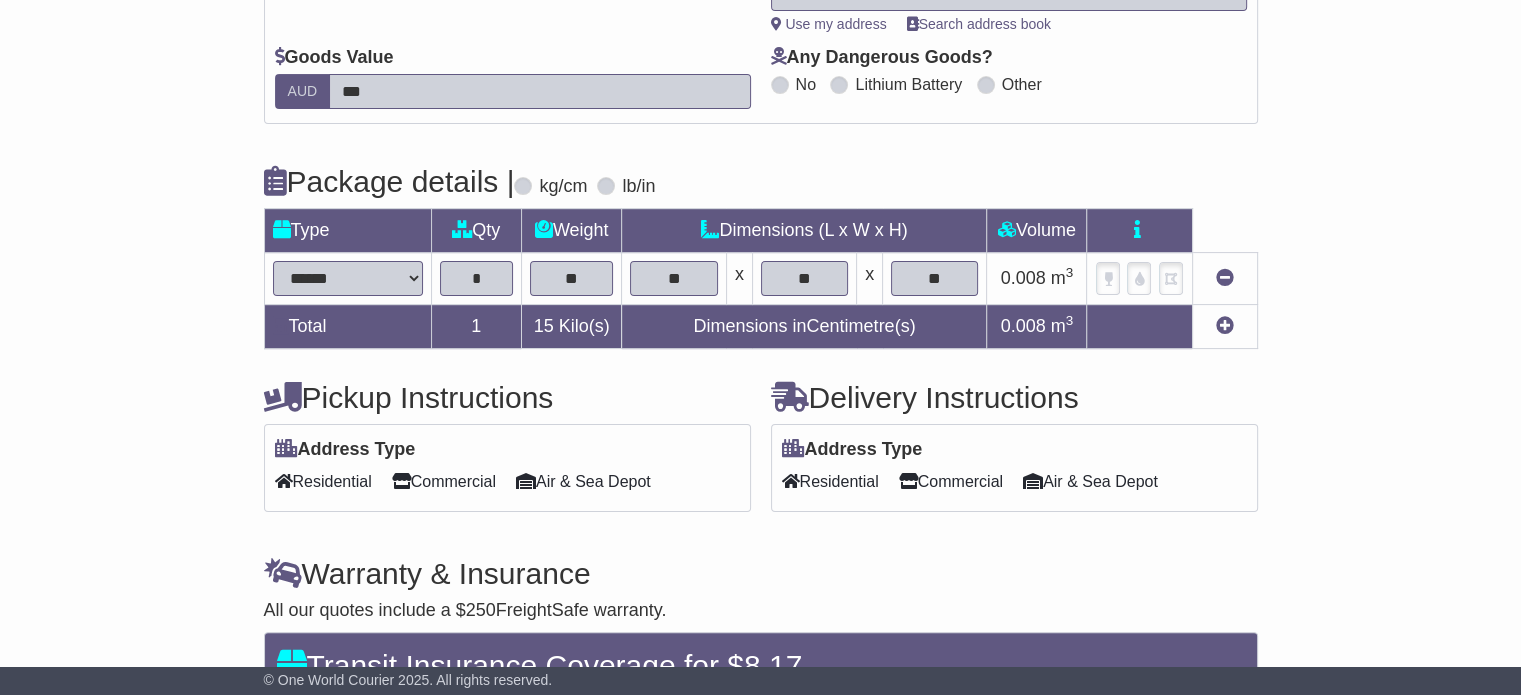click on "Commercial" at bounding box center (951, 481) 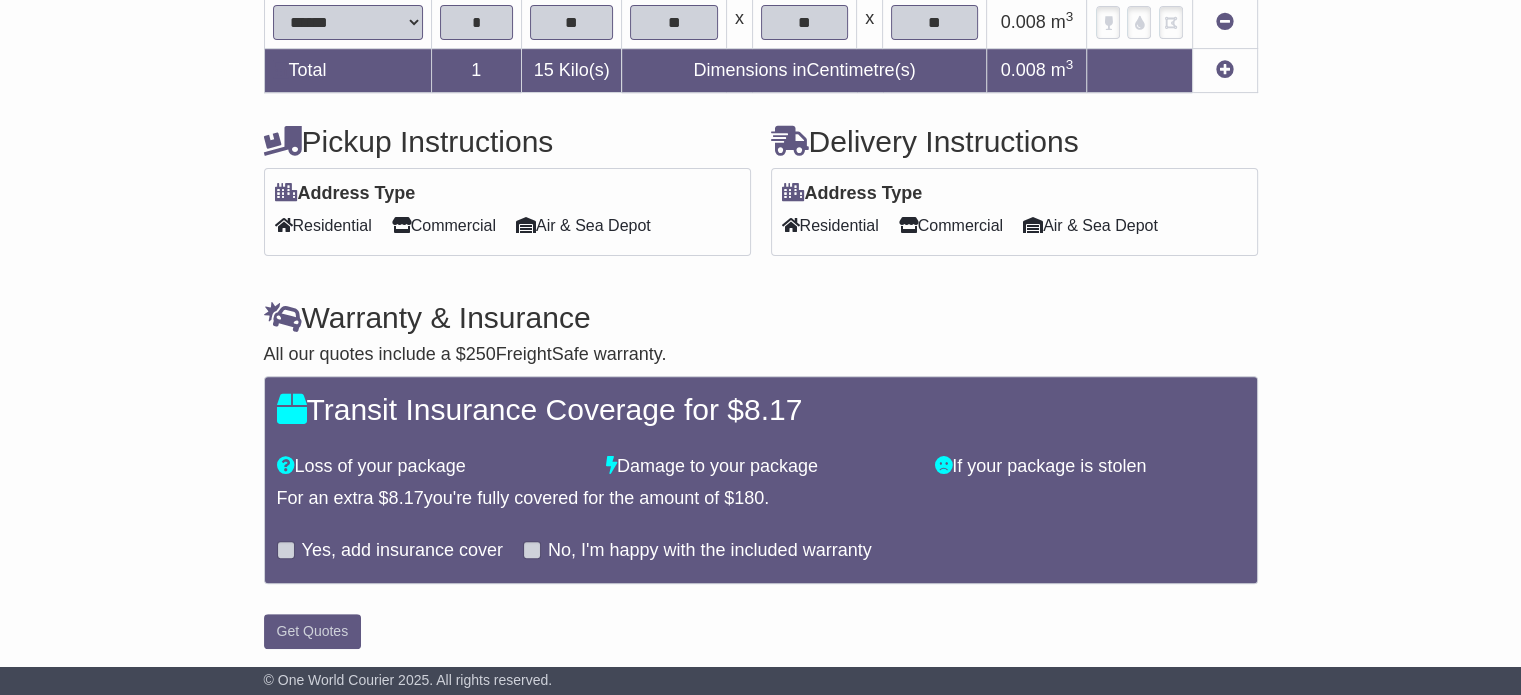 scroll, scrollTop: 659, scrollLeft: 0, axis: vertical 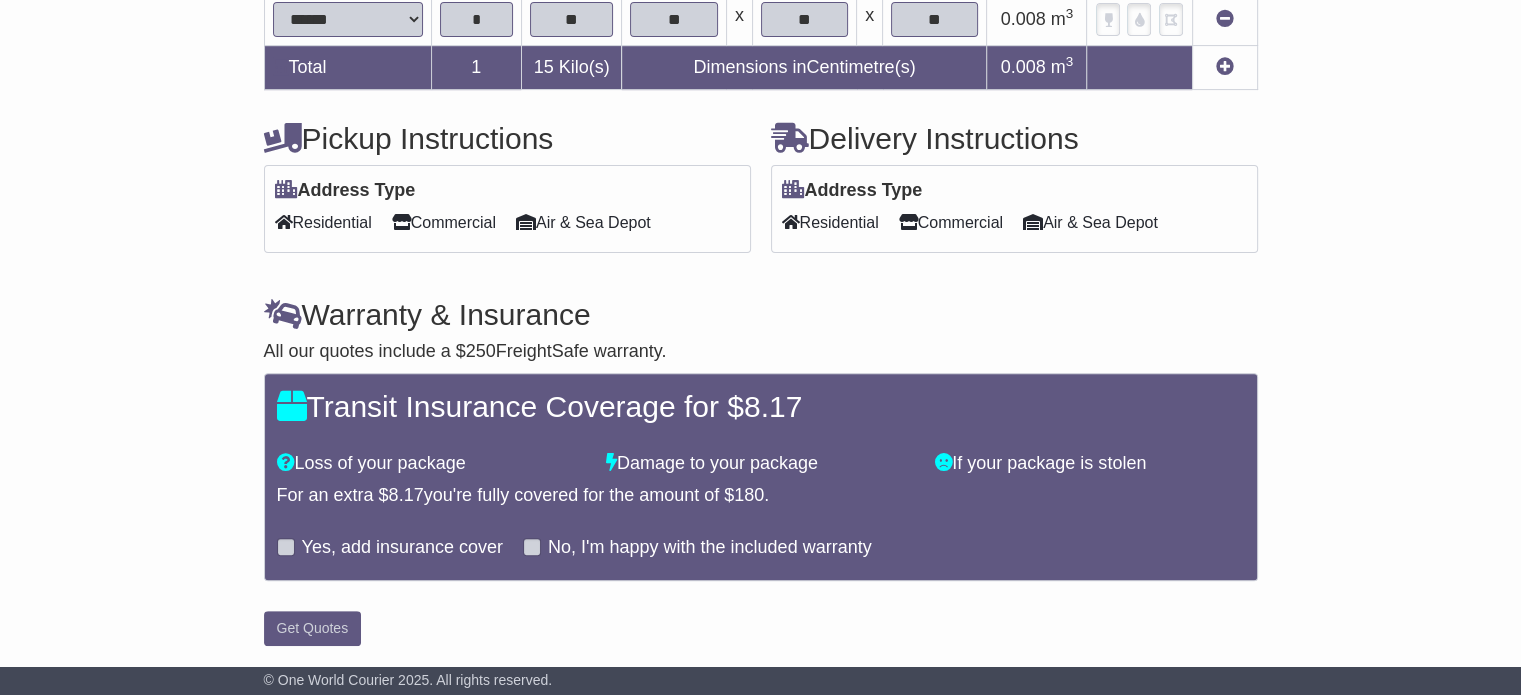 click on "Yes, add insurance cover" at bounding box center [402, 548] 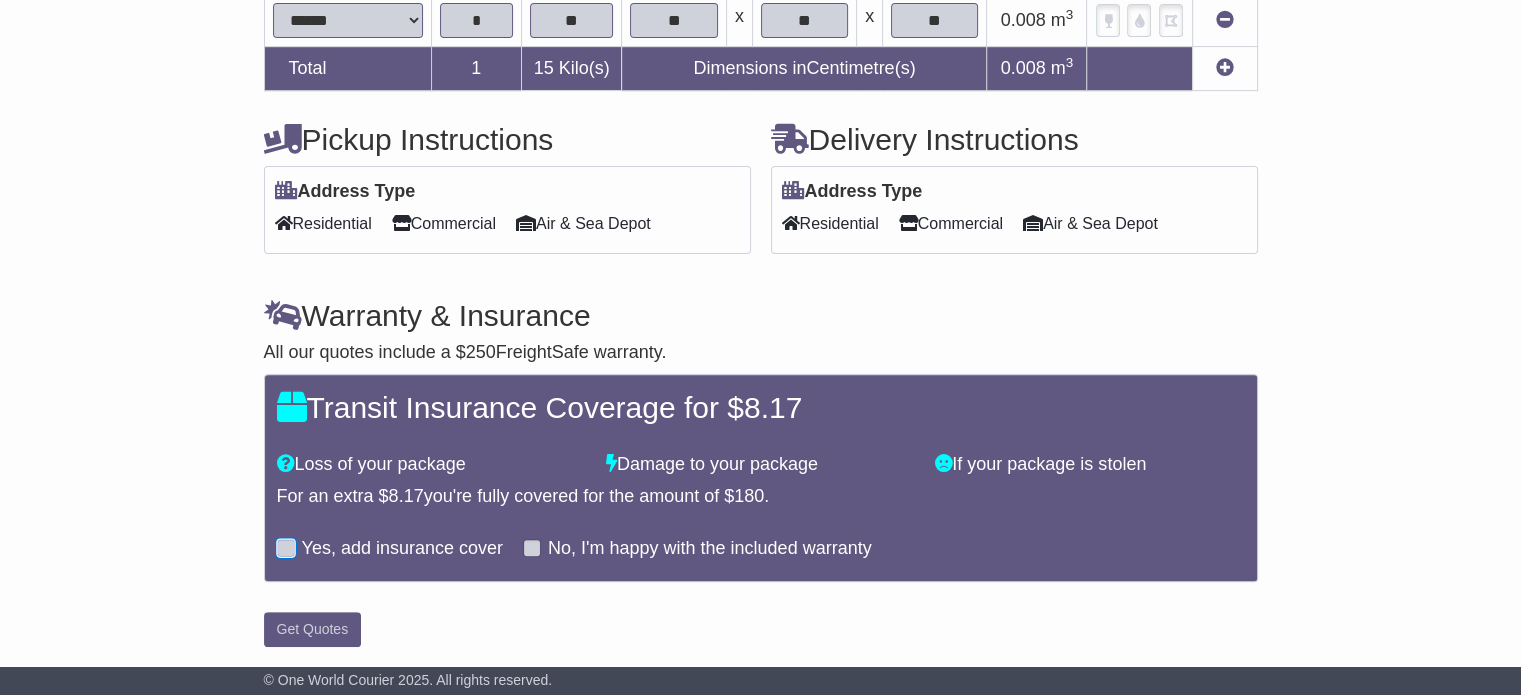 scroll, scrollTop: 659, scrollLeft: 0, axis: vertical 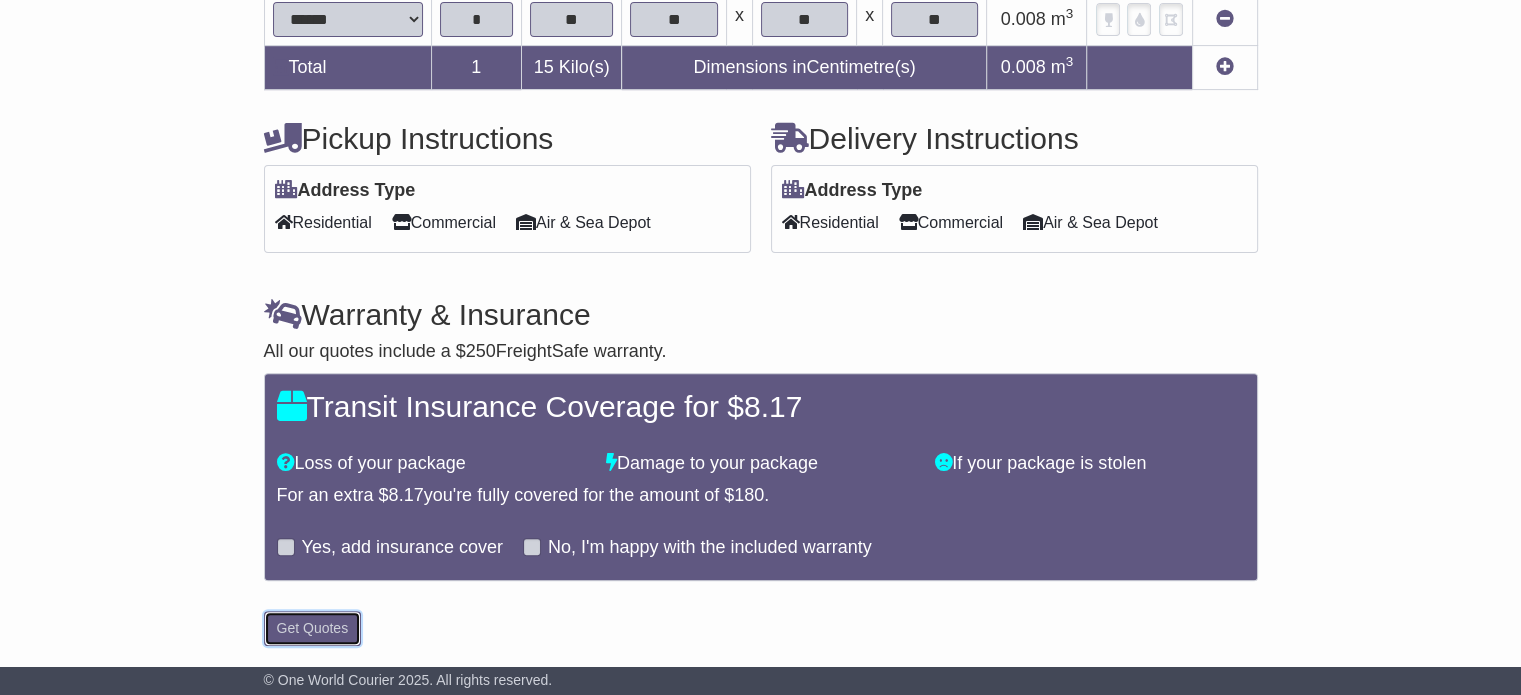 click on "Get Quotes" at bounding box center [313, 628] 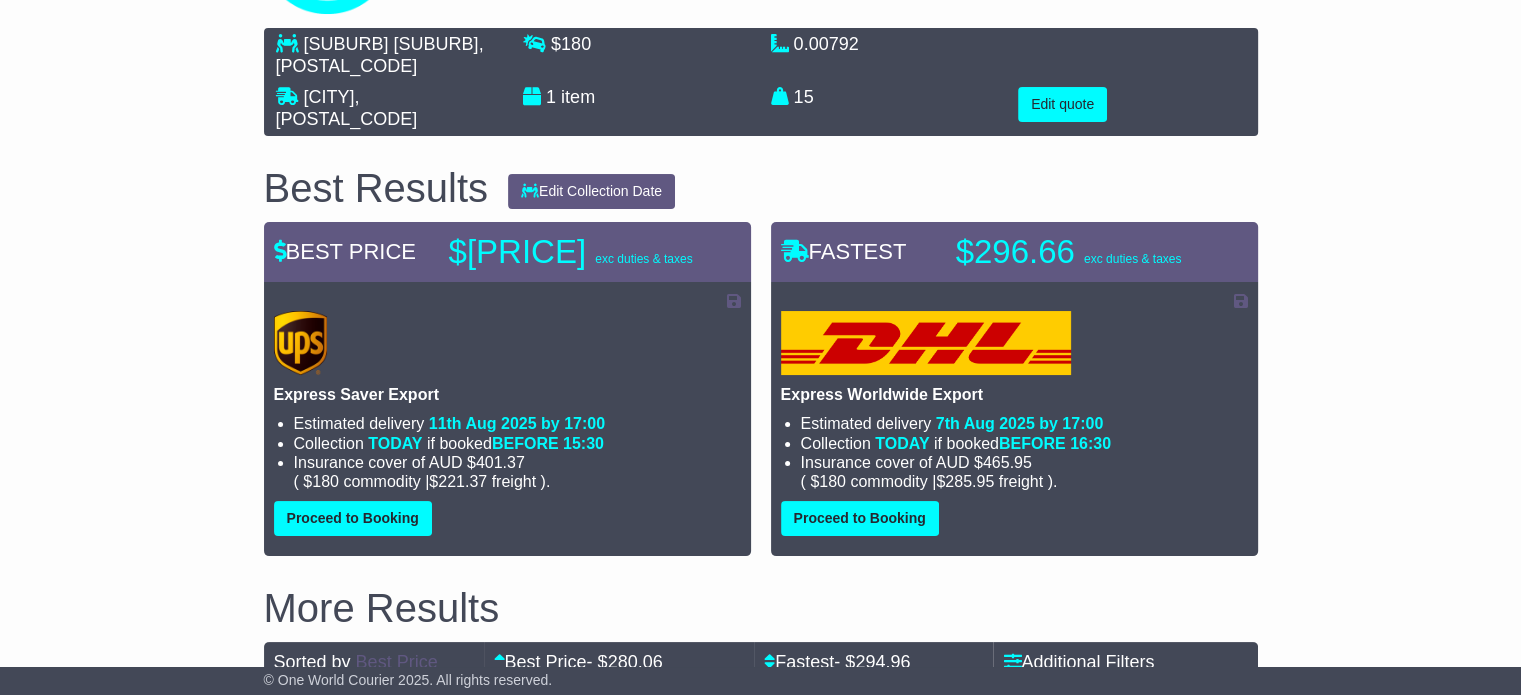 scroll, scrollTop: 100, scrollLeft: 0, axis: vertical 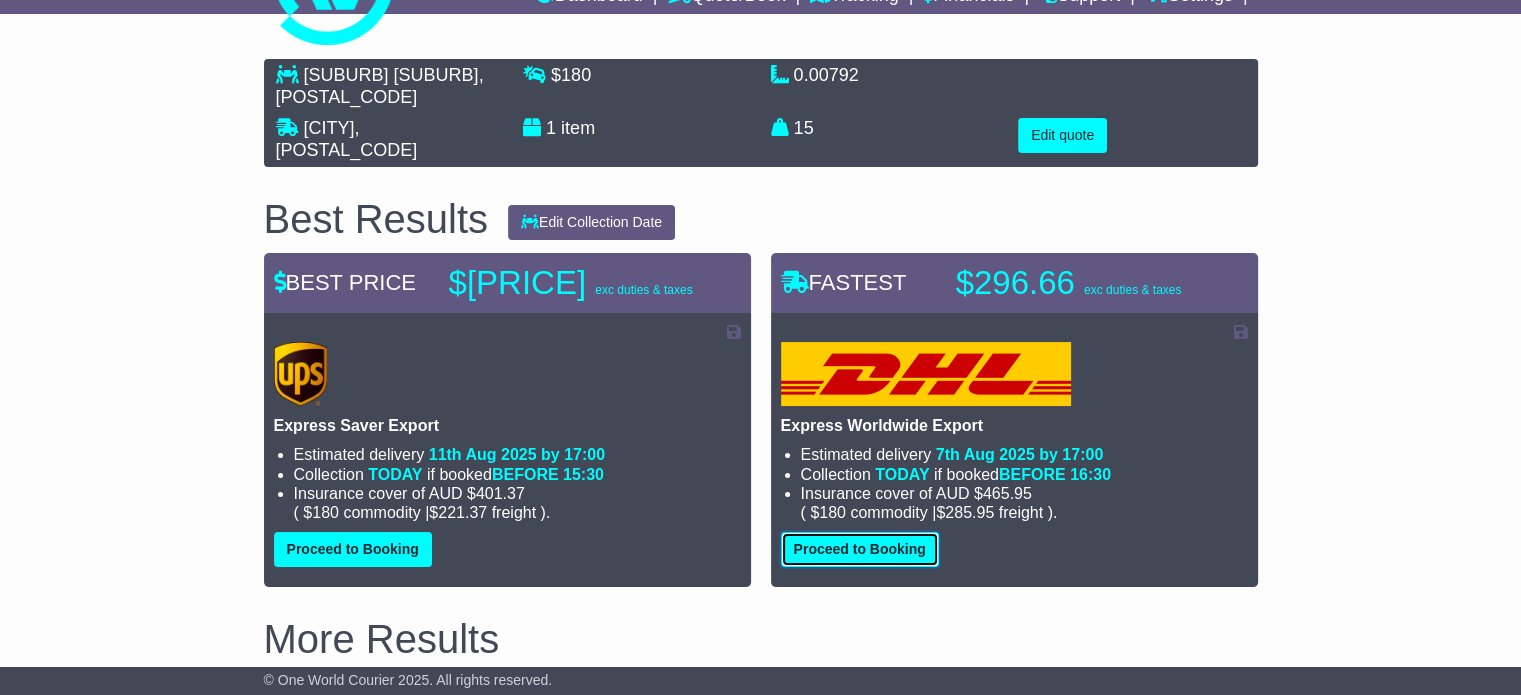 click on "Proceed to Booking" at bounding box center [860, 549] 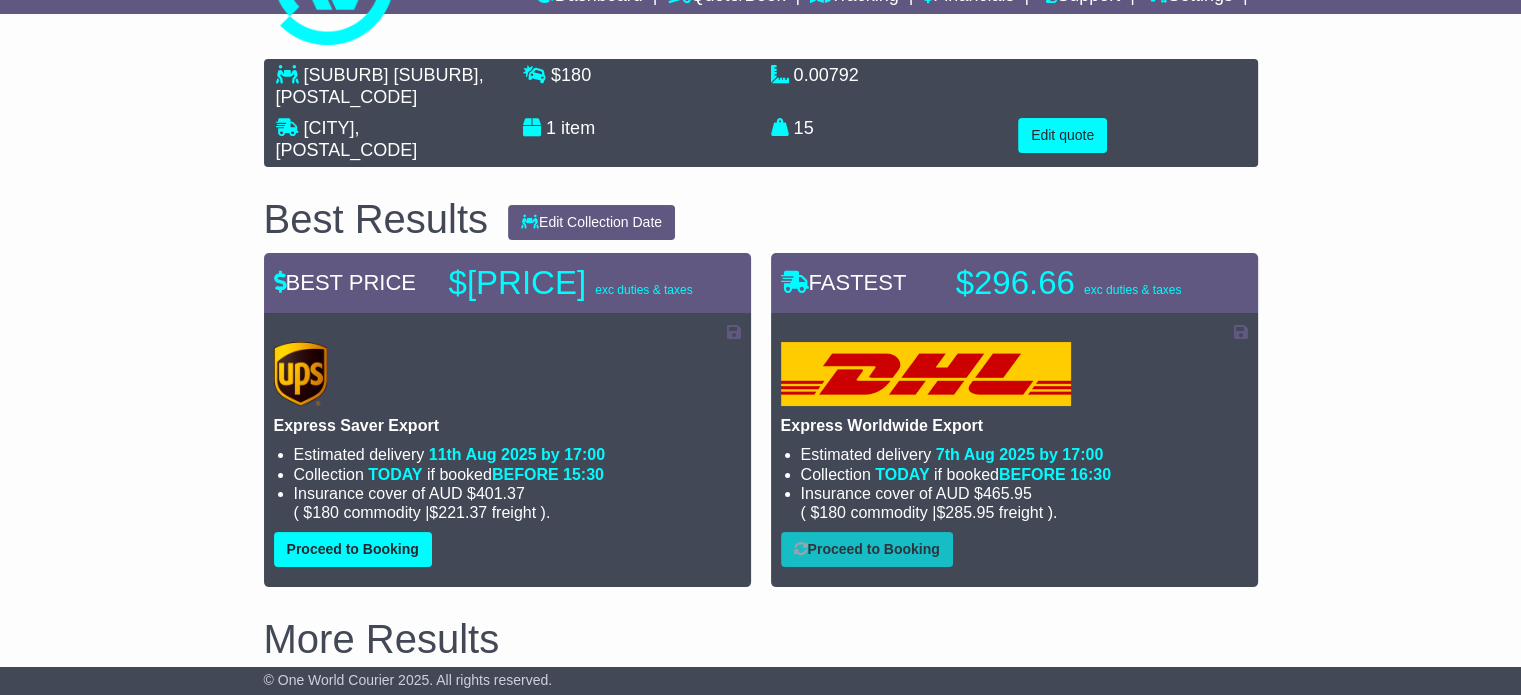 select on "***" 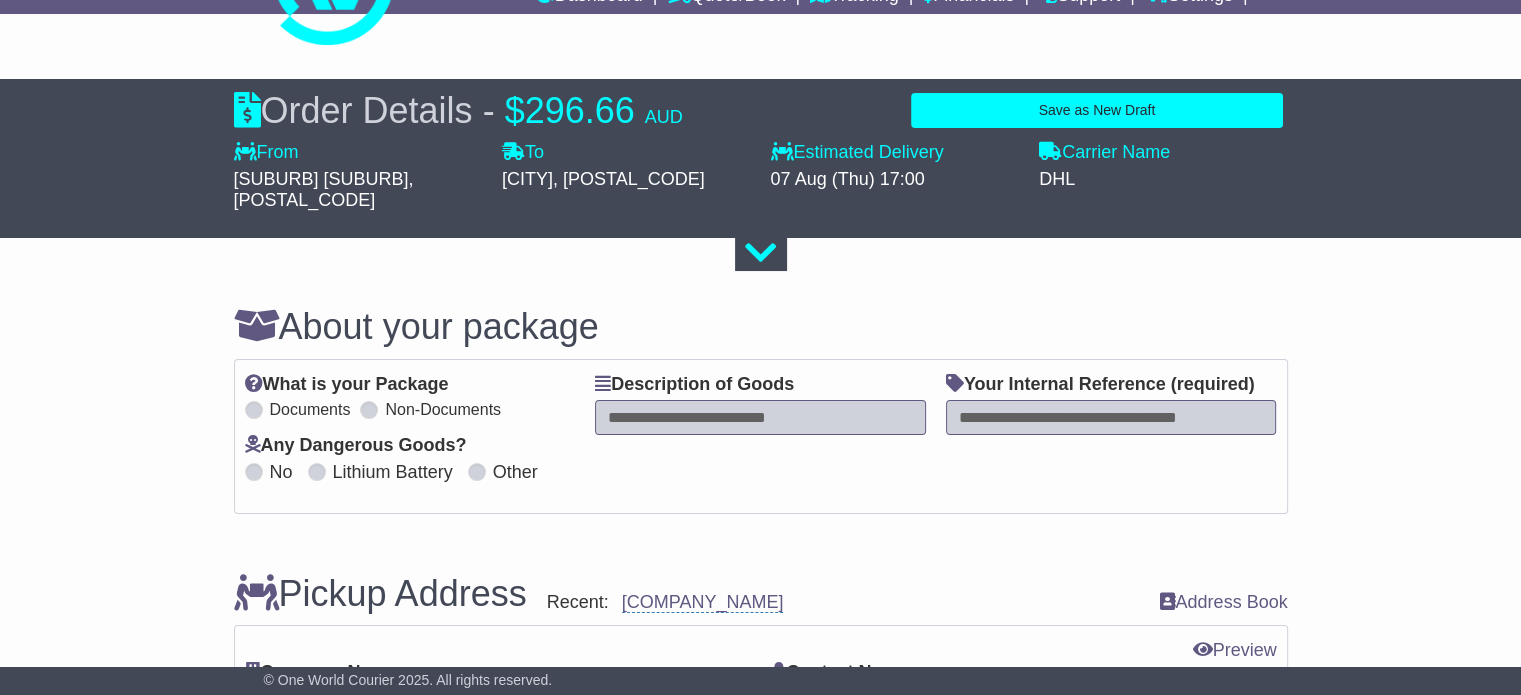 click at bounding box center (760, 417) 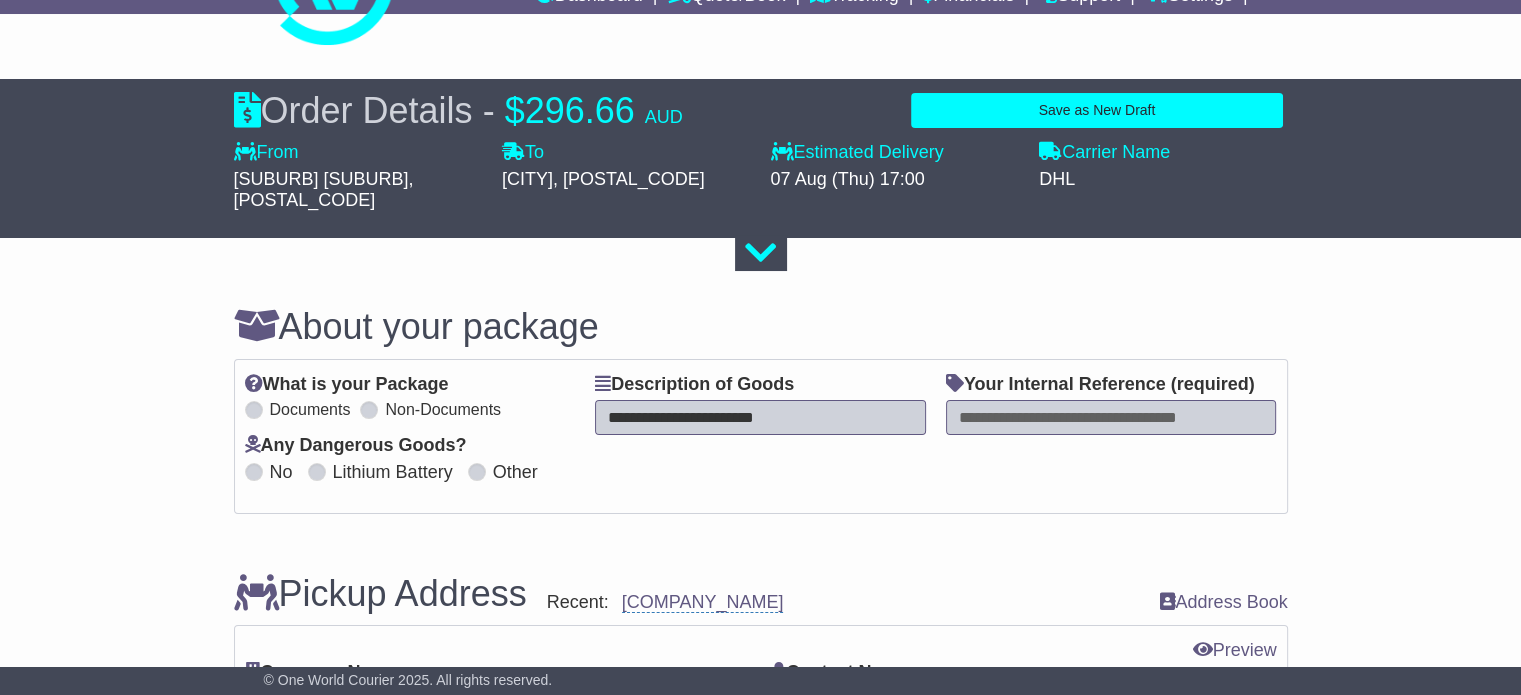 type on "**********" 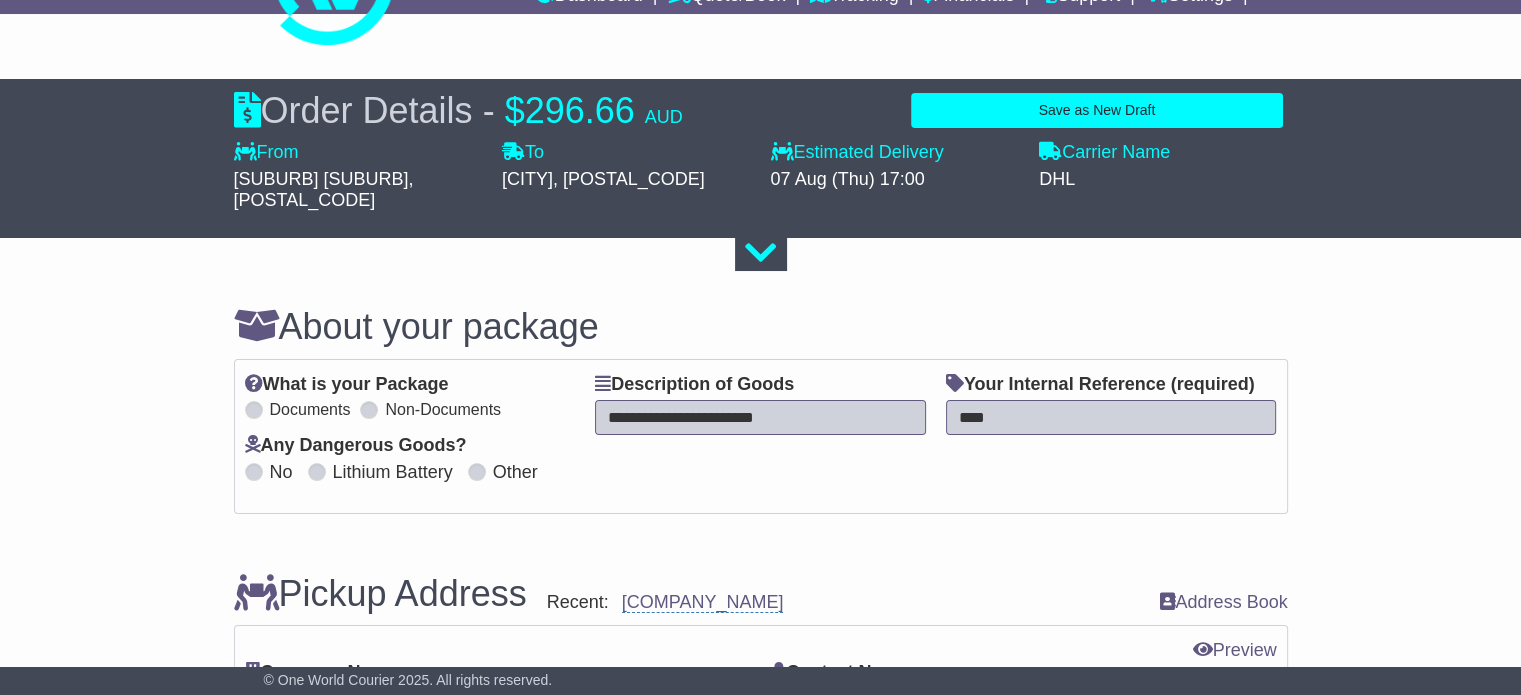 type on "****" 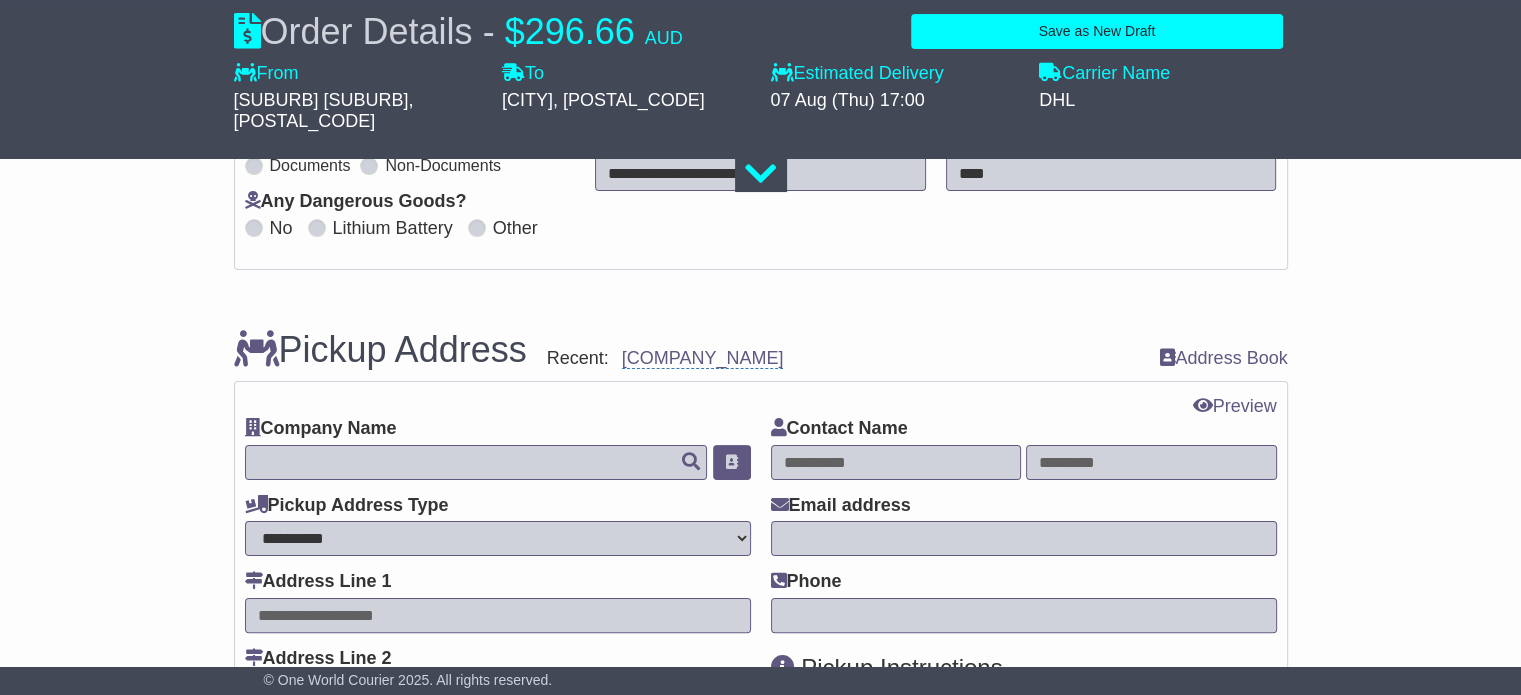 scroll, scrollTop: 400, scrollLeft: 0, axis: vertical 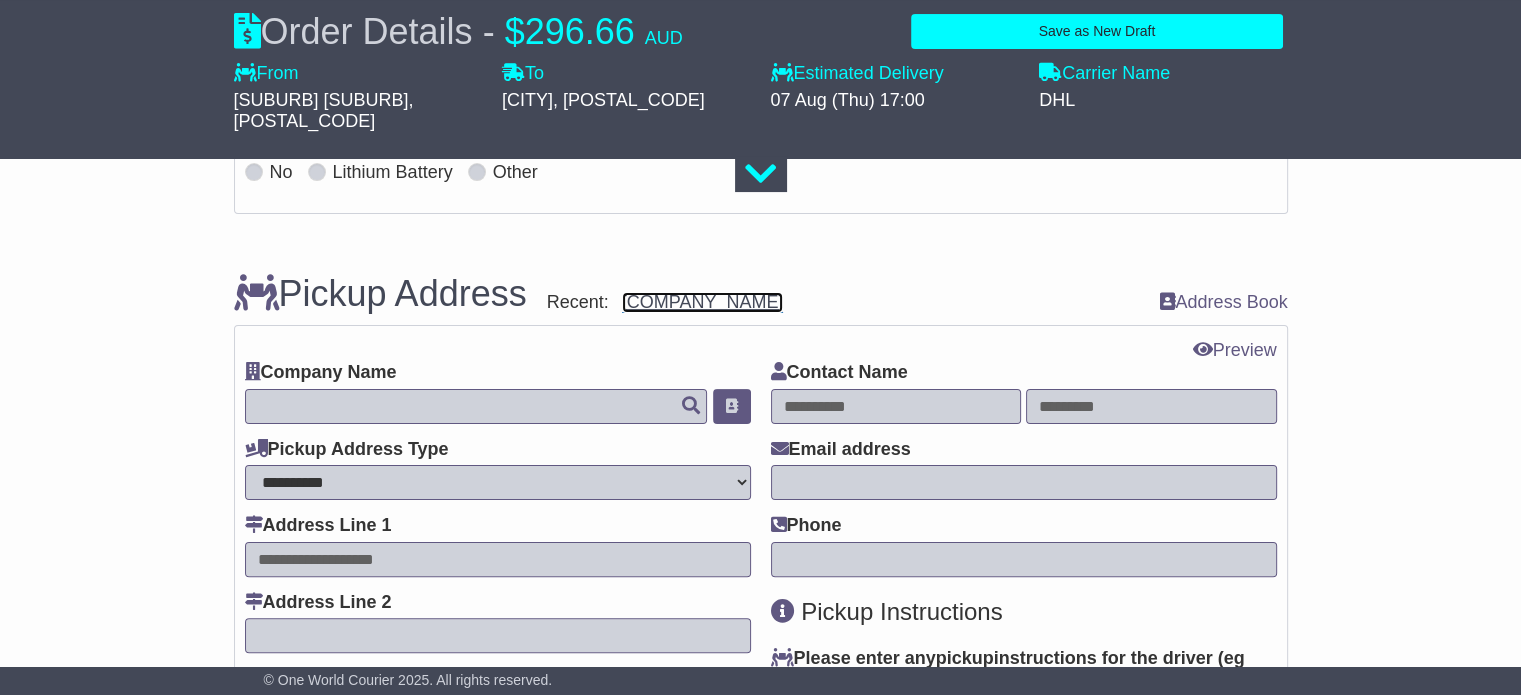 click on "Apac Wire Technologies" at bounding box center (703, 302) 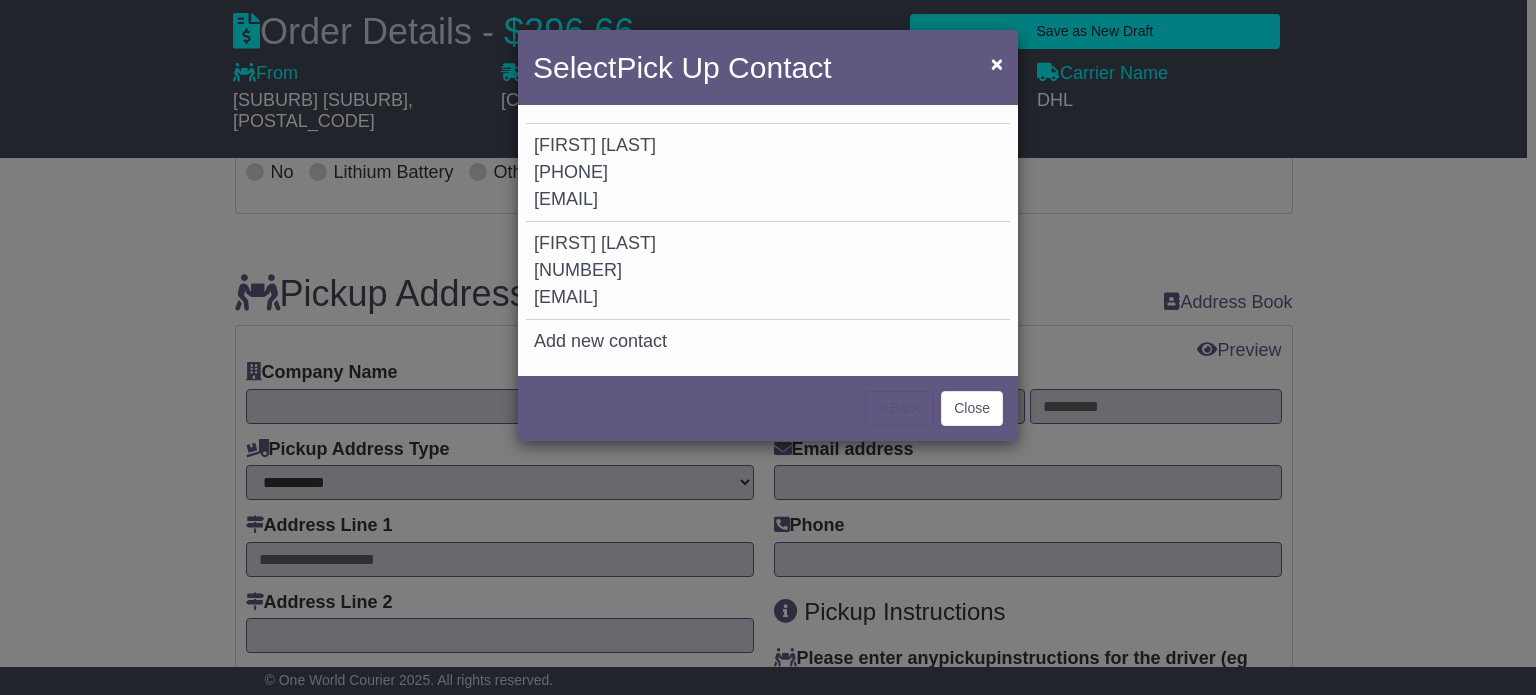 click on "[EMAIL]" at bounding box center [566, 199] 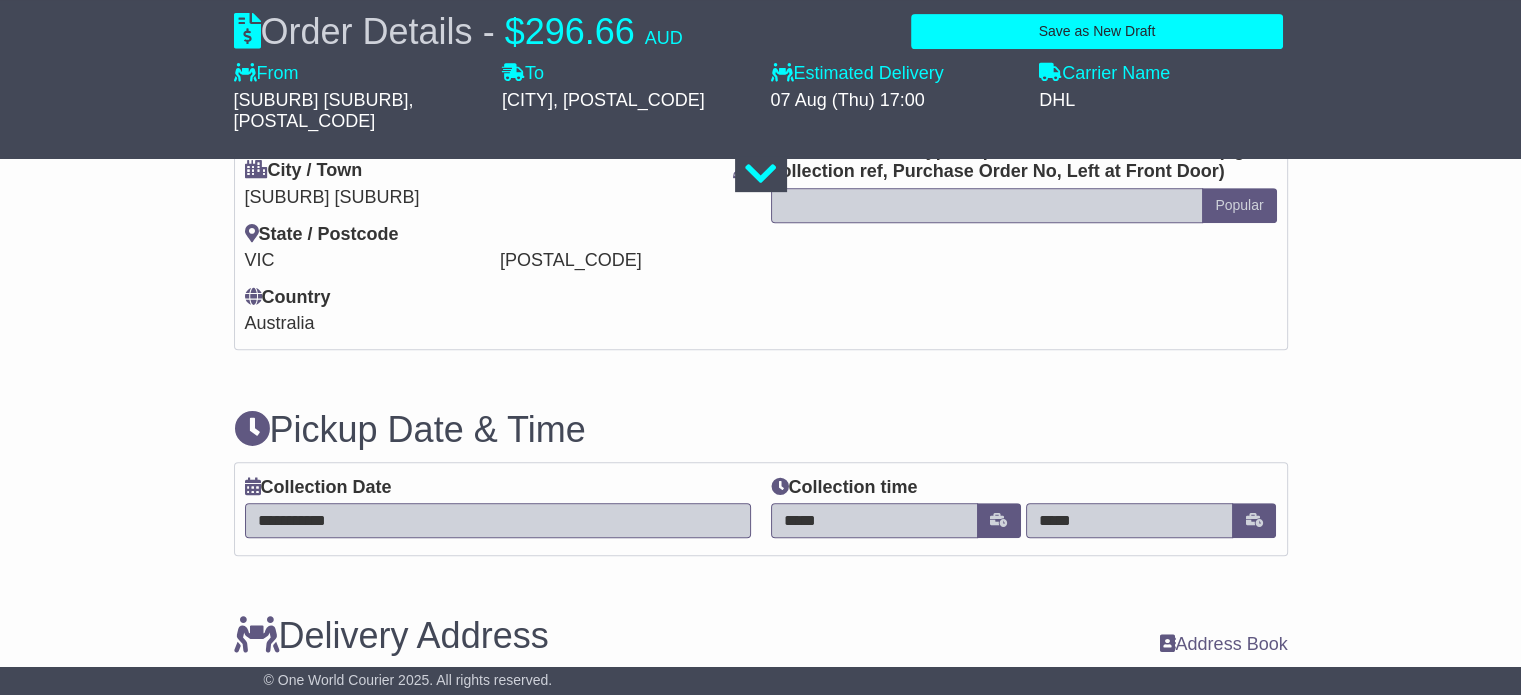 scroll, scrollTop: 1000, scrollLeft: 0, axis: vertical 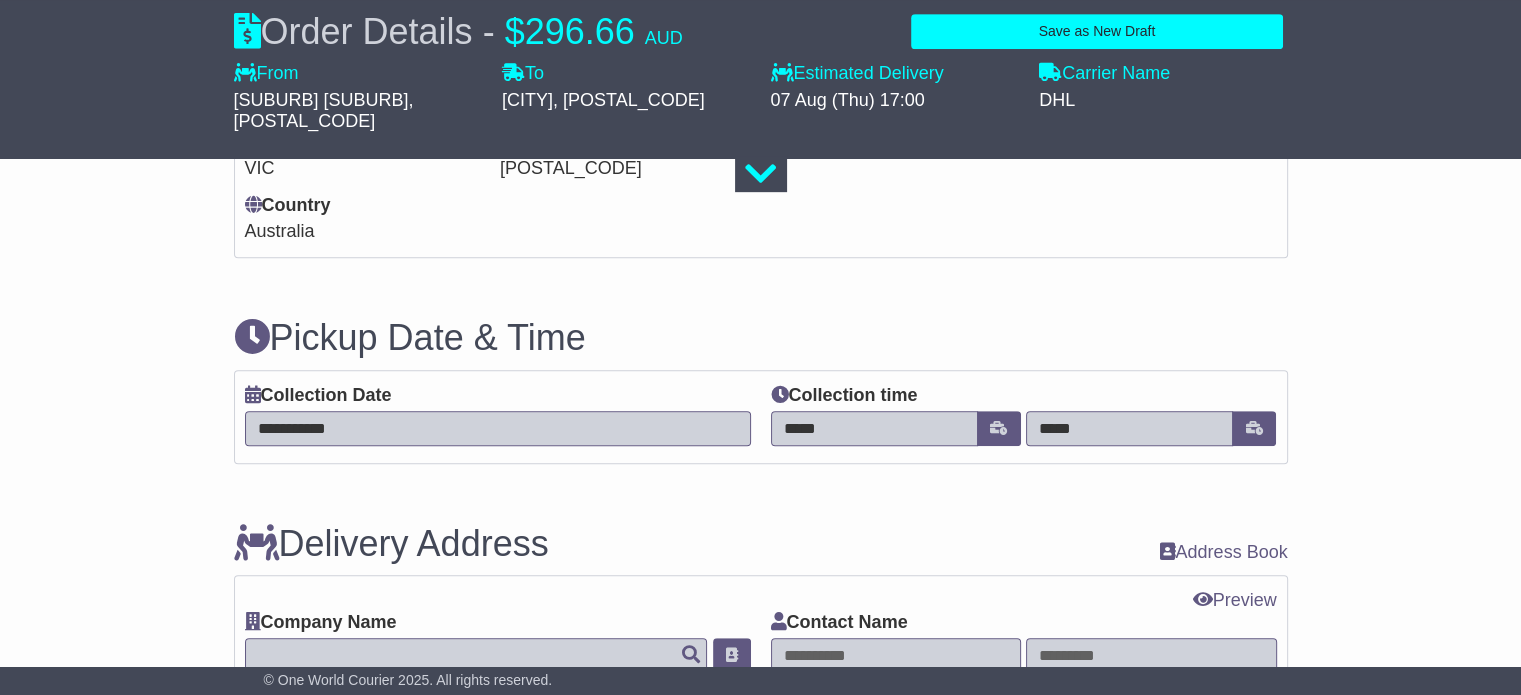 click on "**********" at bounding box center (498, 428) 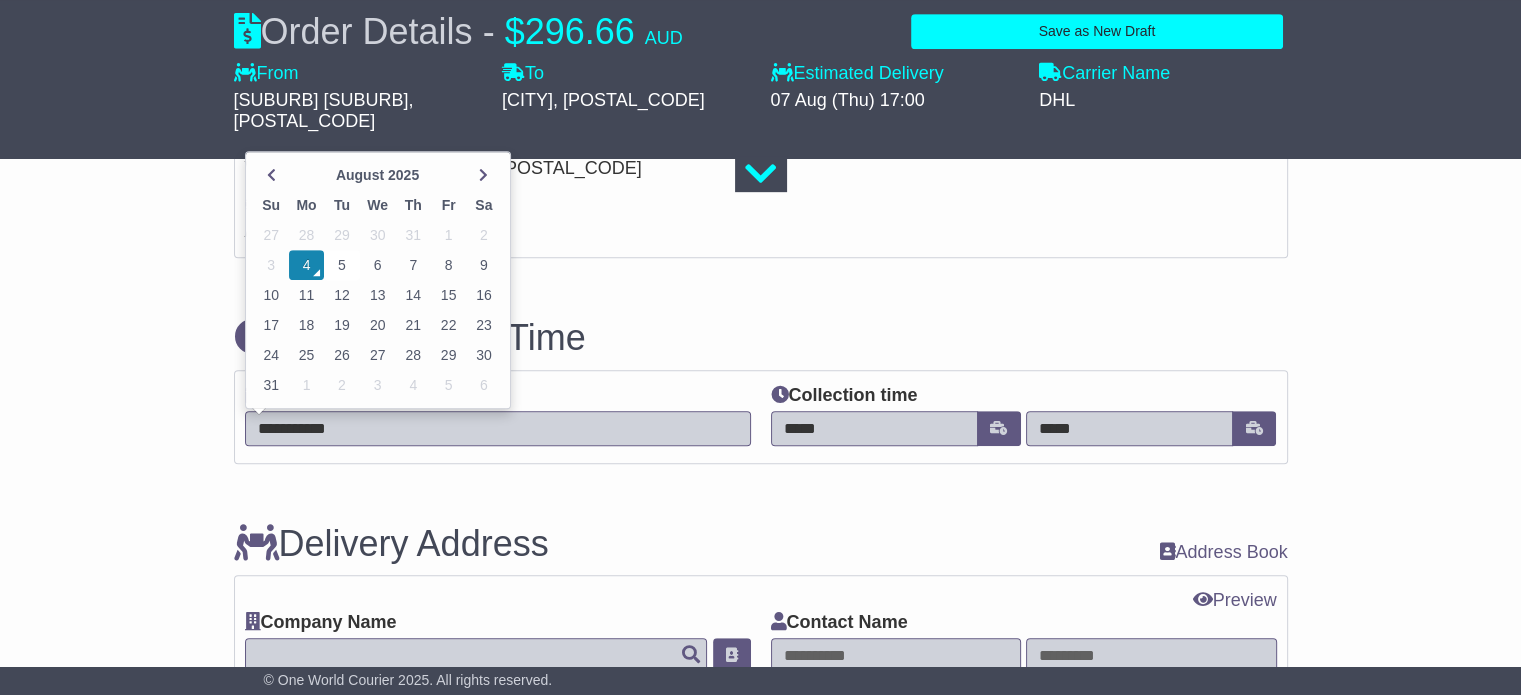 click on "5" at bounding box center [341, 265] 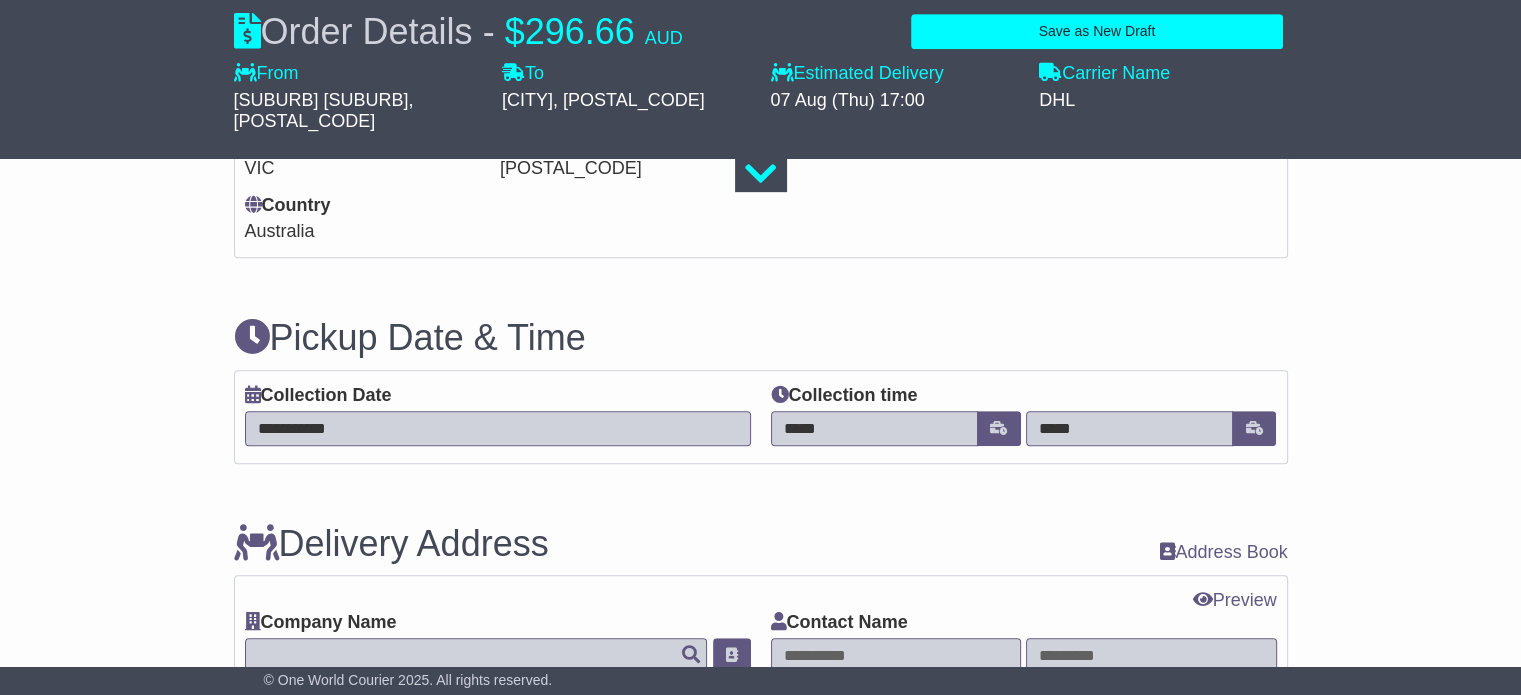 click on "*****" at bounding box center (1129, 428) 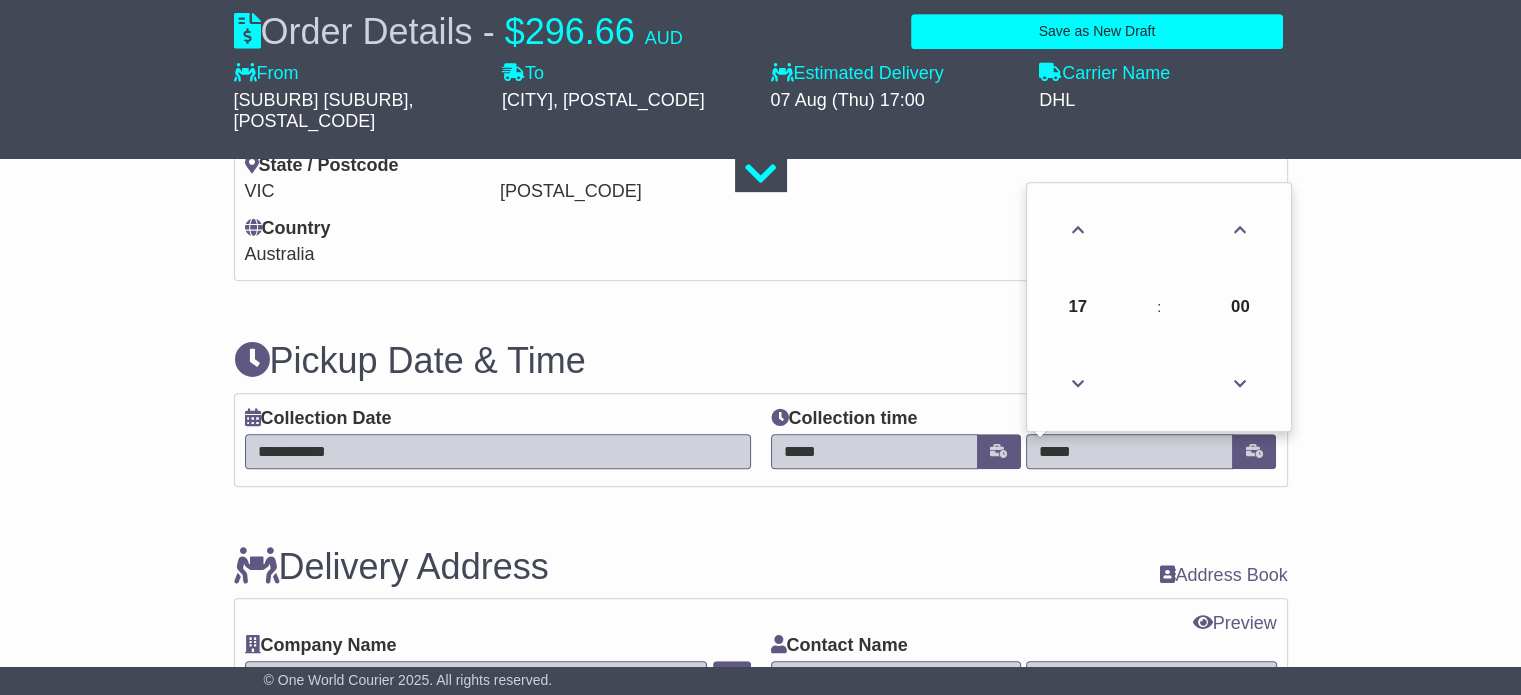 scroll, scrollTop: 1000, scrollLeft: 0, axis: vertical 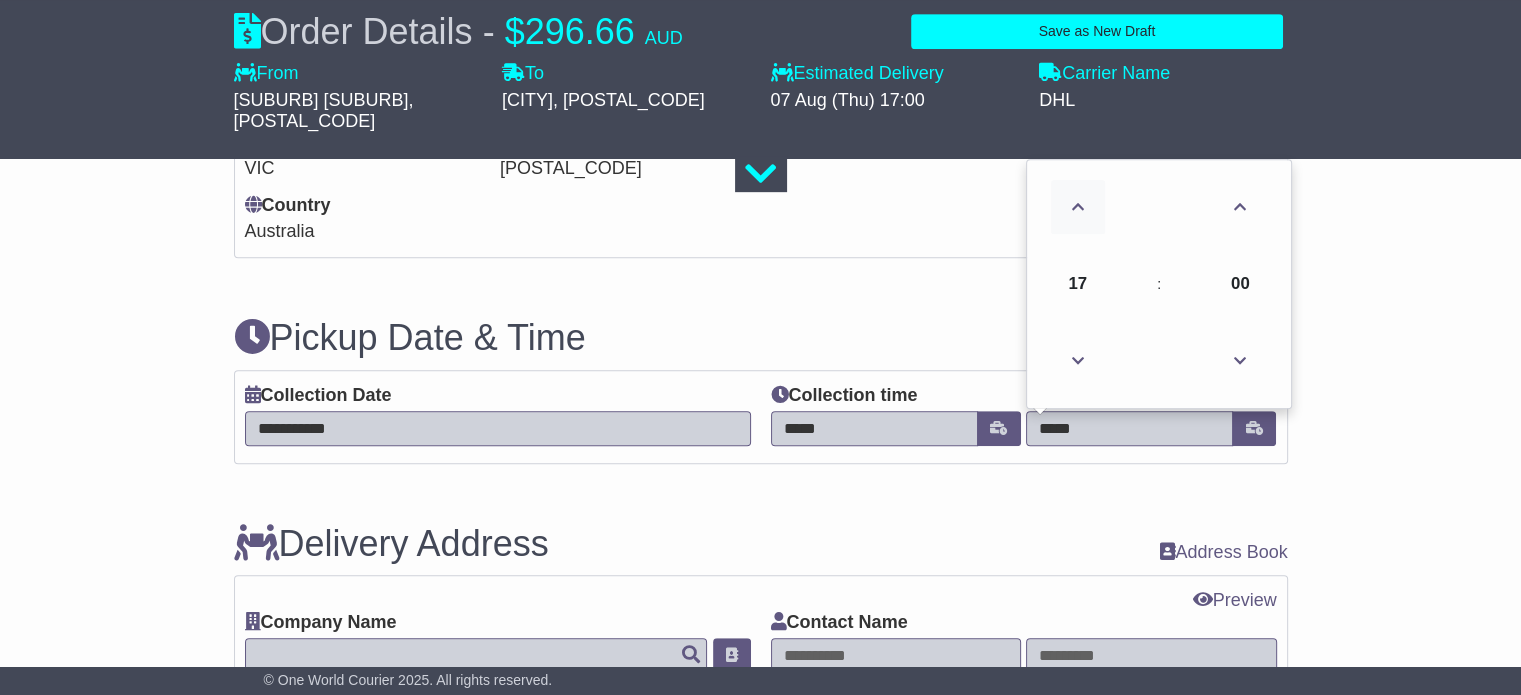 click at bounding box center [1078, 207] 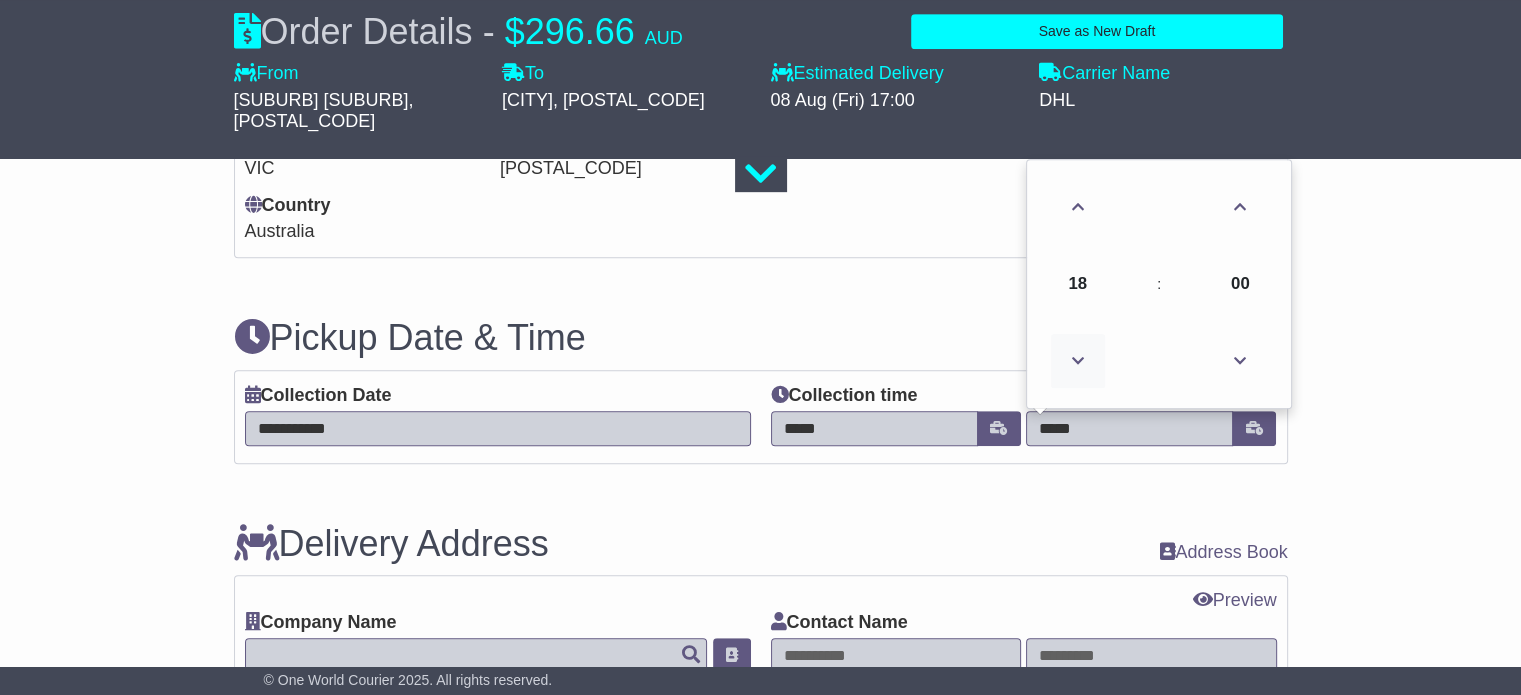 click at bounding box center [1078, 361] 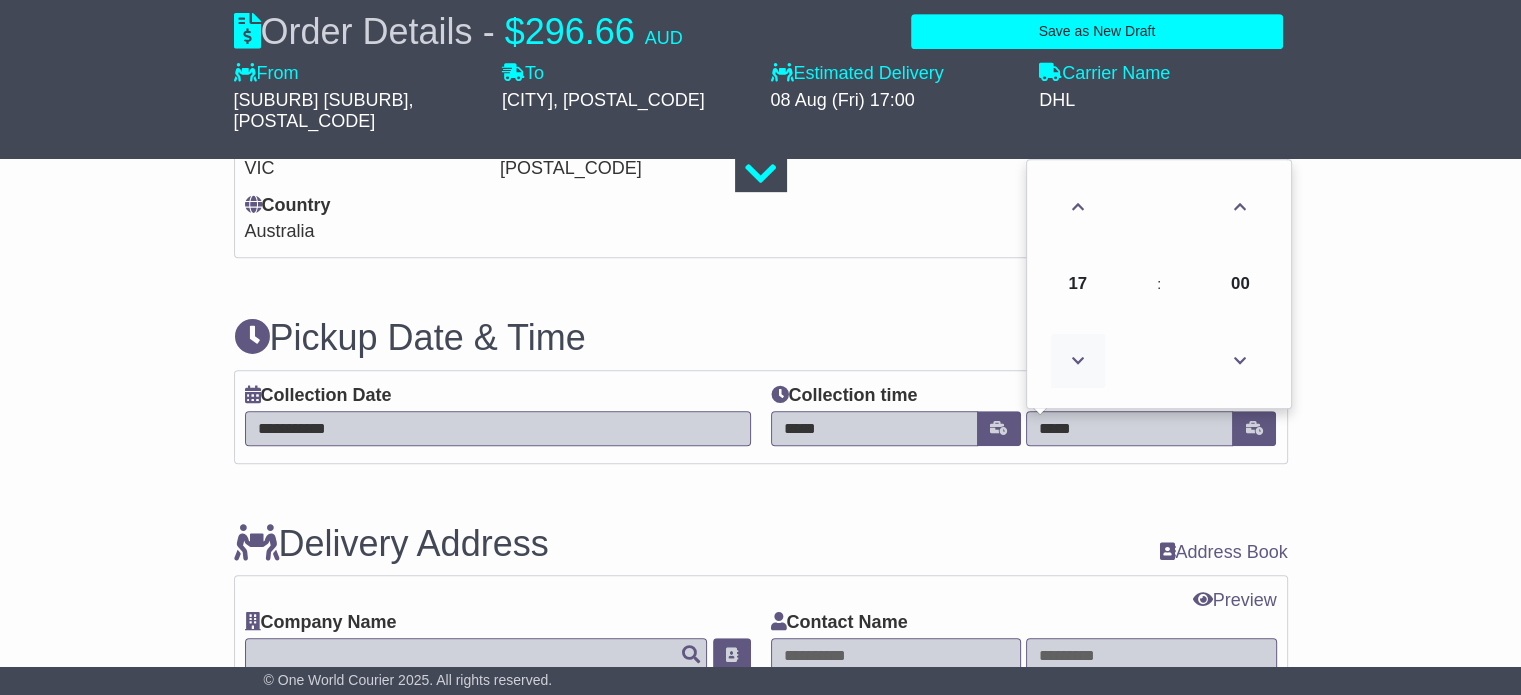 click at bounding box center (1078, 361) 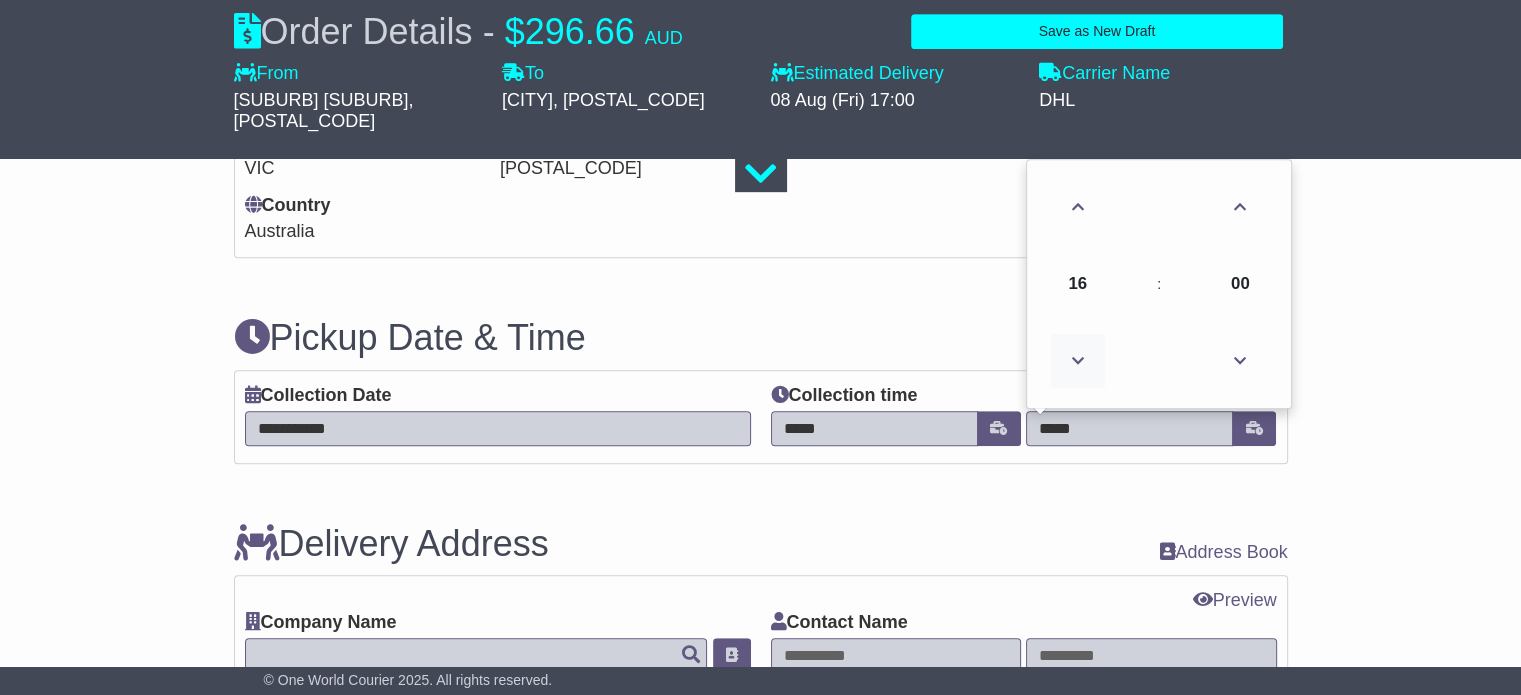 click at bounding box center (1078, 361) 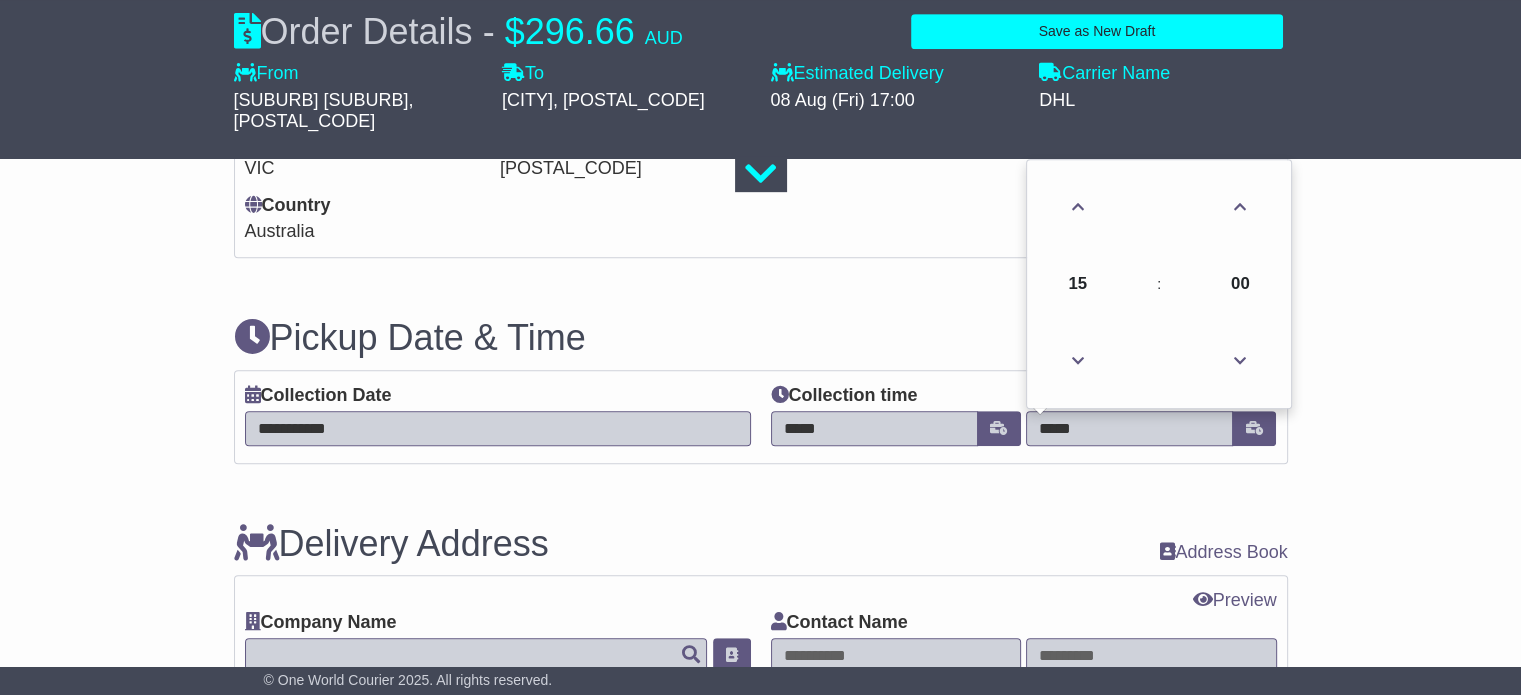 click on "**********" at bounding box center (761, 1012) 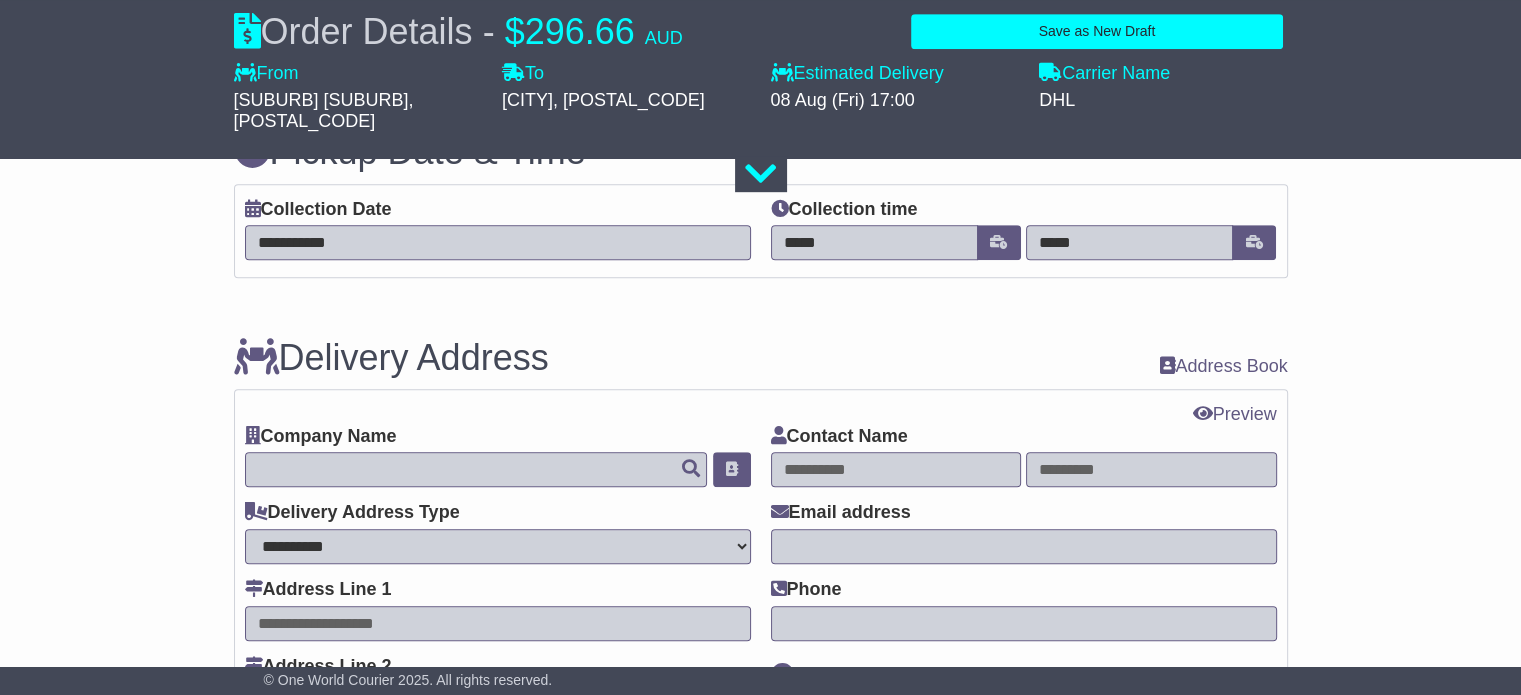 scroll, scrollTop: 1200, scrollLeft: 0, axis: vertical 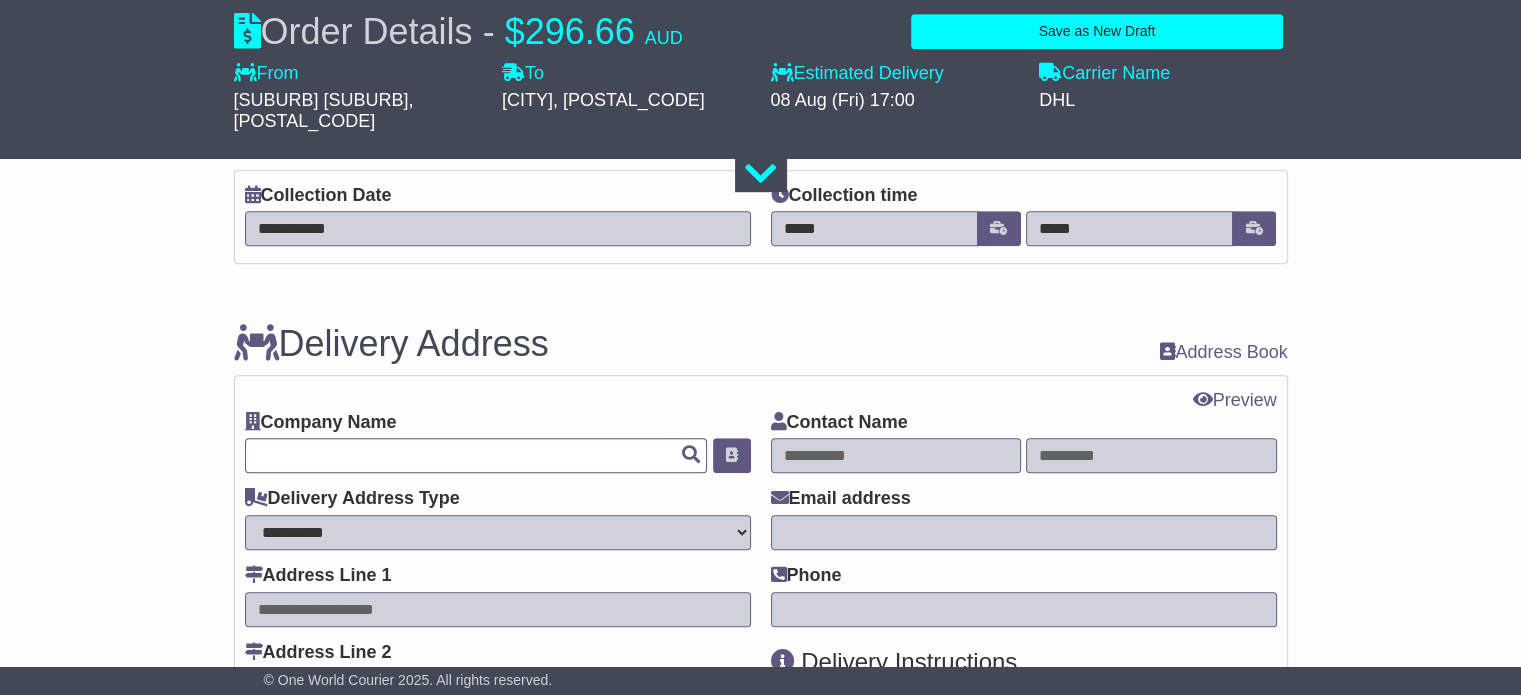 click at bounding box center [476, 455] 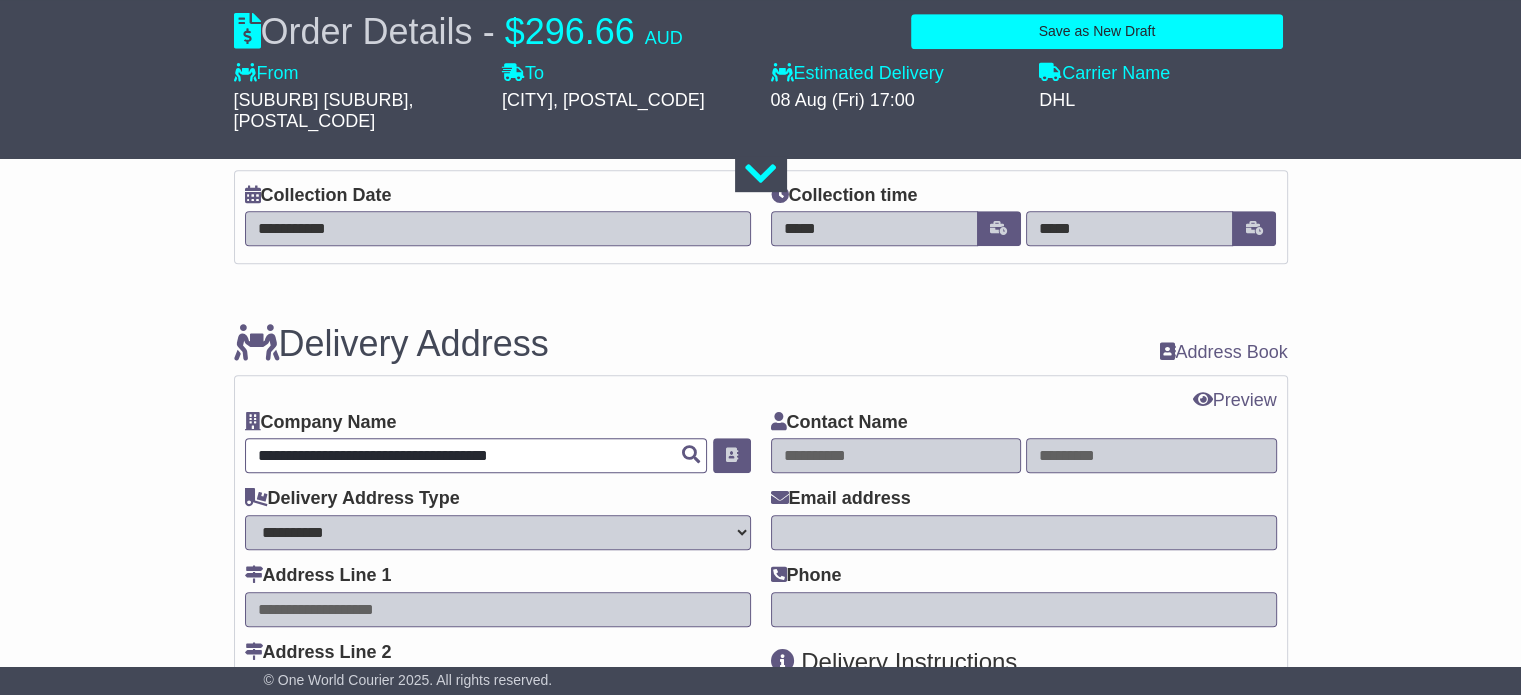 type on "**********" 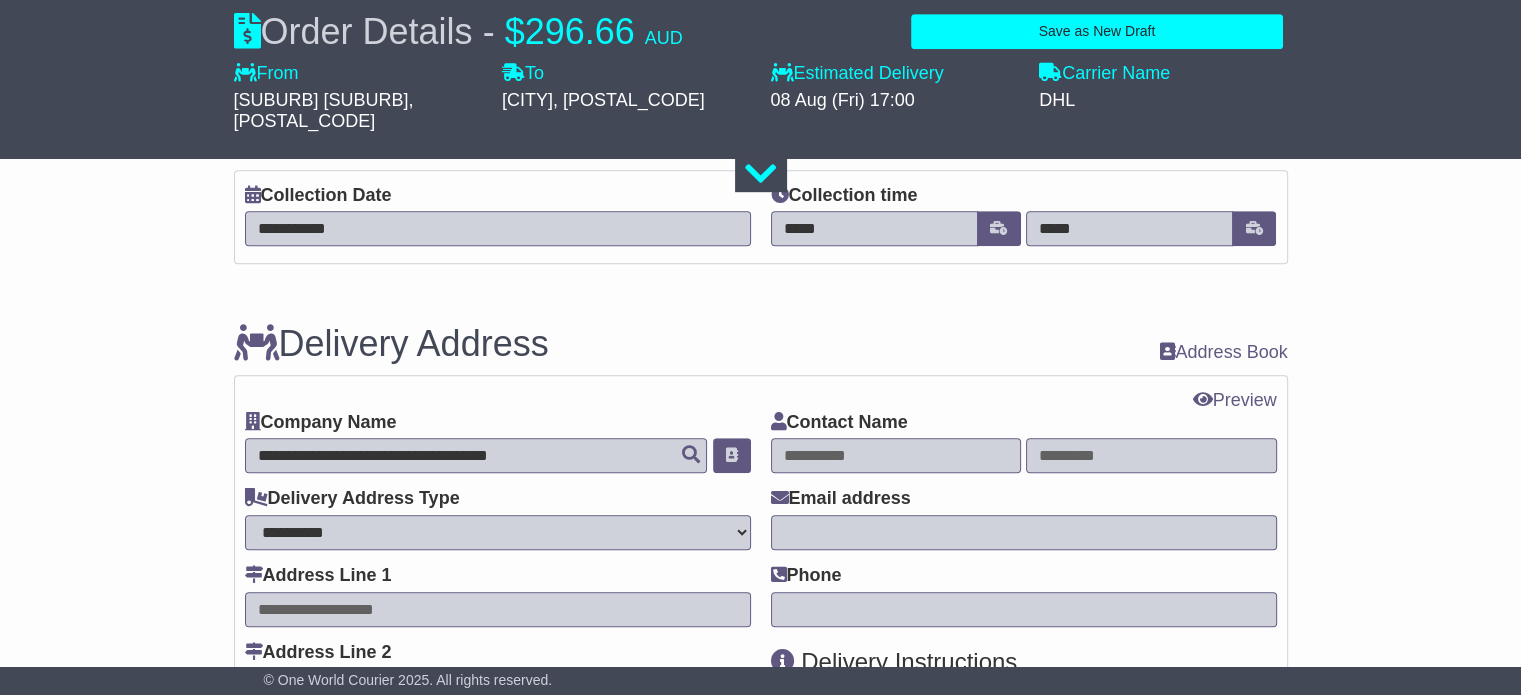 click on "**********" at bounding box center (498, 532) 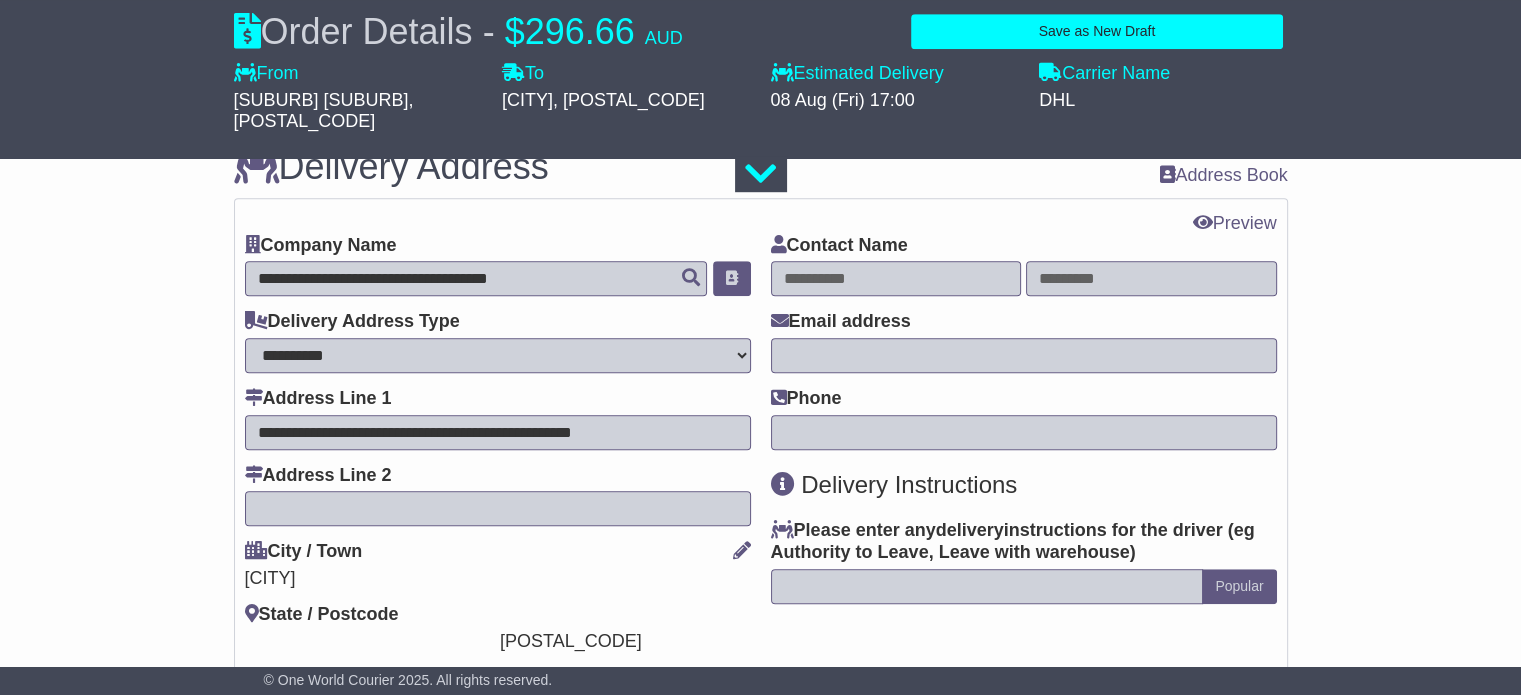 scroll, scrollTop: 1400, scrollLeft: 0, axis: vertical 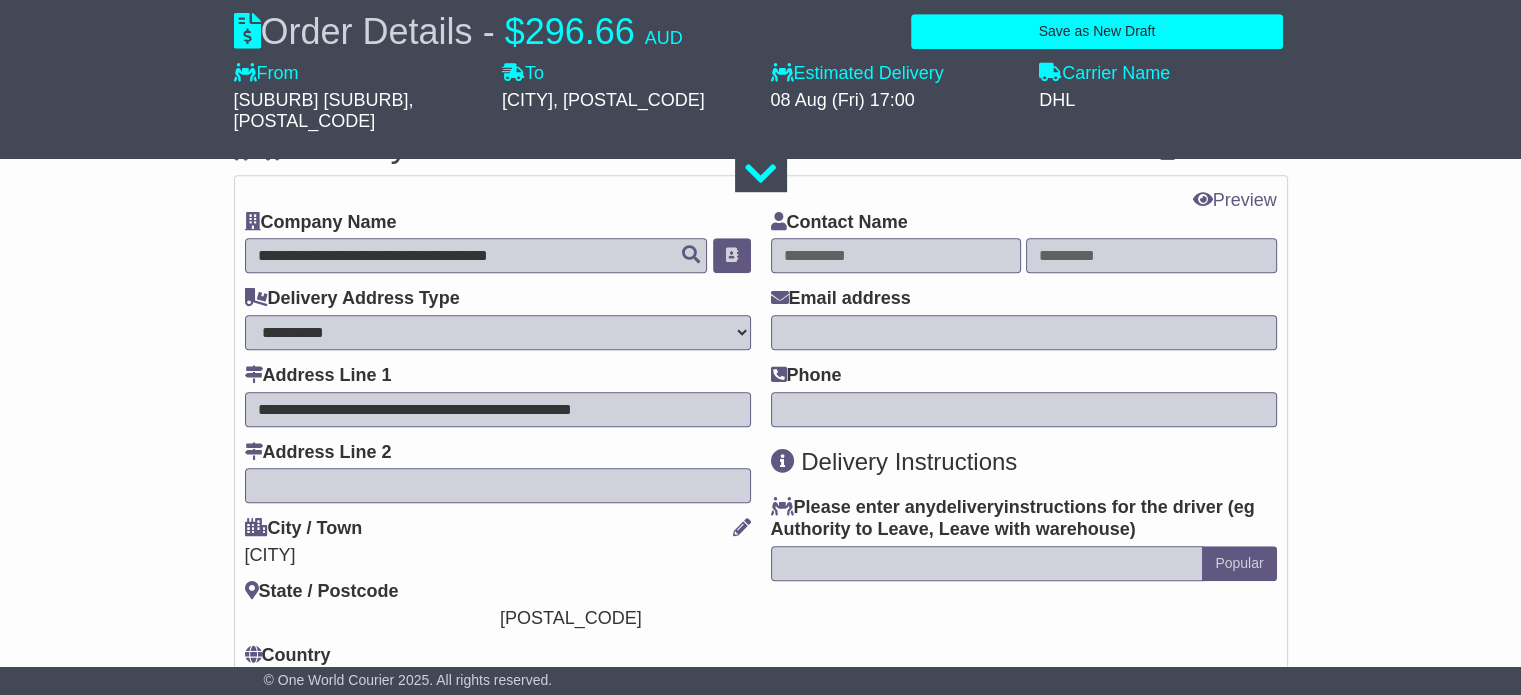 type on "**********" 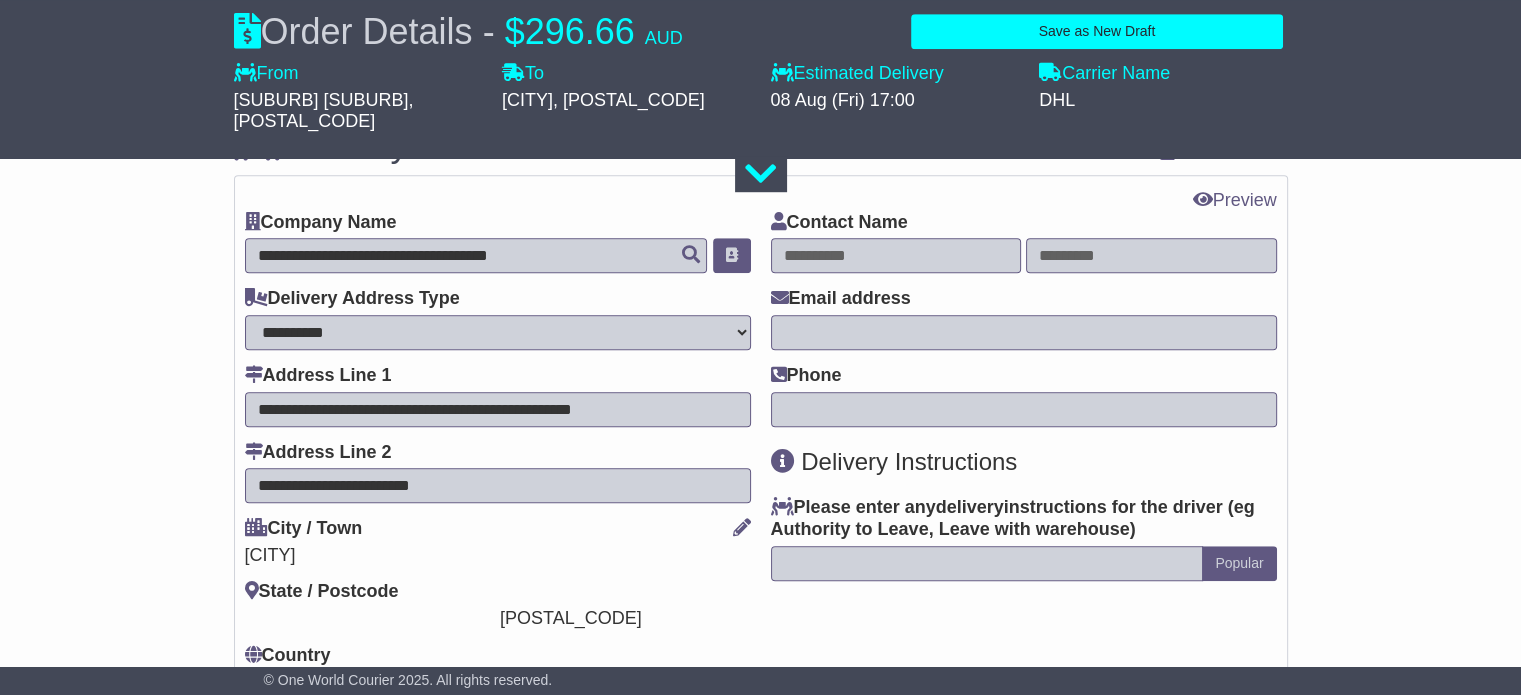 type on "**********" 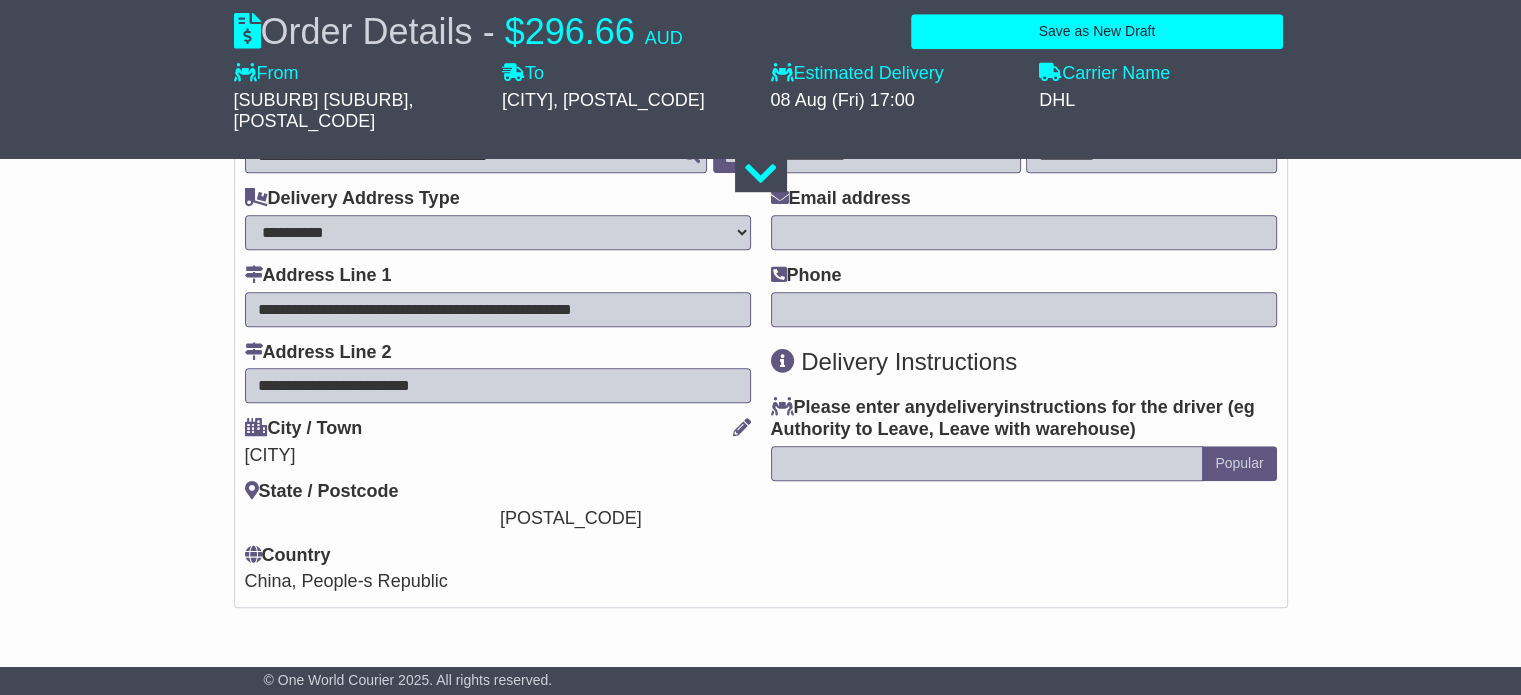 click on "**********" at bounding box center [760, 512] 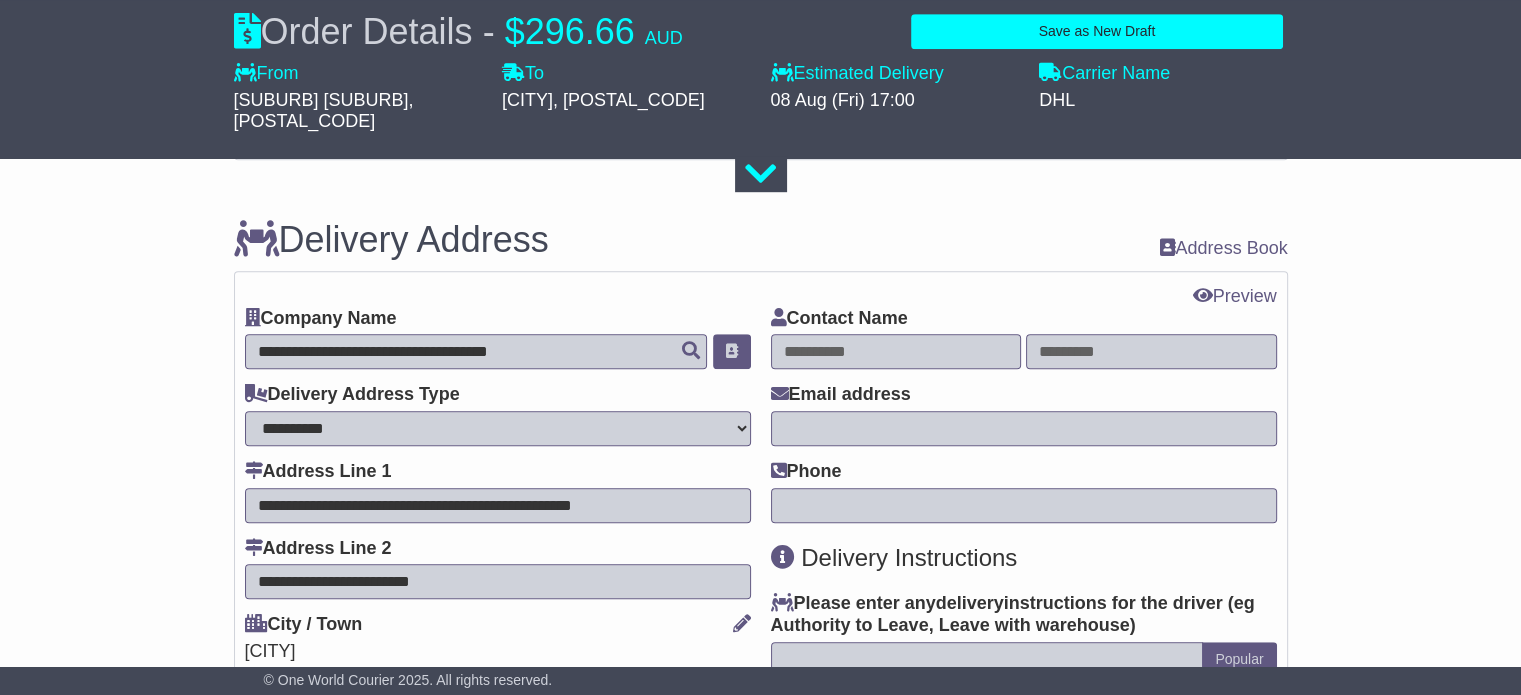 scroll, scrollTop: 1300, scrollLeft: 0, axis: vertical 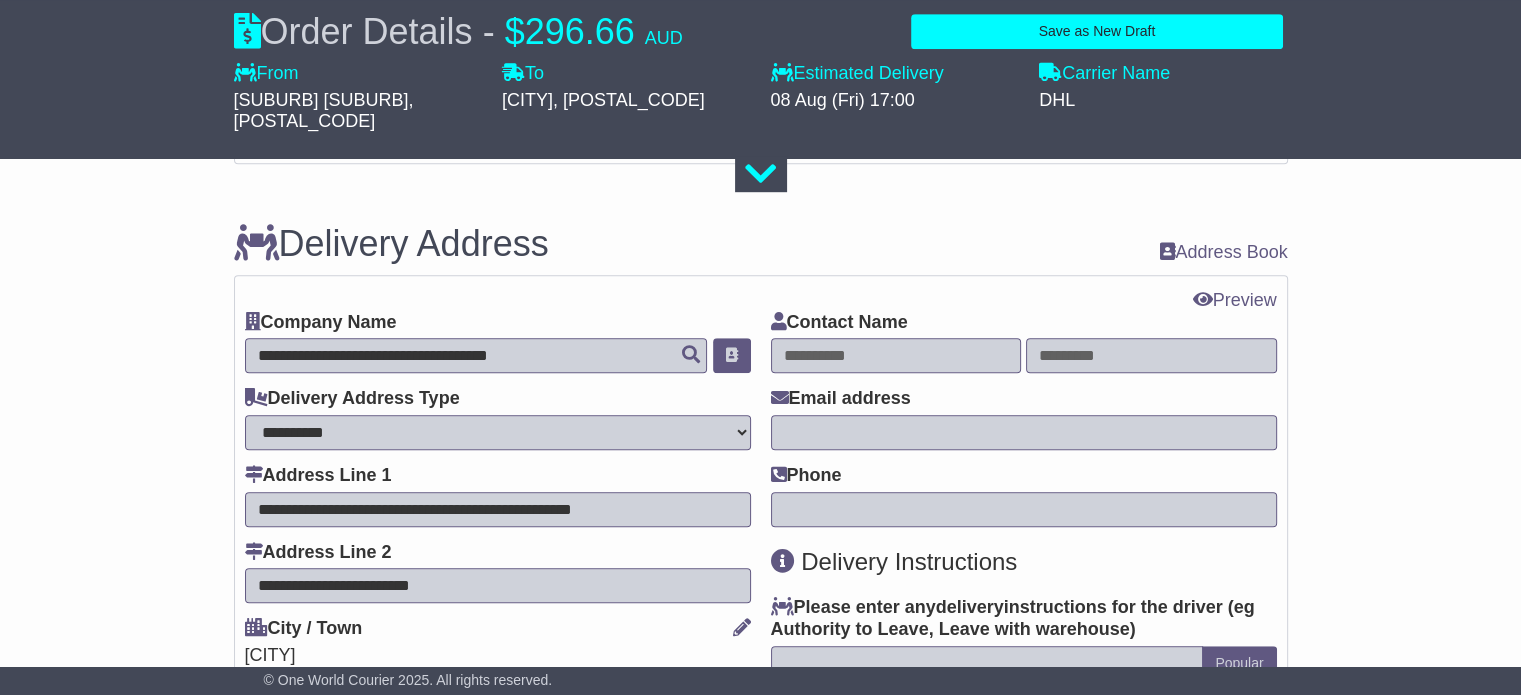 click at bounding box center (896, 355) 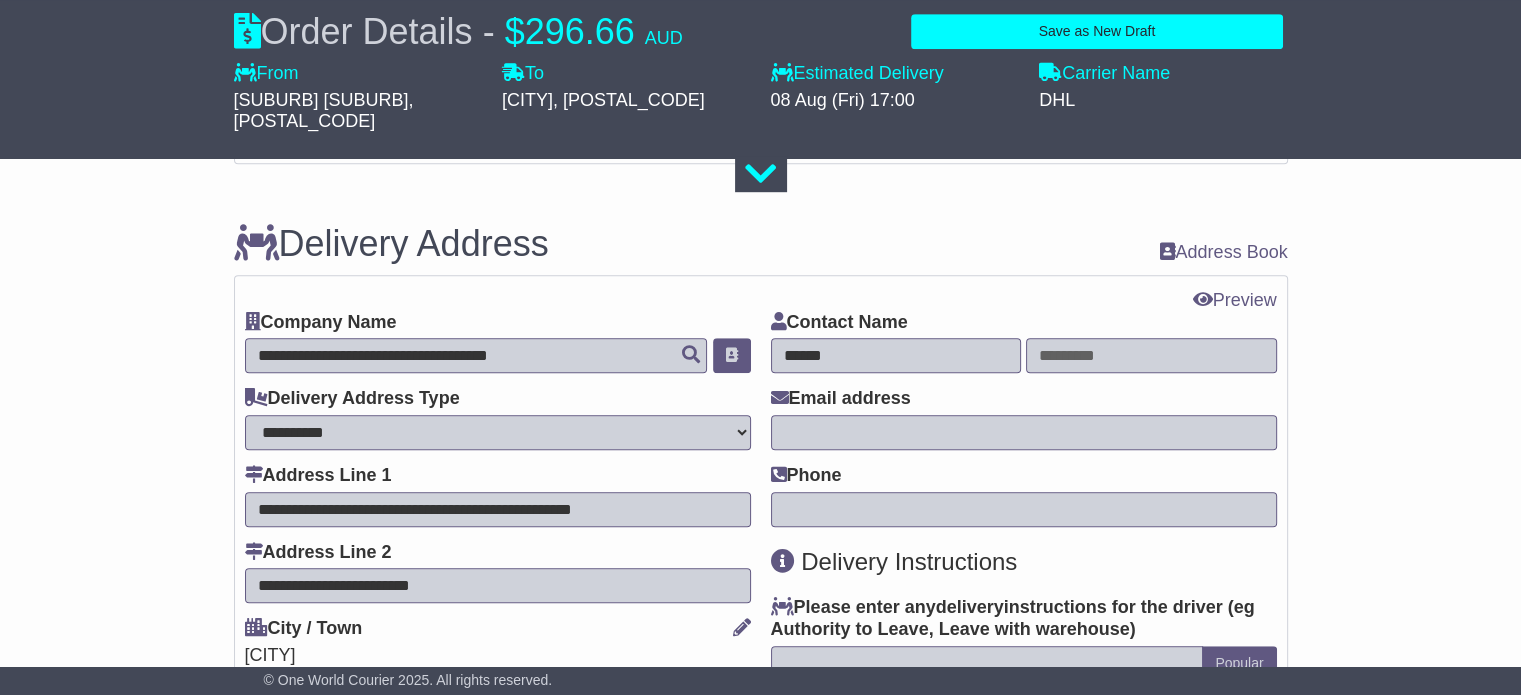 type on "******" 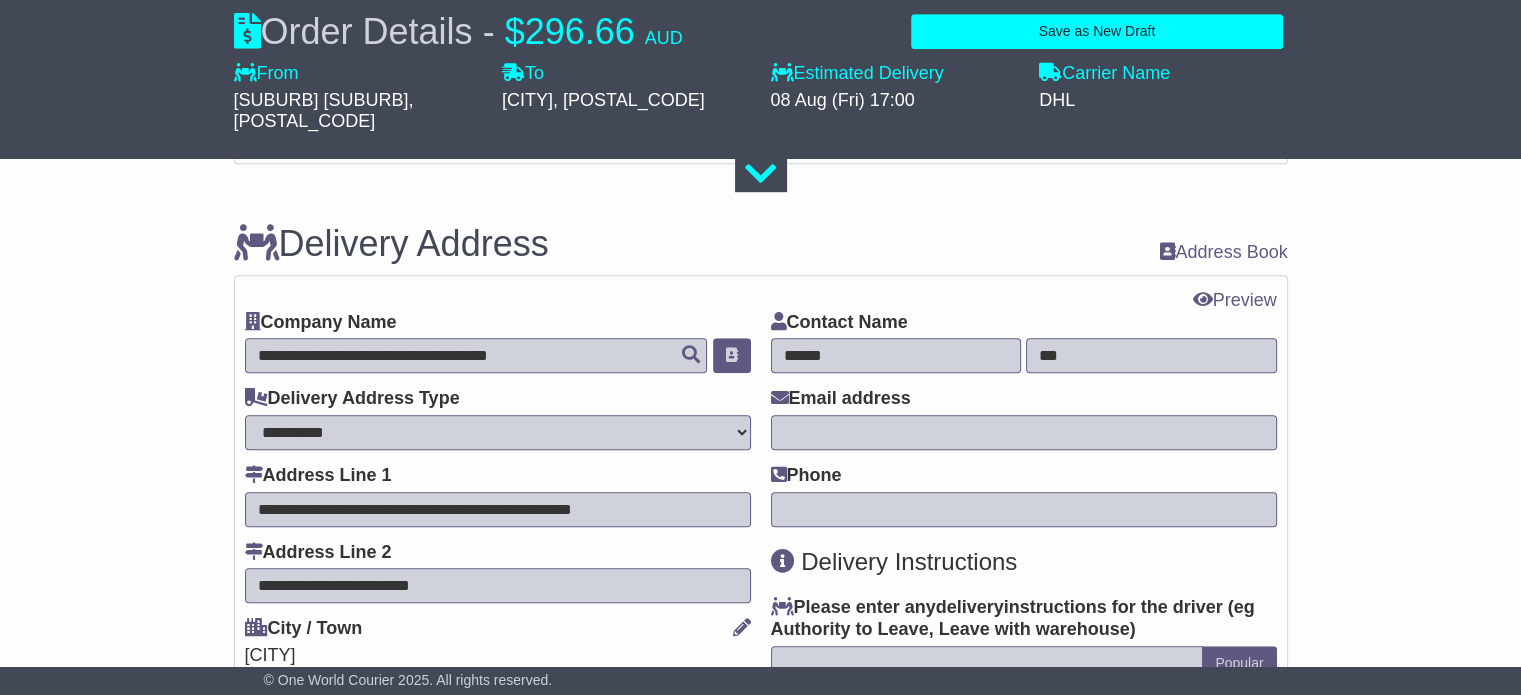 type on "***" 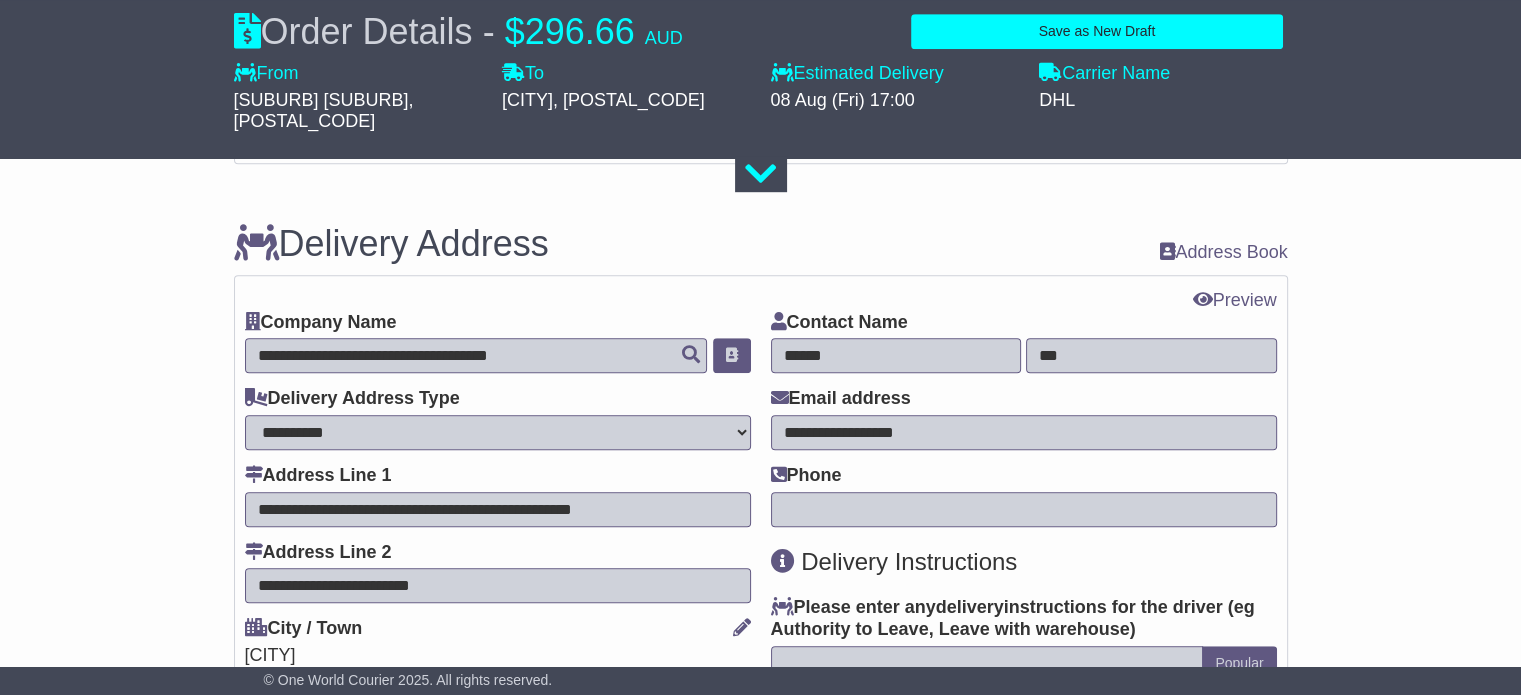 type on "**********" 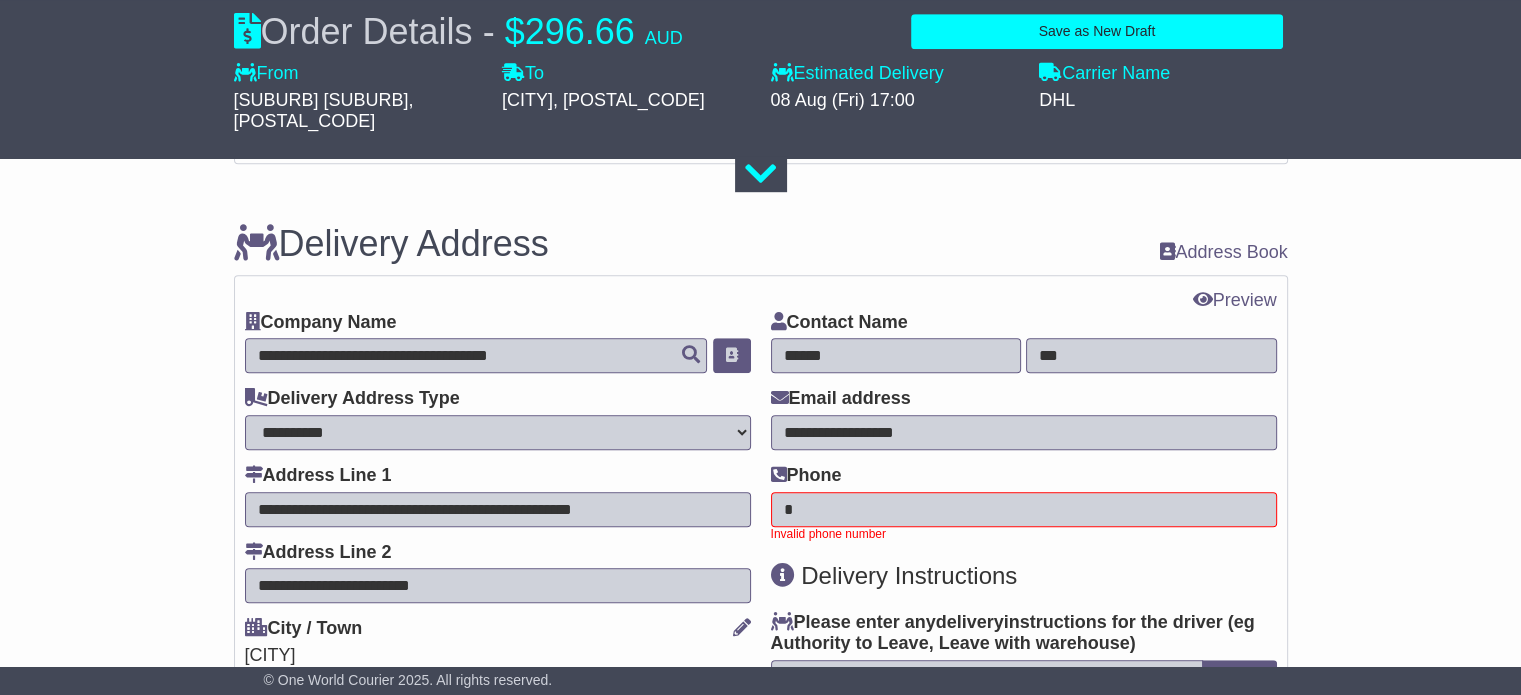 click on "*" at bounding box center (1024, 509) 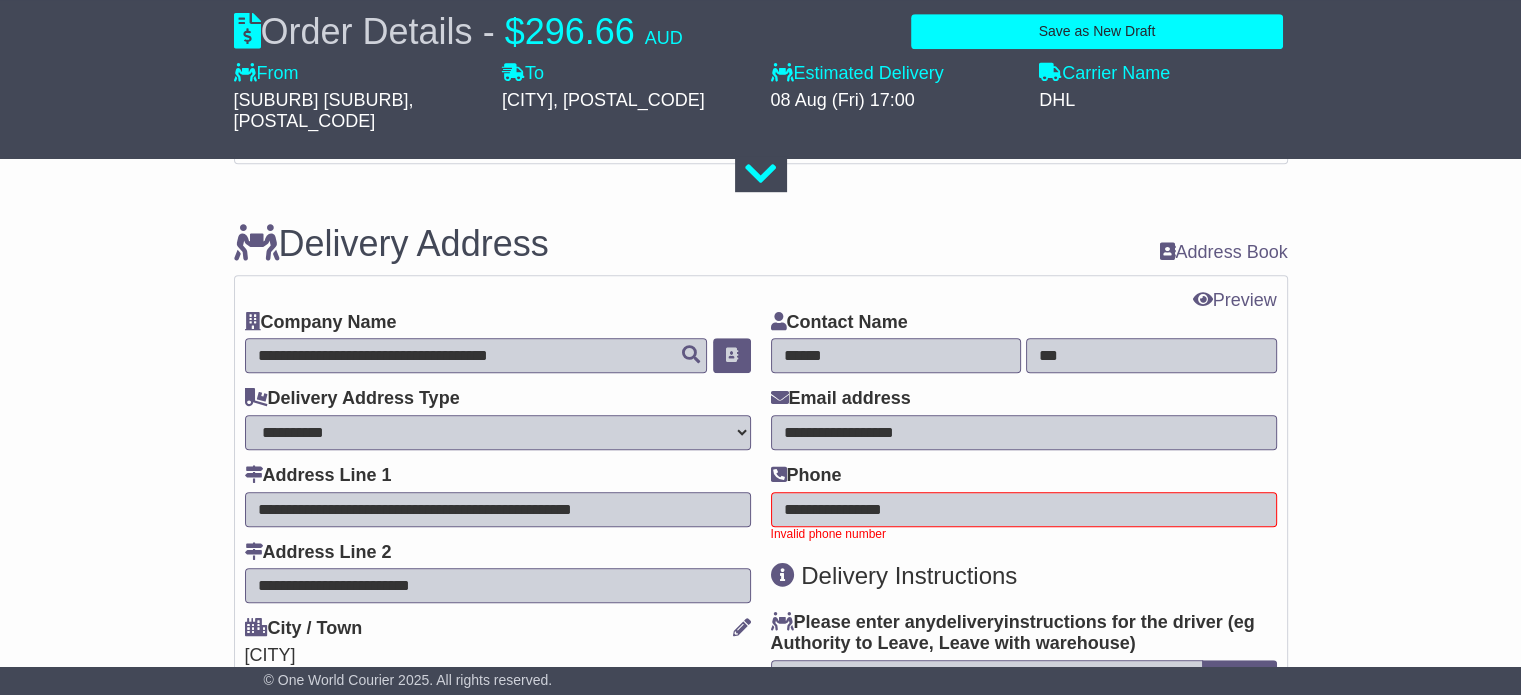 type on "**********" 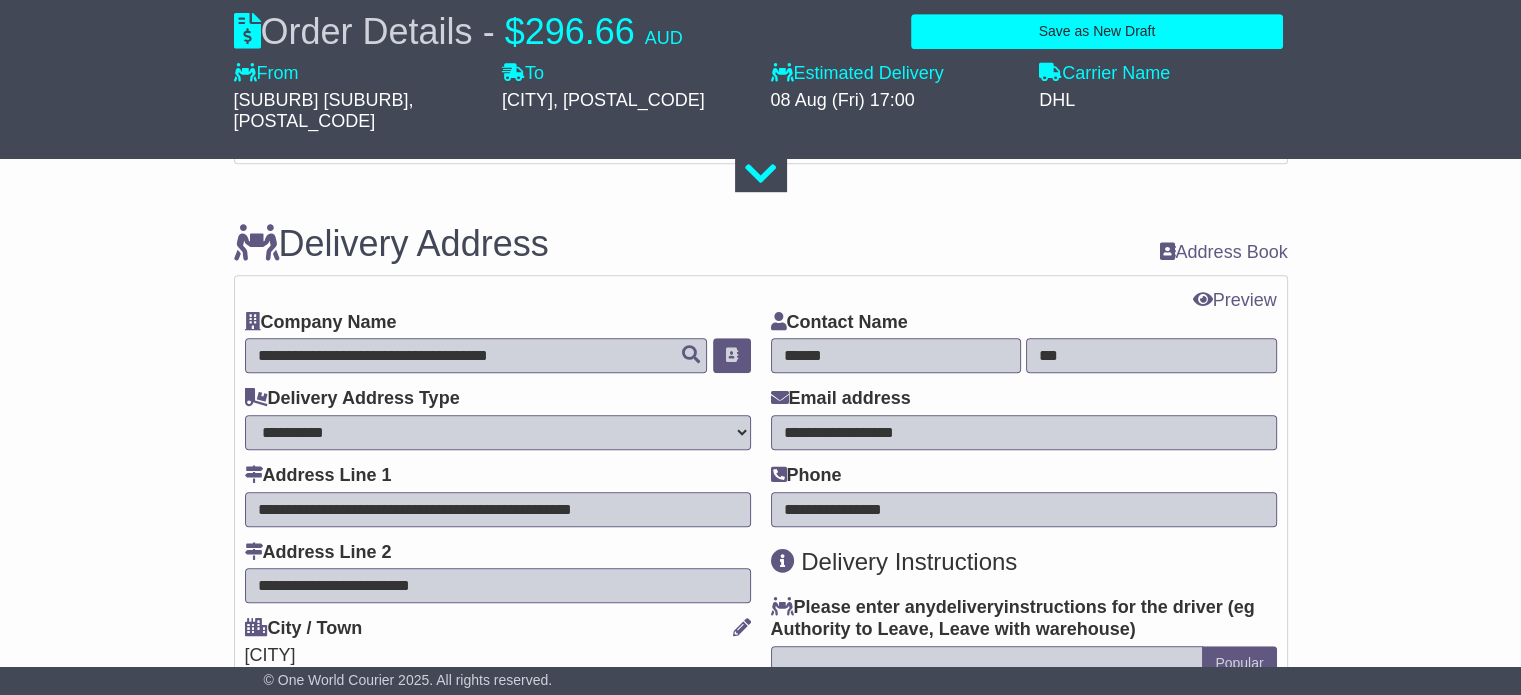 click on "**********" at bounding box center [760, 712] 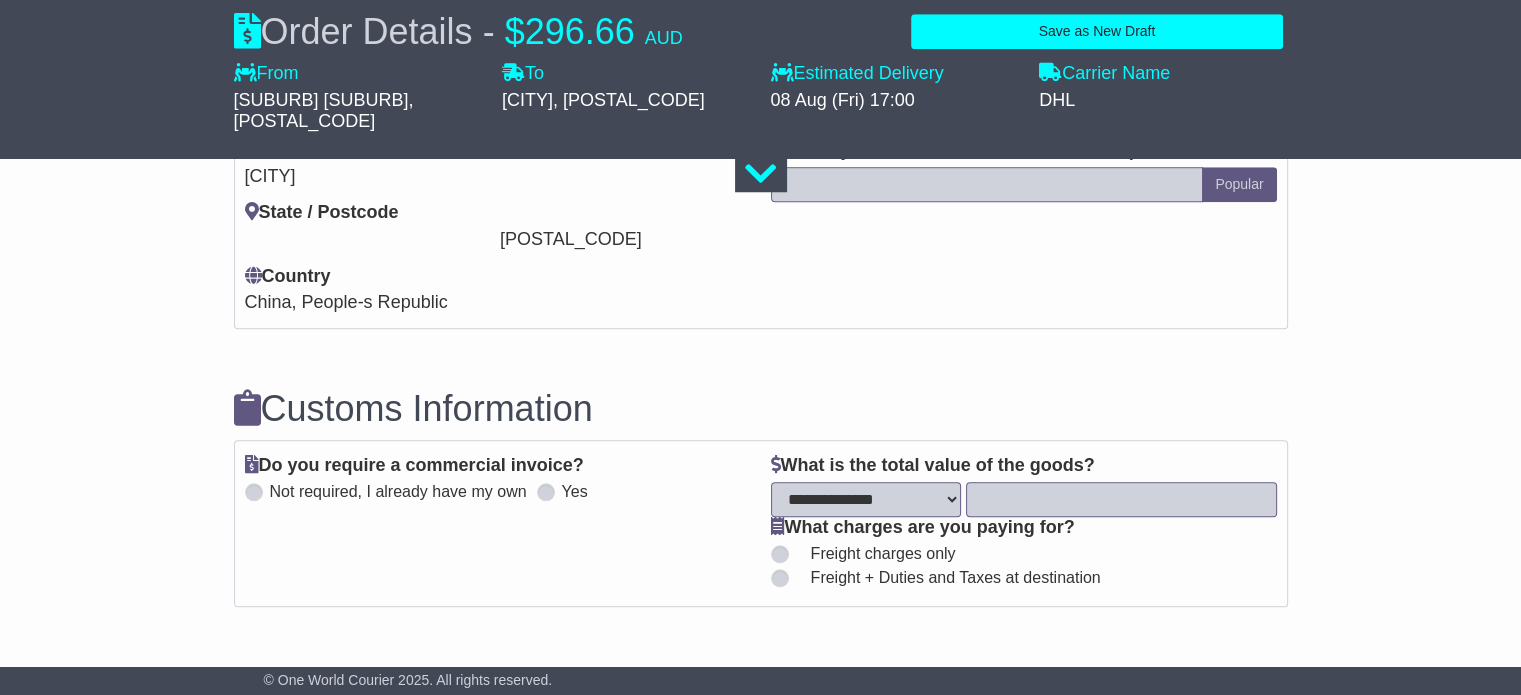 scroll, scrollTop: 1800, scrollLeft: 0, axis: vertical 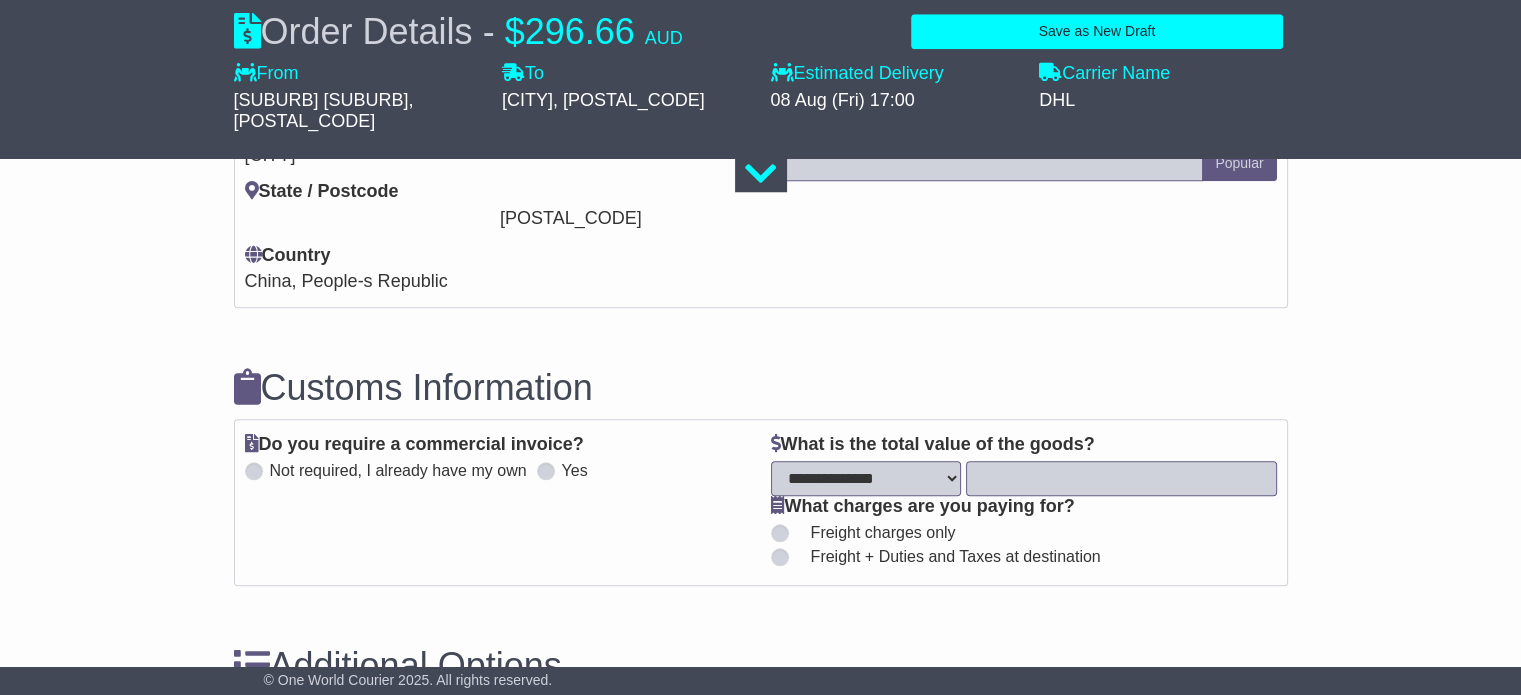 click on "**********" at bounding box center (866, 478) 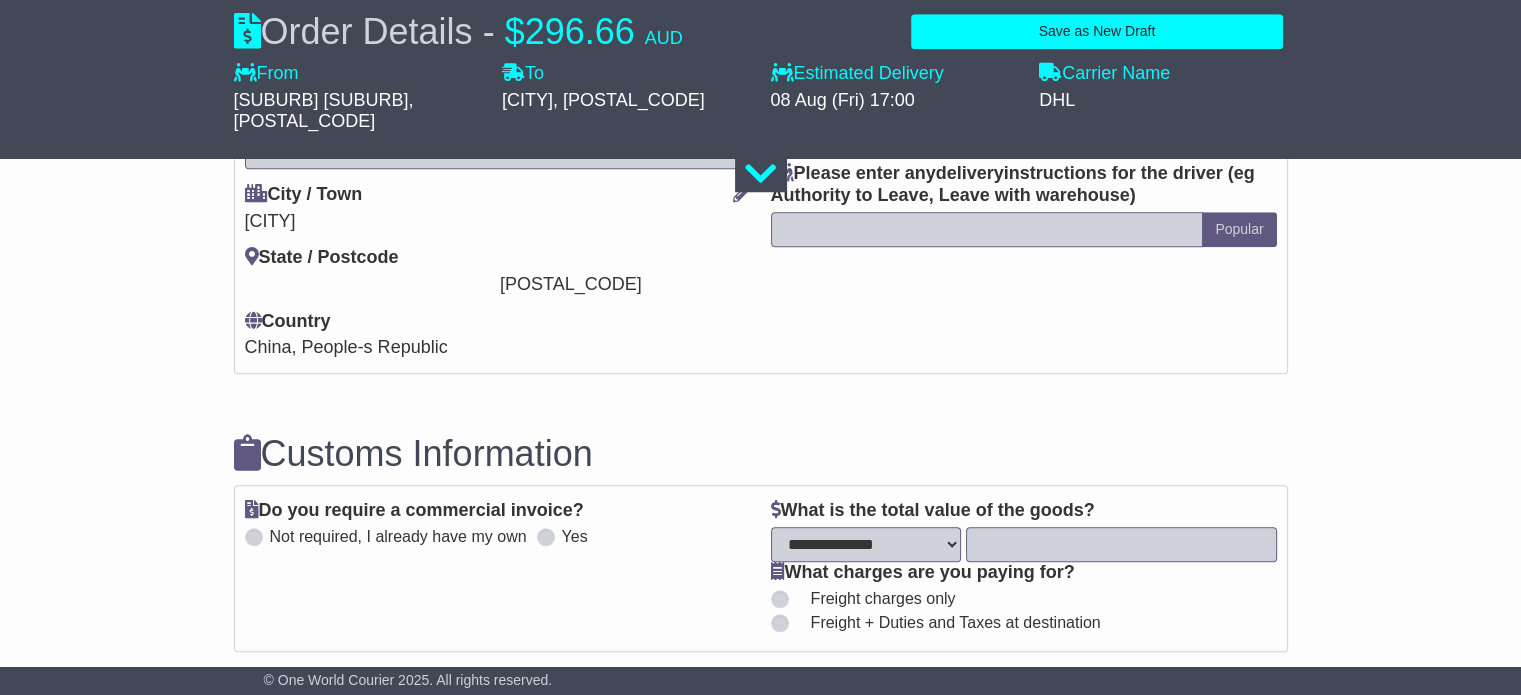 scroll, scrollTop: 1729, scrollLeft: 0, axis: vertical 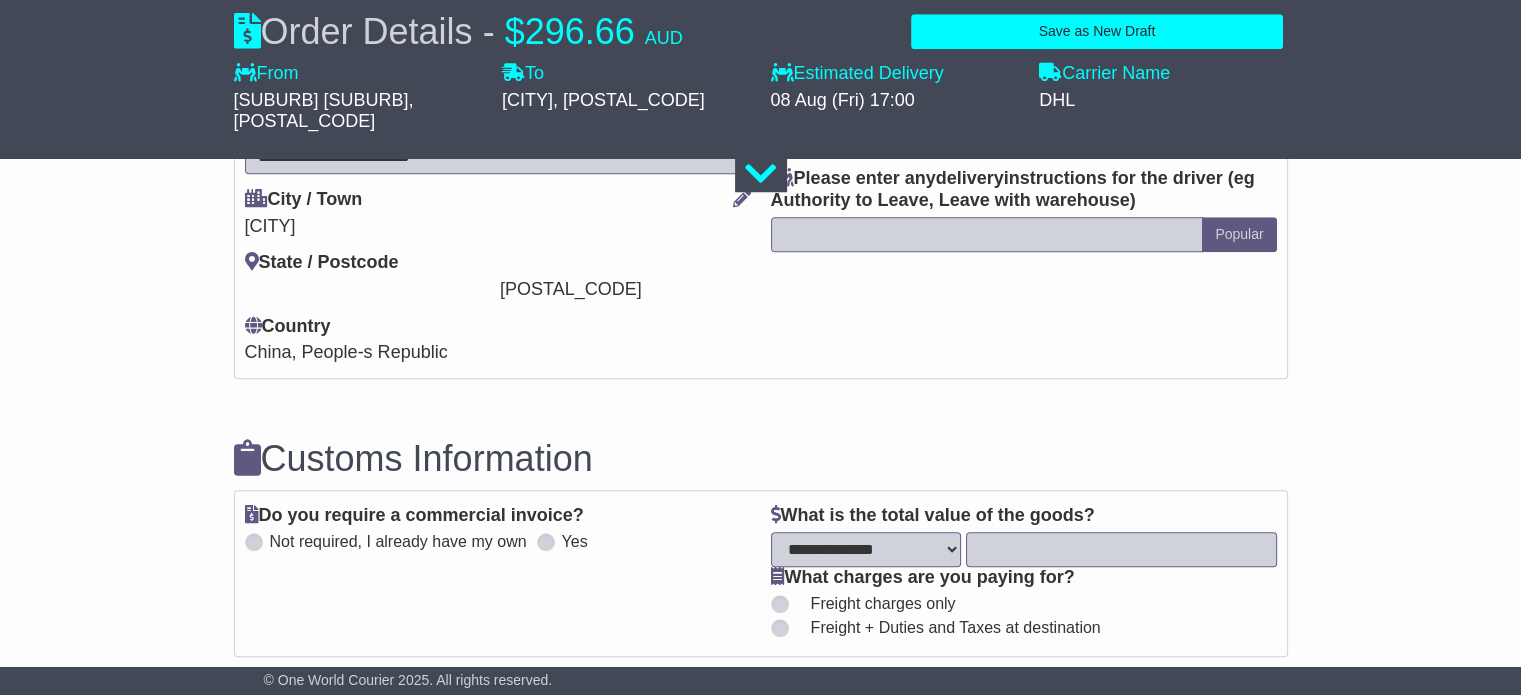 click at bounding box center [1121, 549] 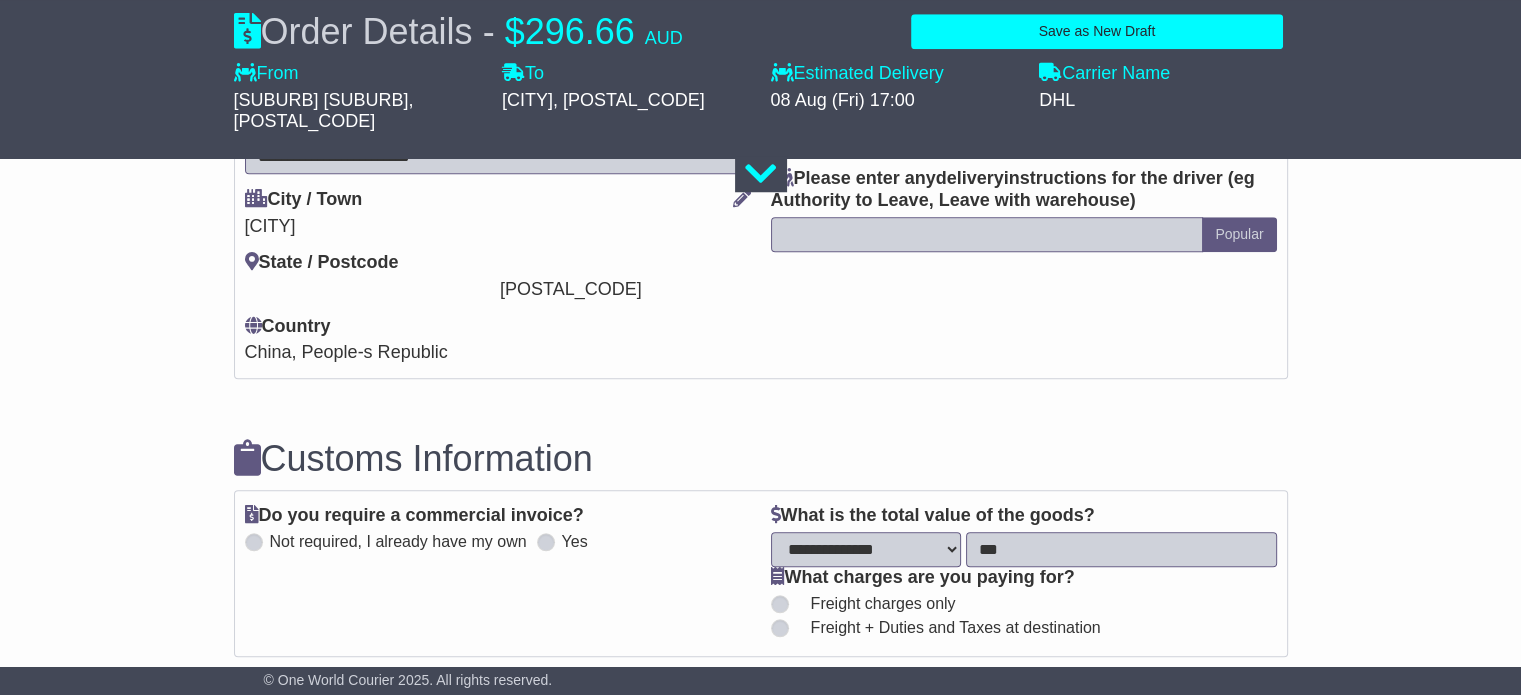 type on "***" 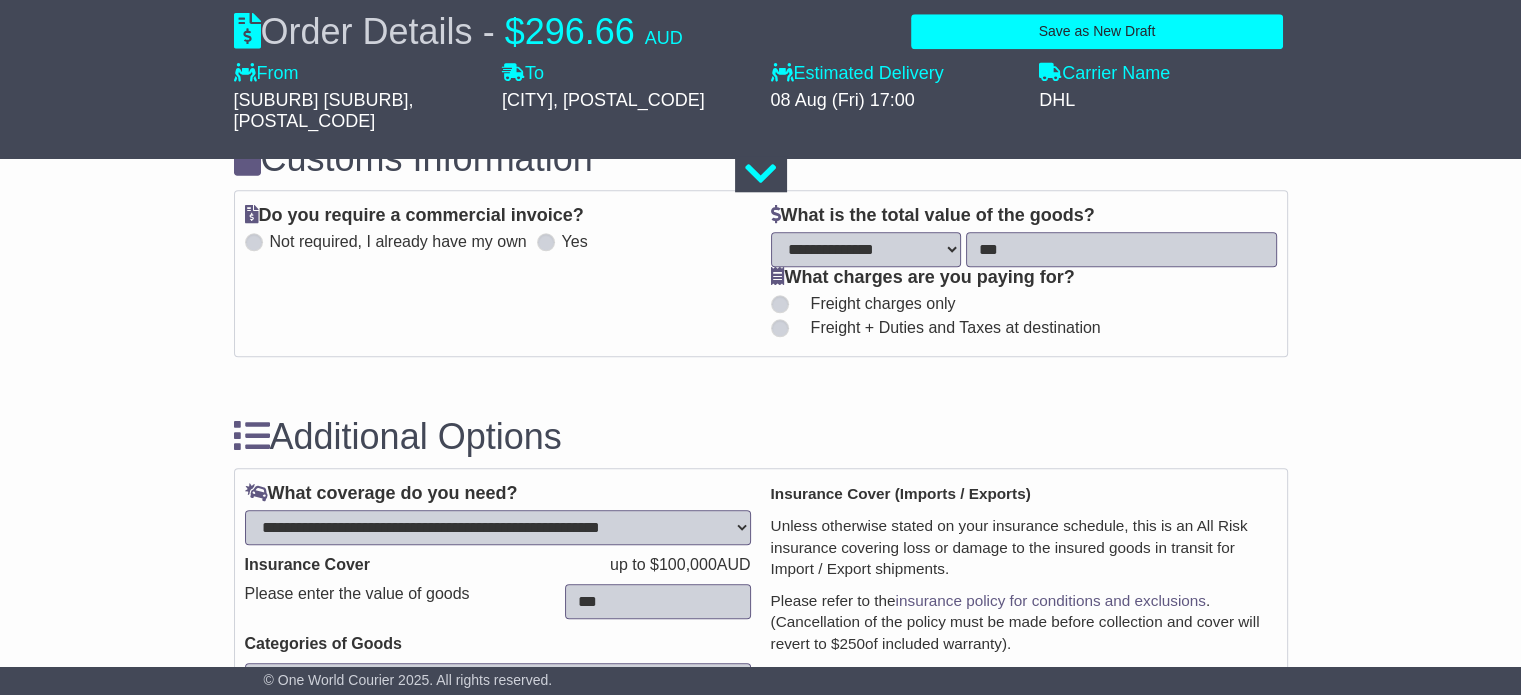 click on "Additional Options" at bounding box center [761, 437] 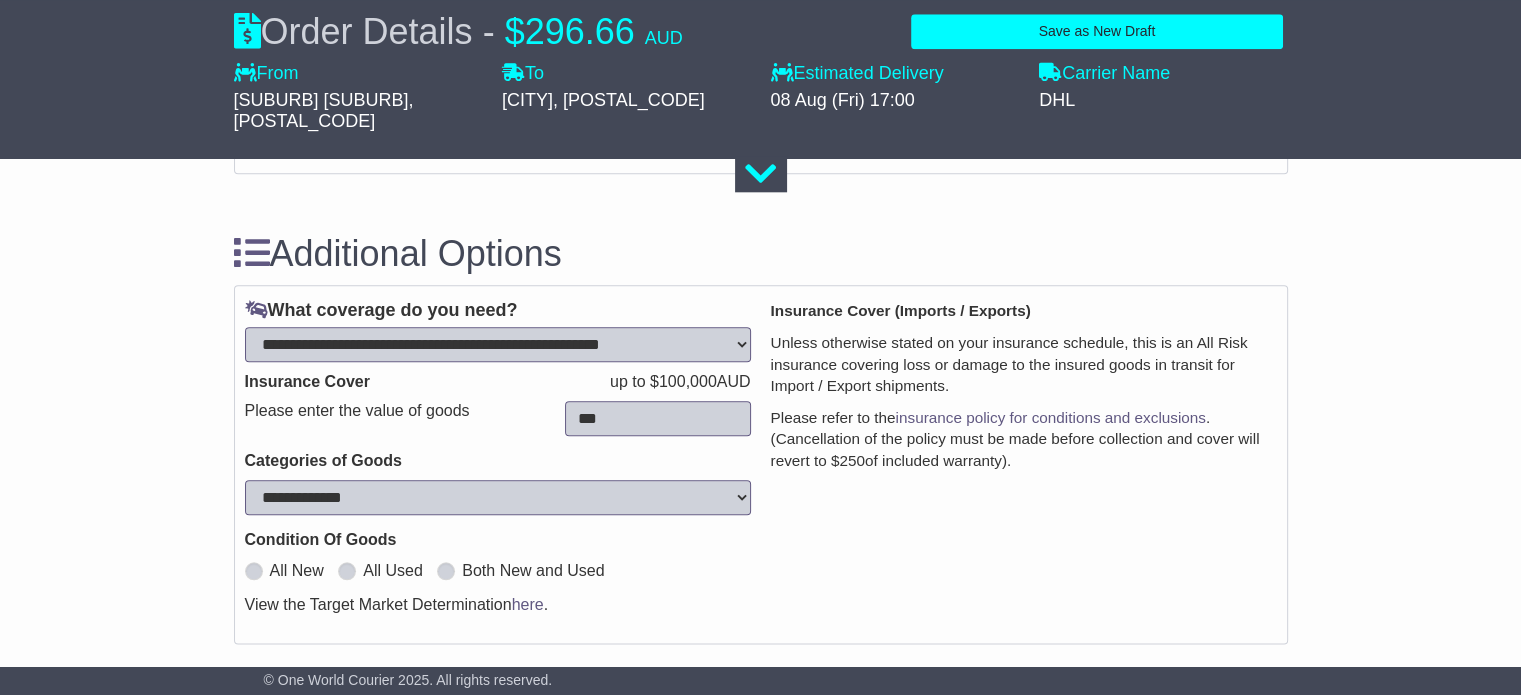 scroll, scrollTop: 2229, scrollLeft: 0, axis: vertical 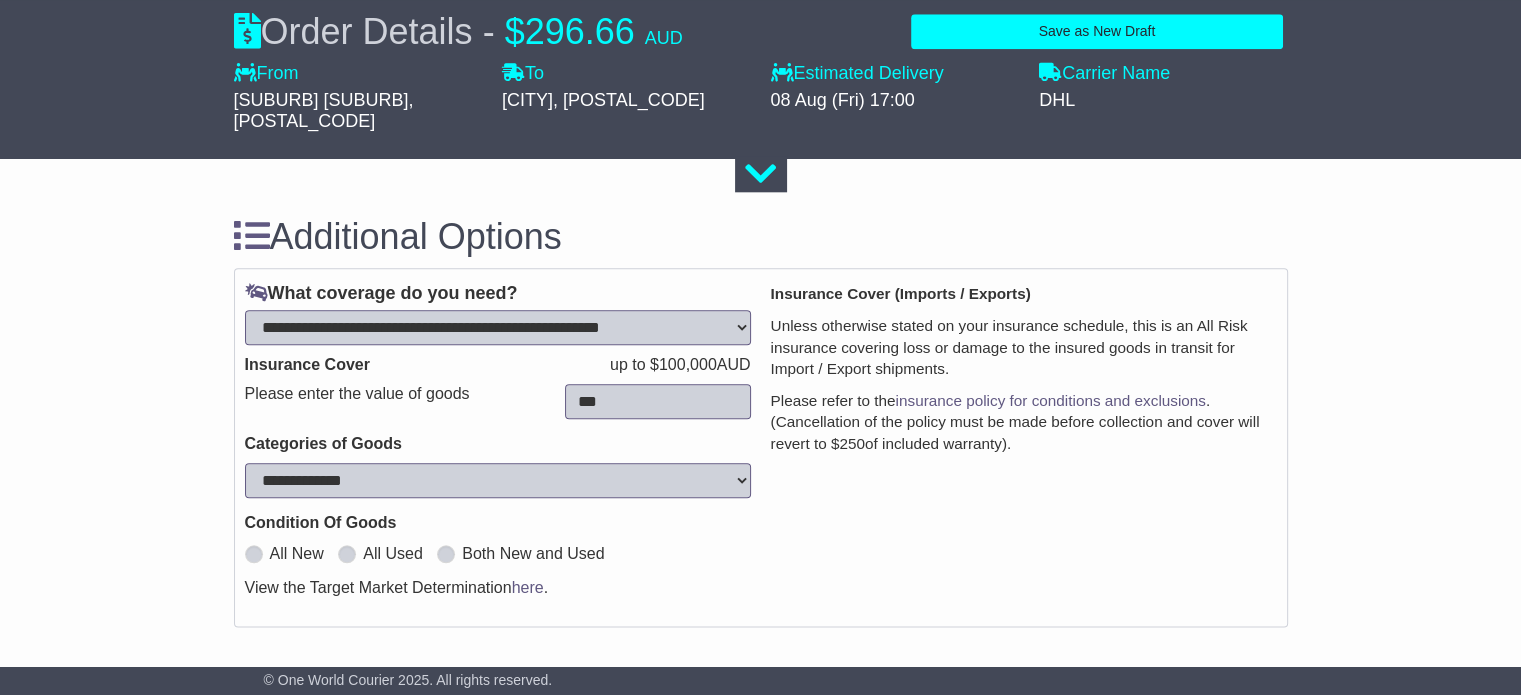 click on "**********" at bounding box center (498, 480) 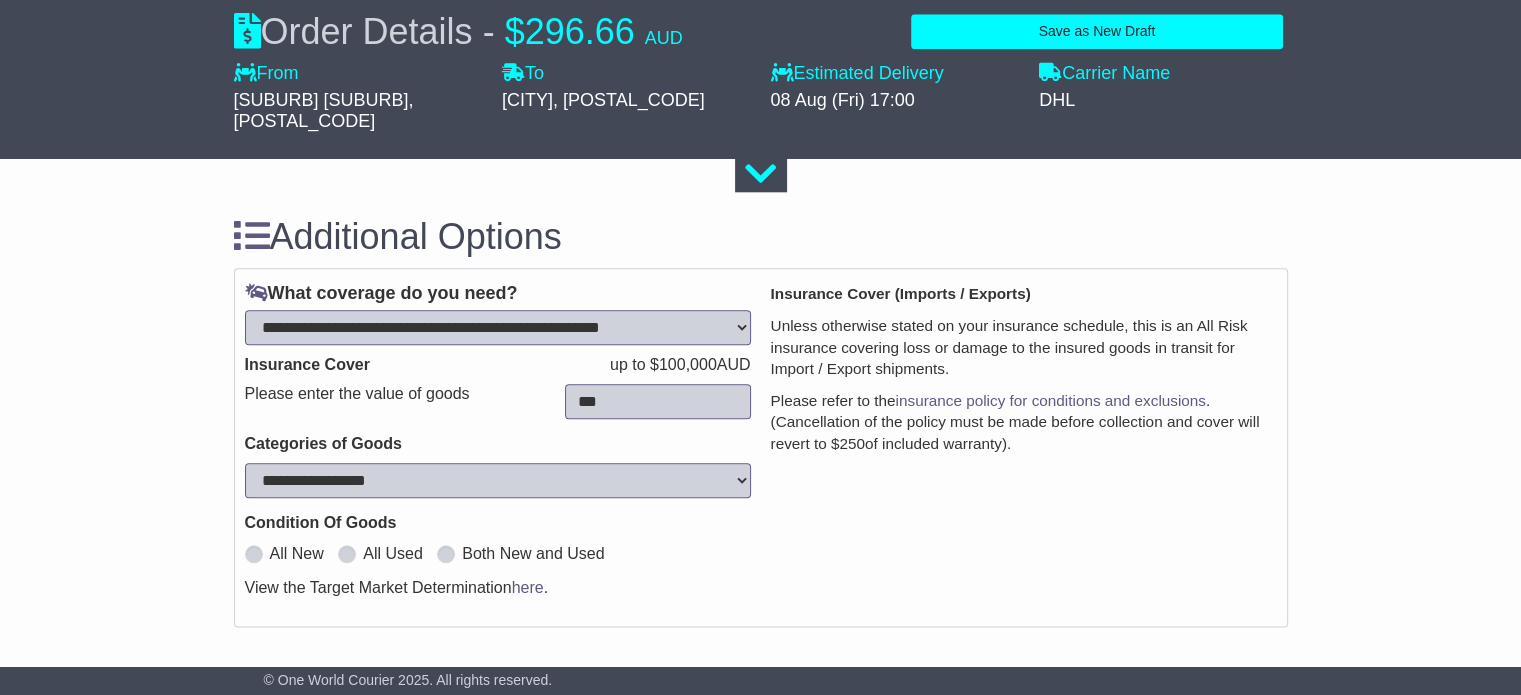 select on "**********" 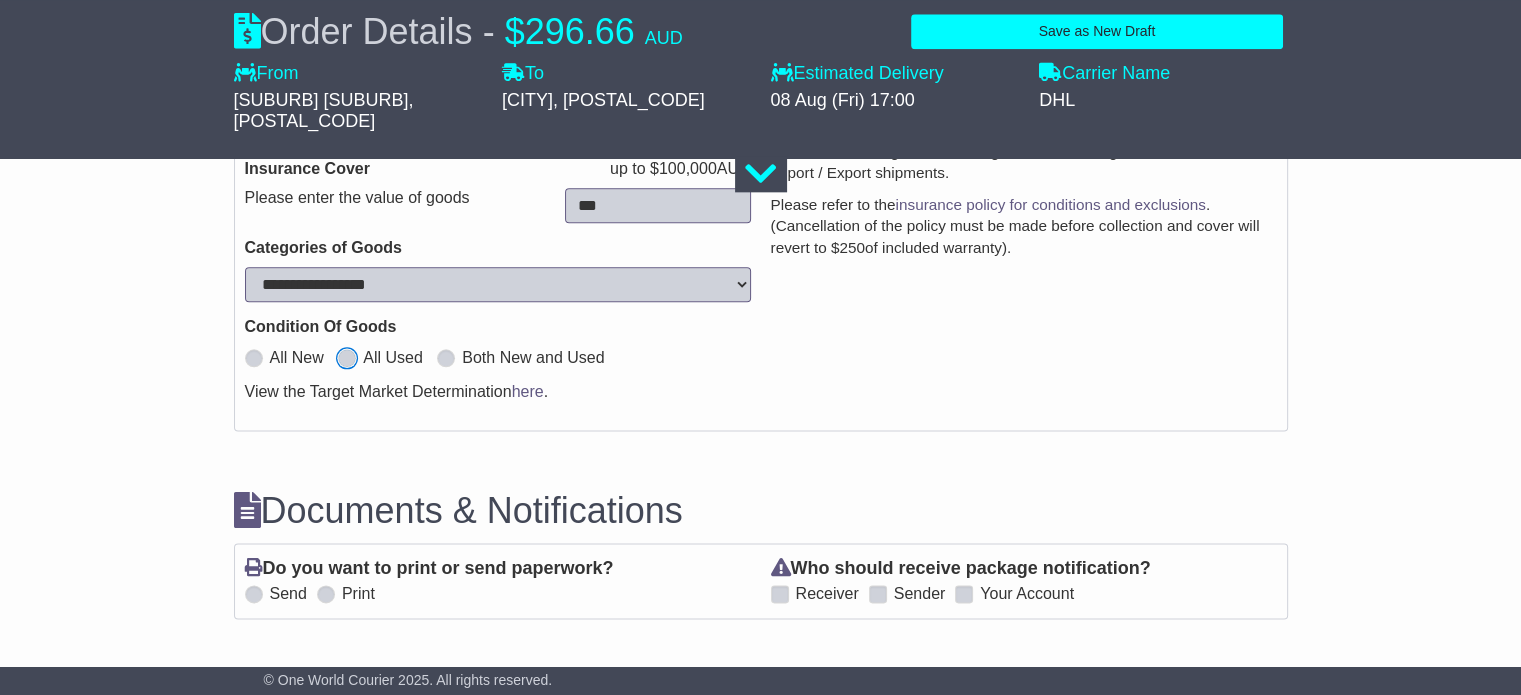scroll, scrollTop: 2232, scrollLeft: 0, axis: vertical 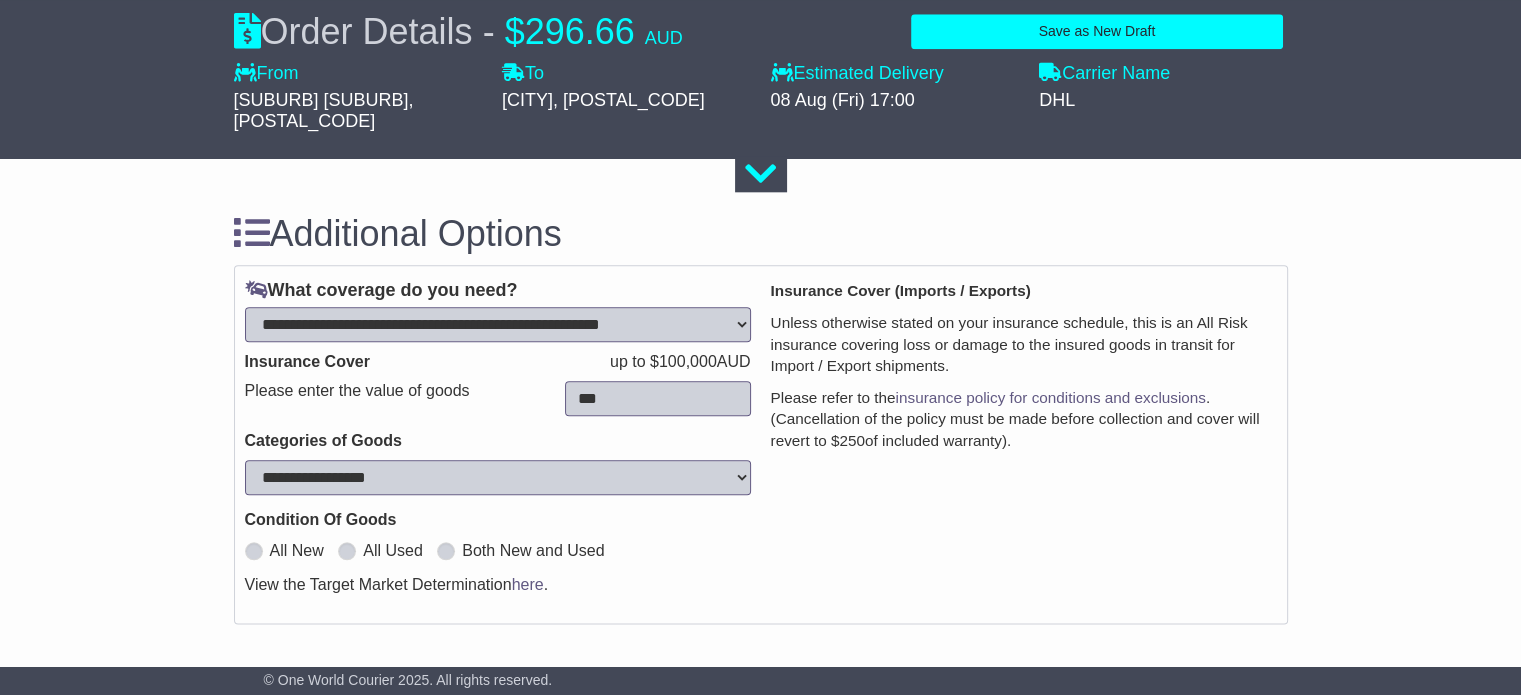 click on "**********" at bounding box center [498, 324] 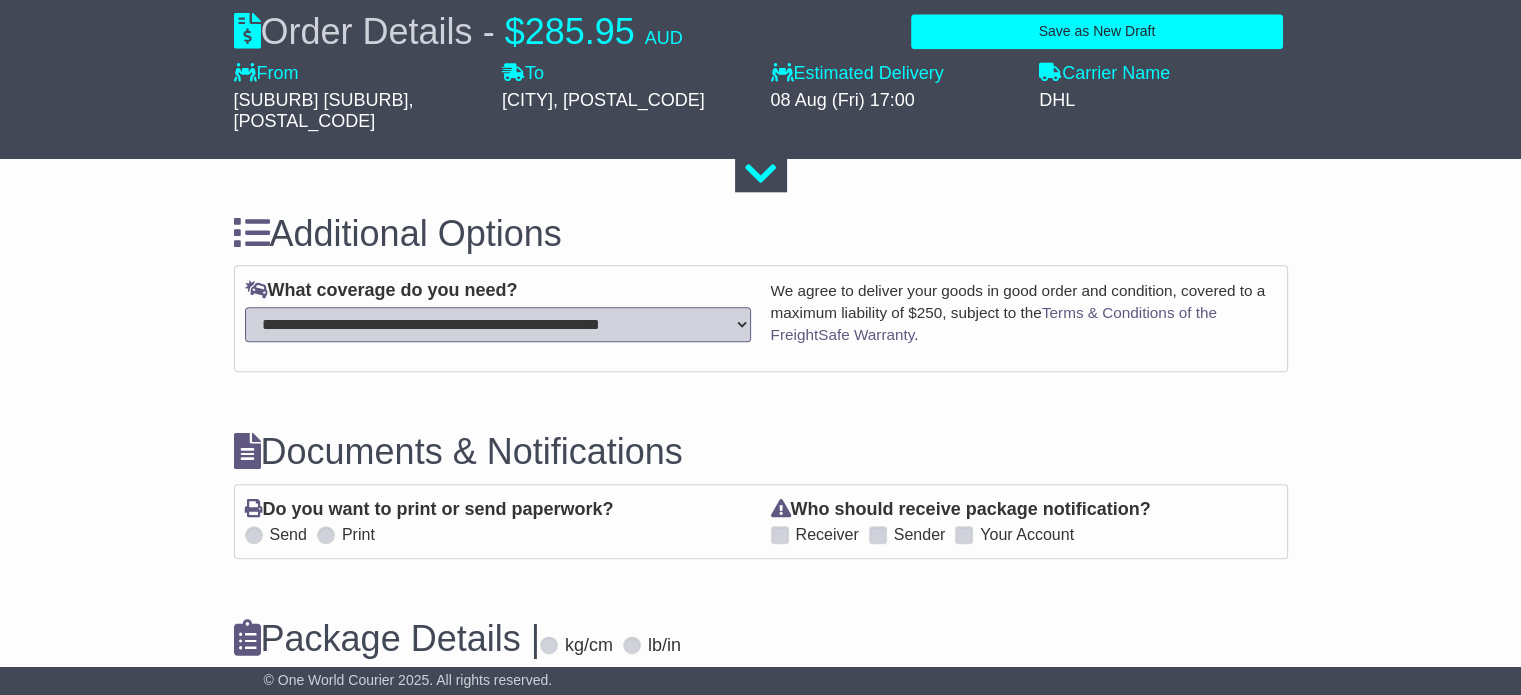 click on "**********" at bounding box center (498, 324) 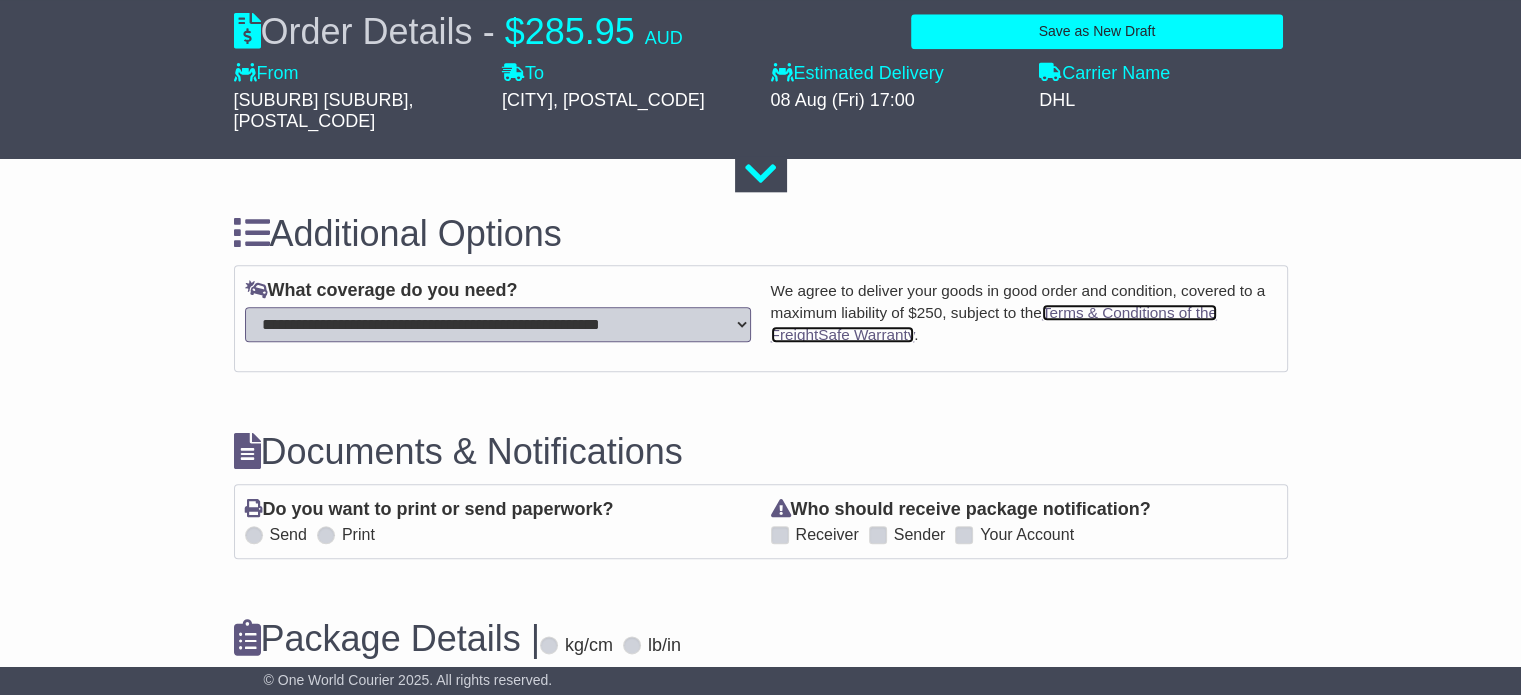 click on "Terms & Conditions of the FreightSafe Warranty" at bounding box center [994, 323] 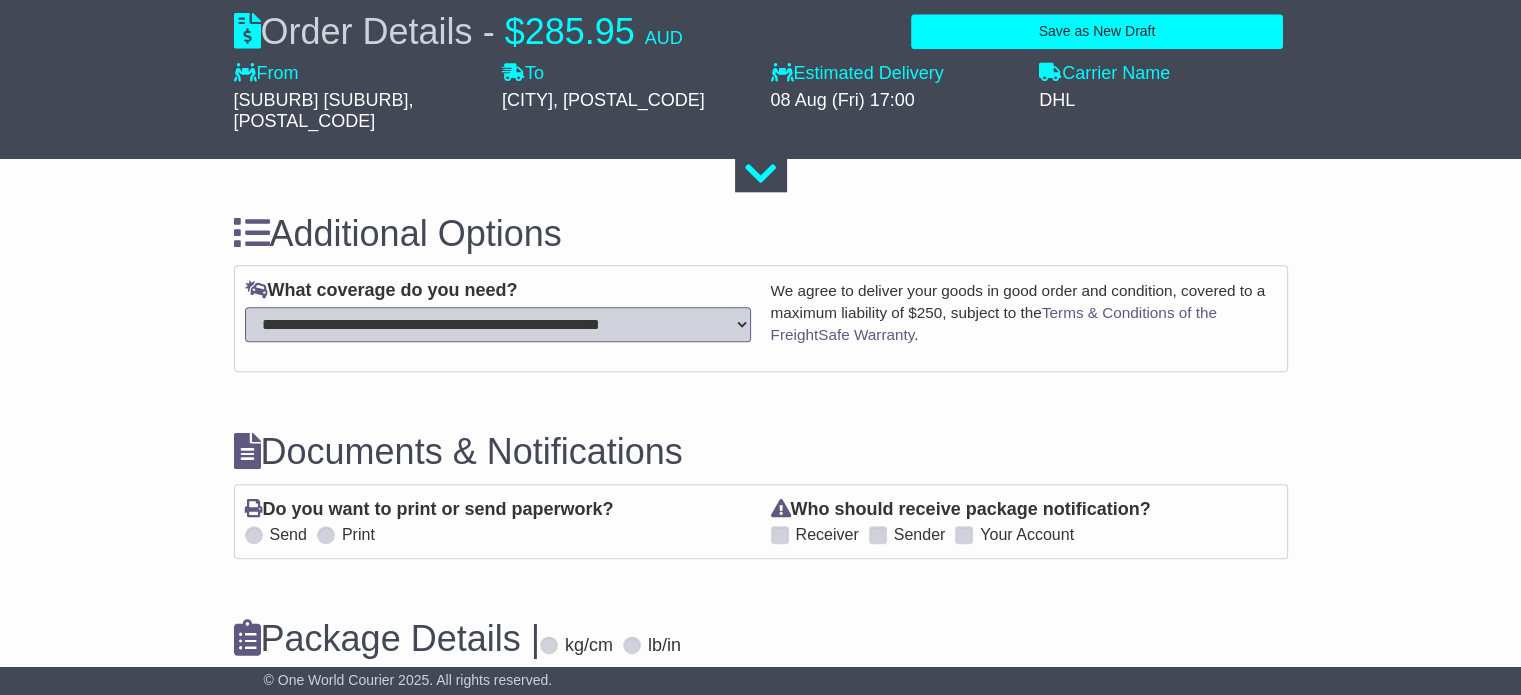 click on "**********" at bounding box center [761, -390] 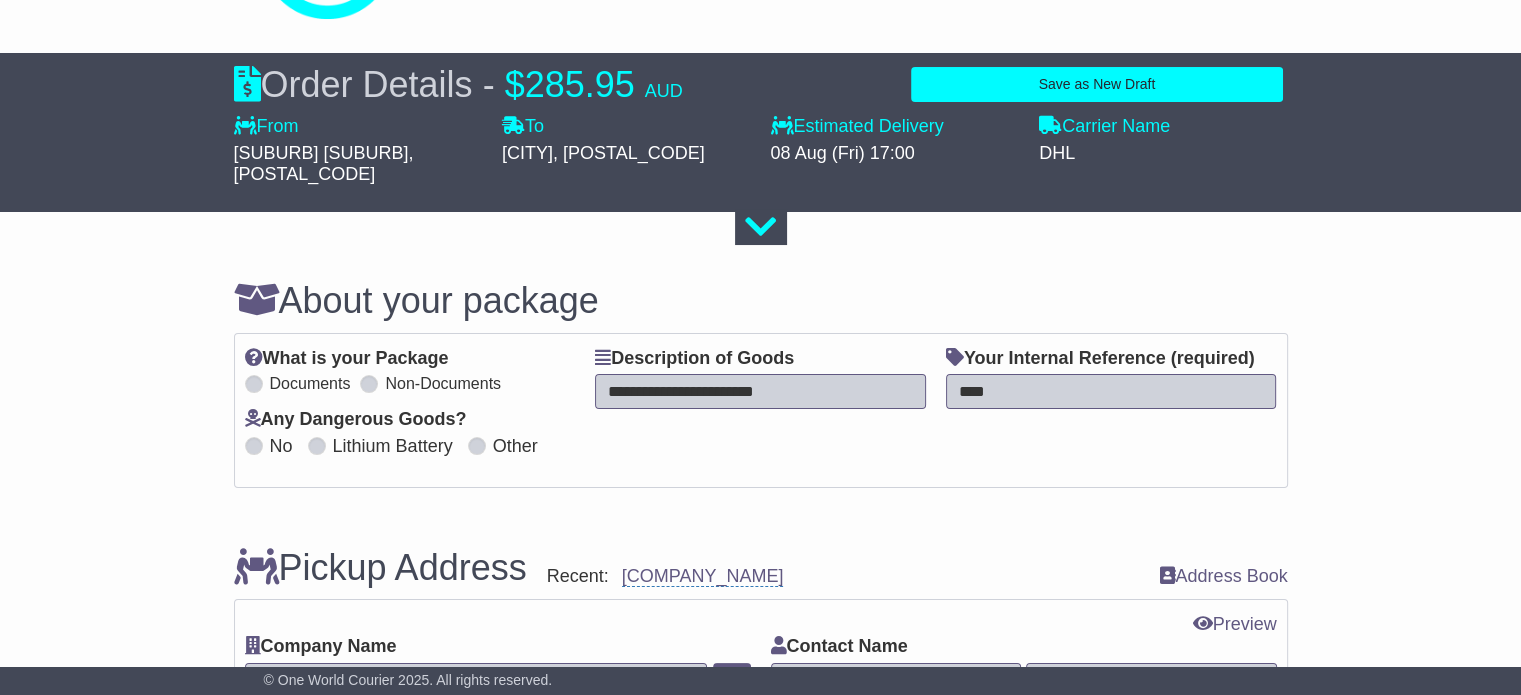 scroll, scrollTop: 0, scrollLeft: 0, axis: both 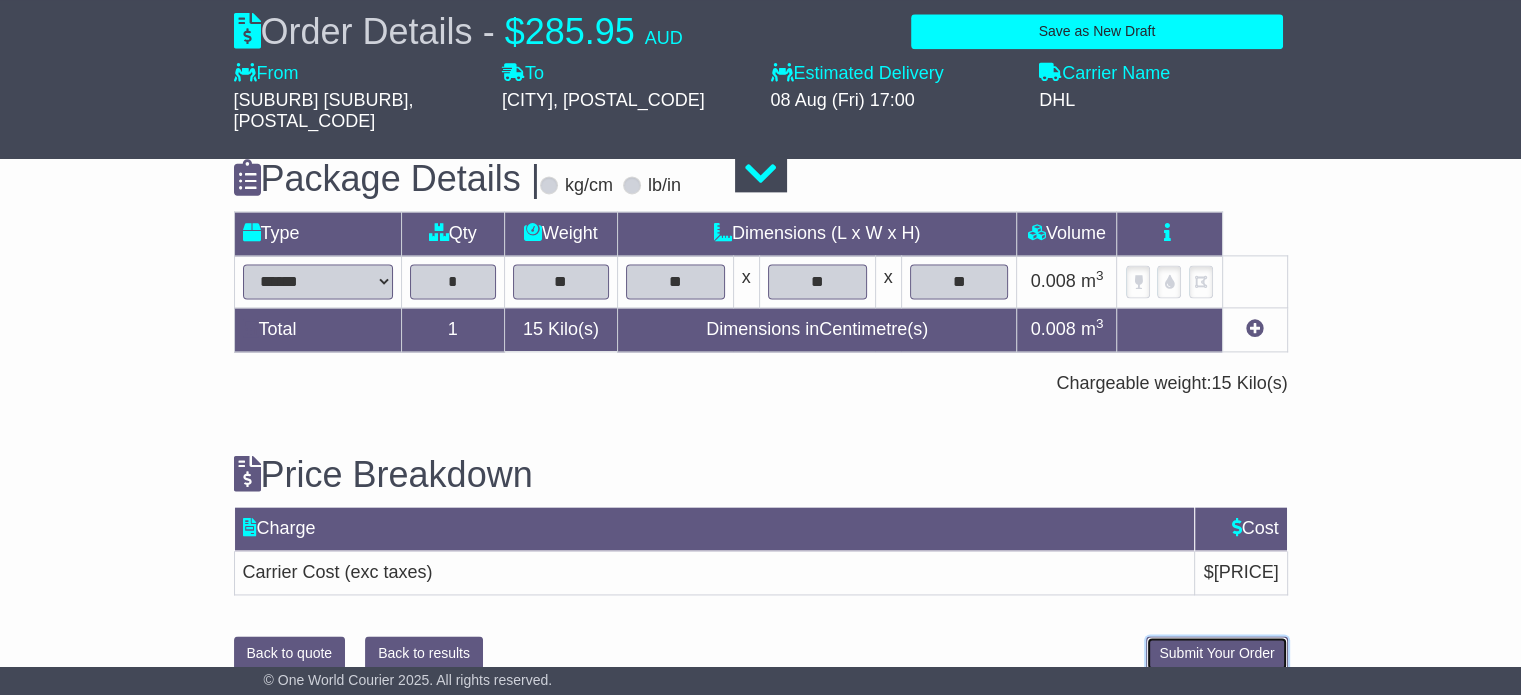 click on "Submit Your Order" at bounding box center (1216, 653) 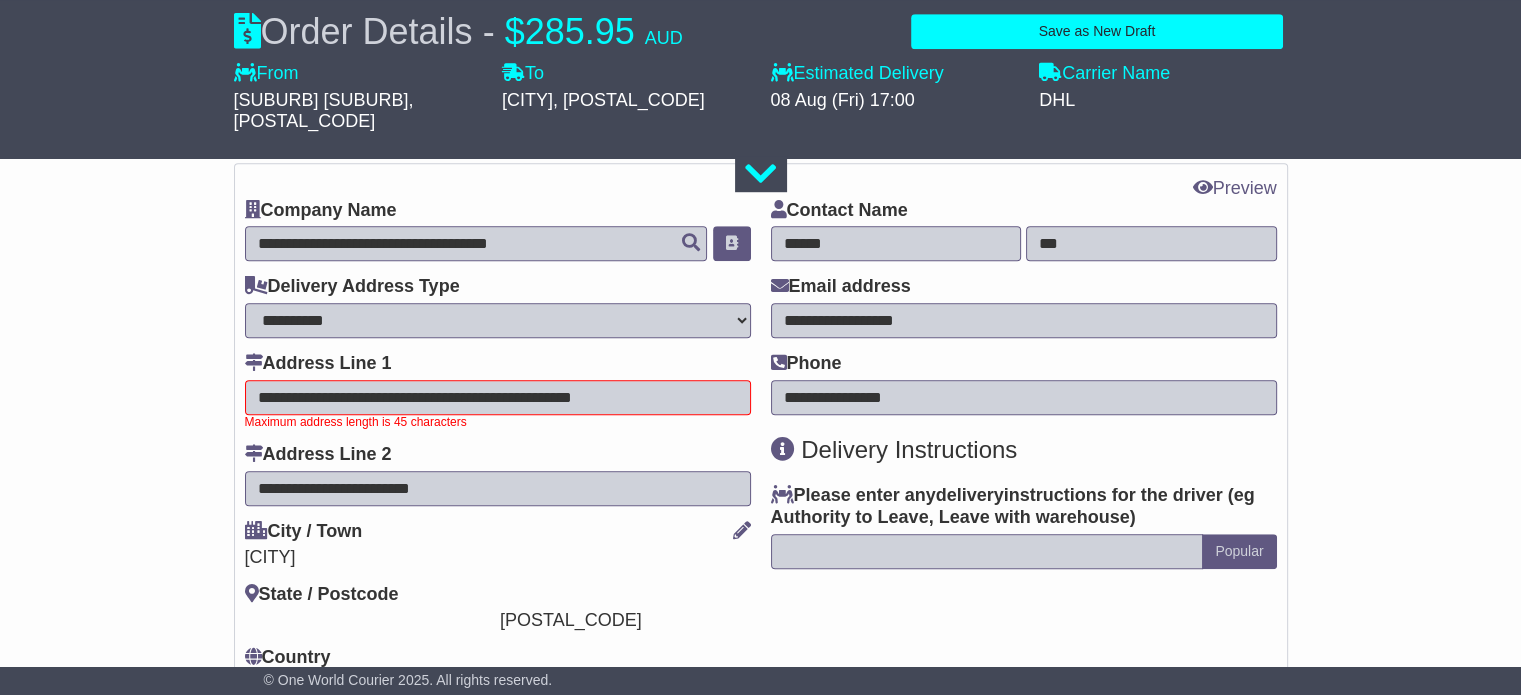 scroll, scrollTop: 1407, scrollLeft: 0, axis: vertical 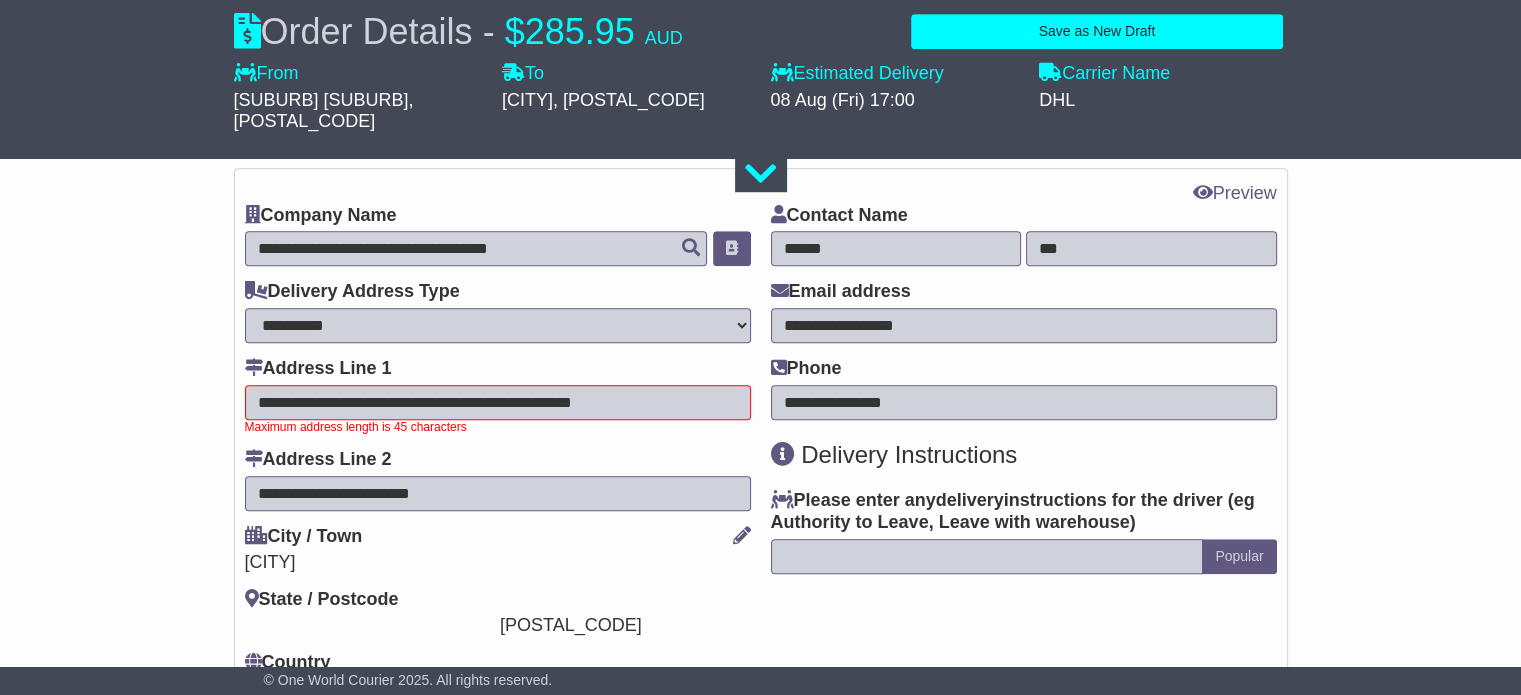 drag, startPoint x: 258, startPoint y: 383, endPoint x: 371, endPoint y: 386, distance: 113.03982 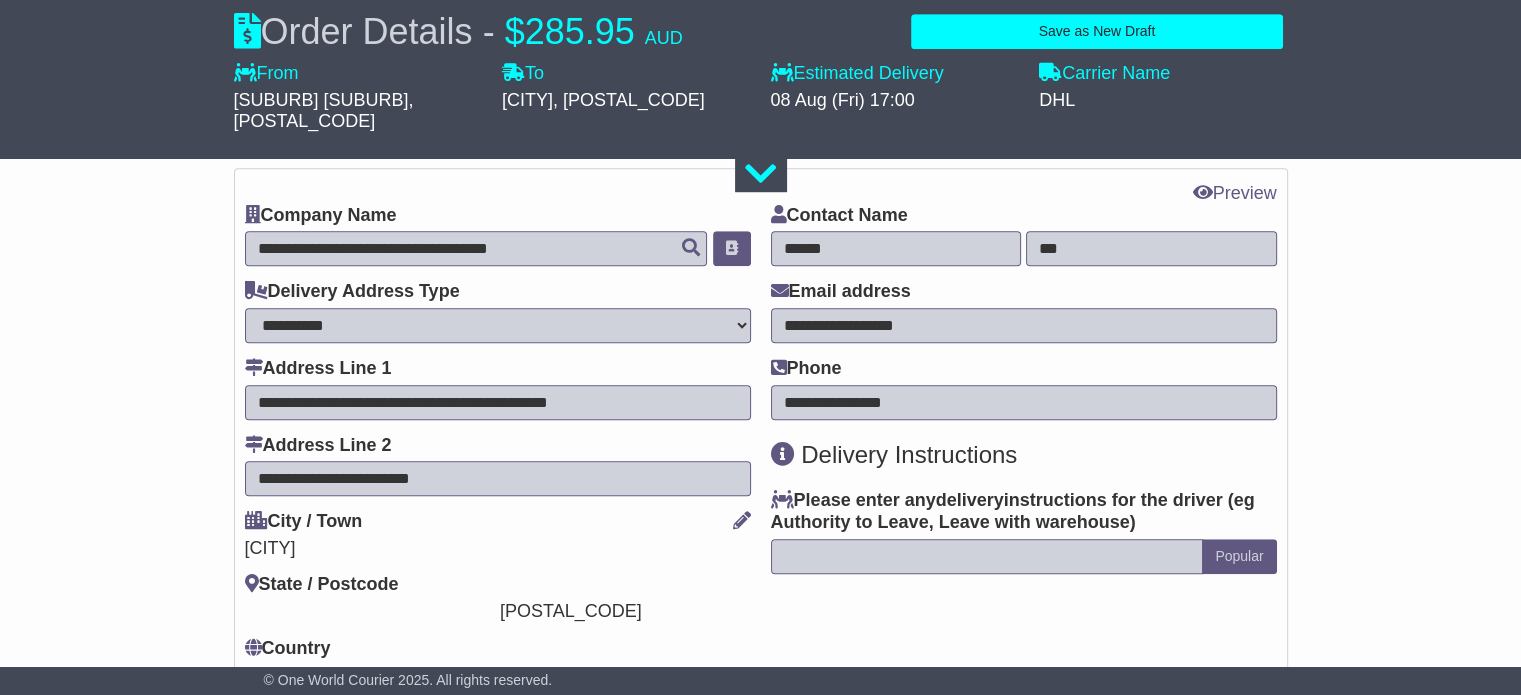 click on "**********" at bounding box center [760, 435] 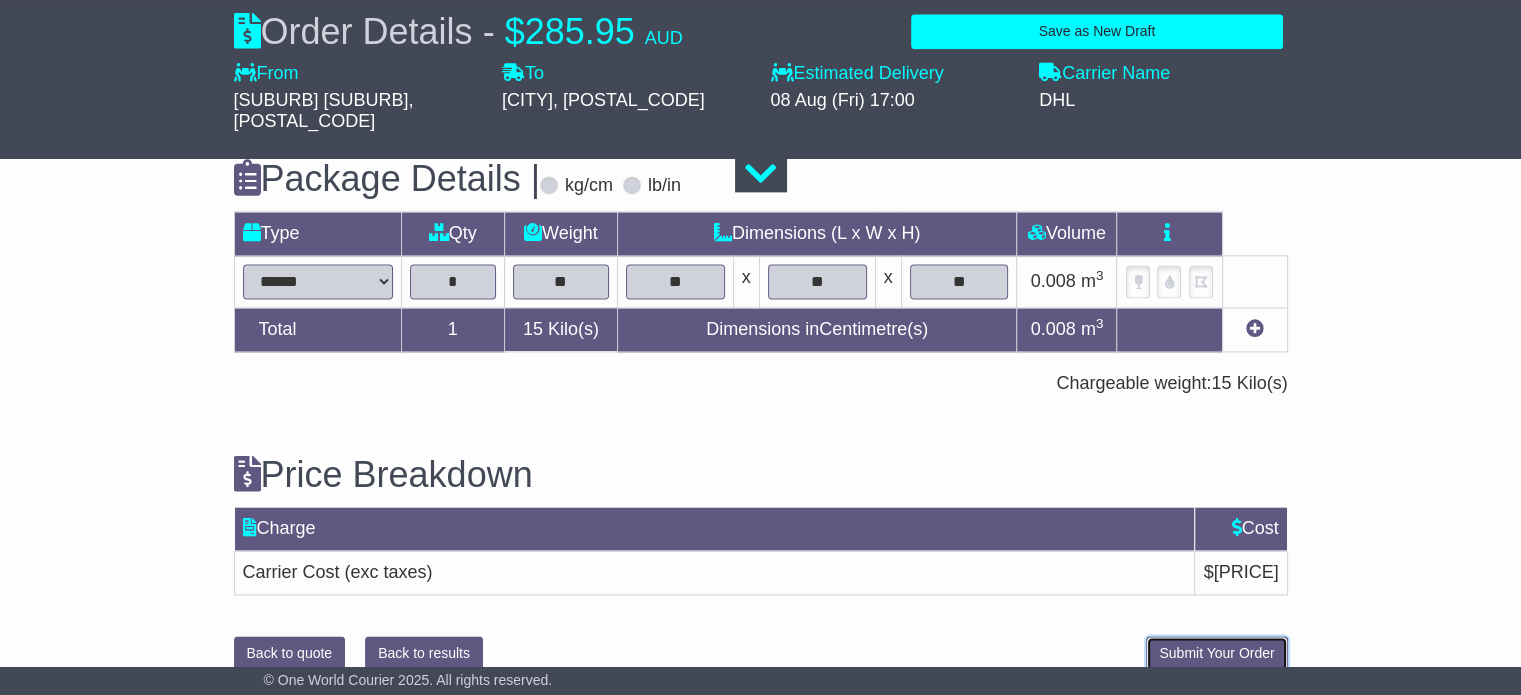click on "Submit Your Order" at bounding box center [1216, 653] 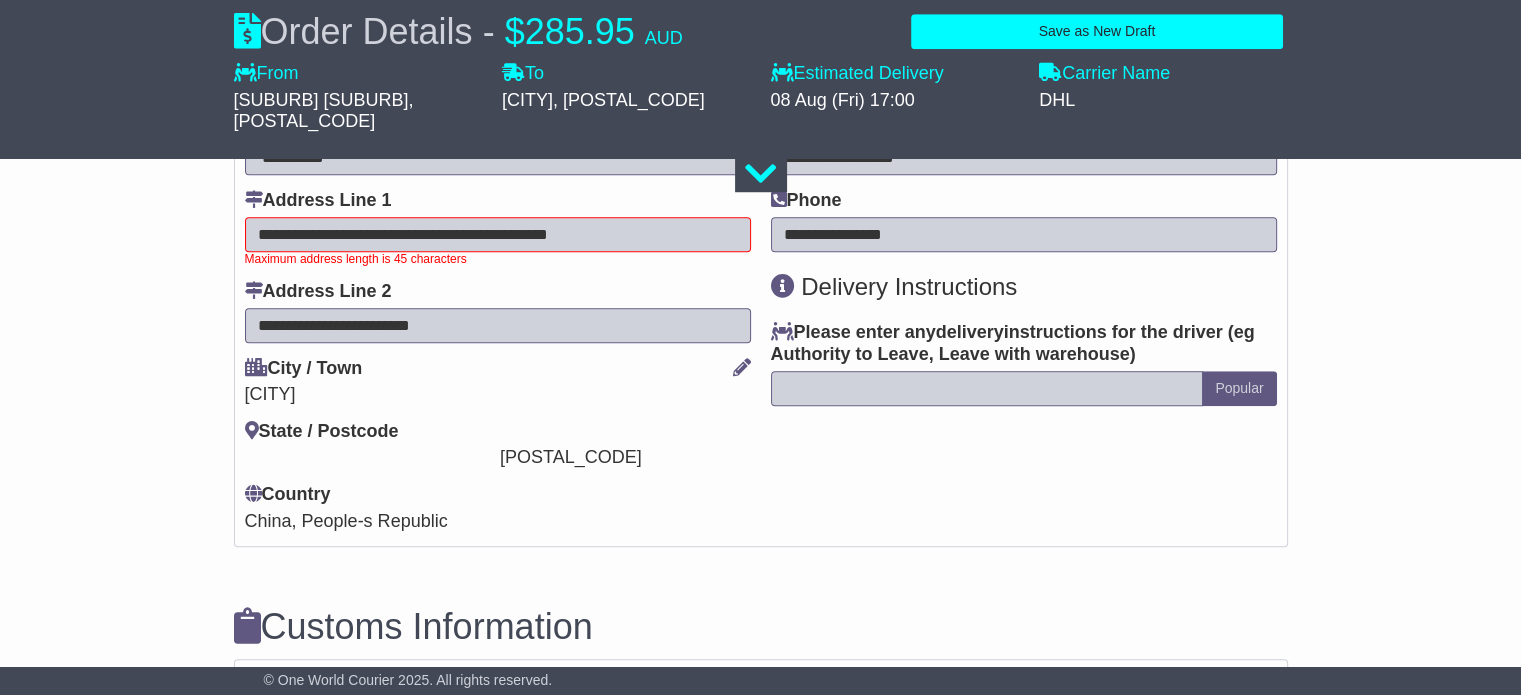 scroll, scrollTop: 1583, scrollLeft: 0, axis: vertical 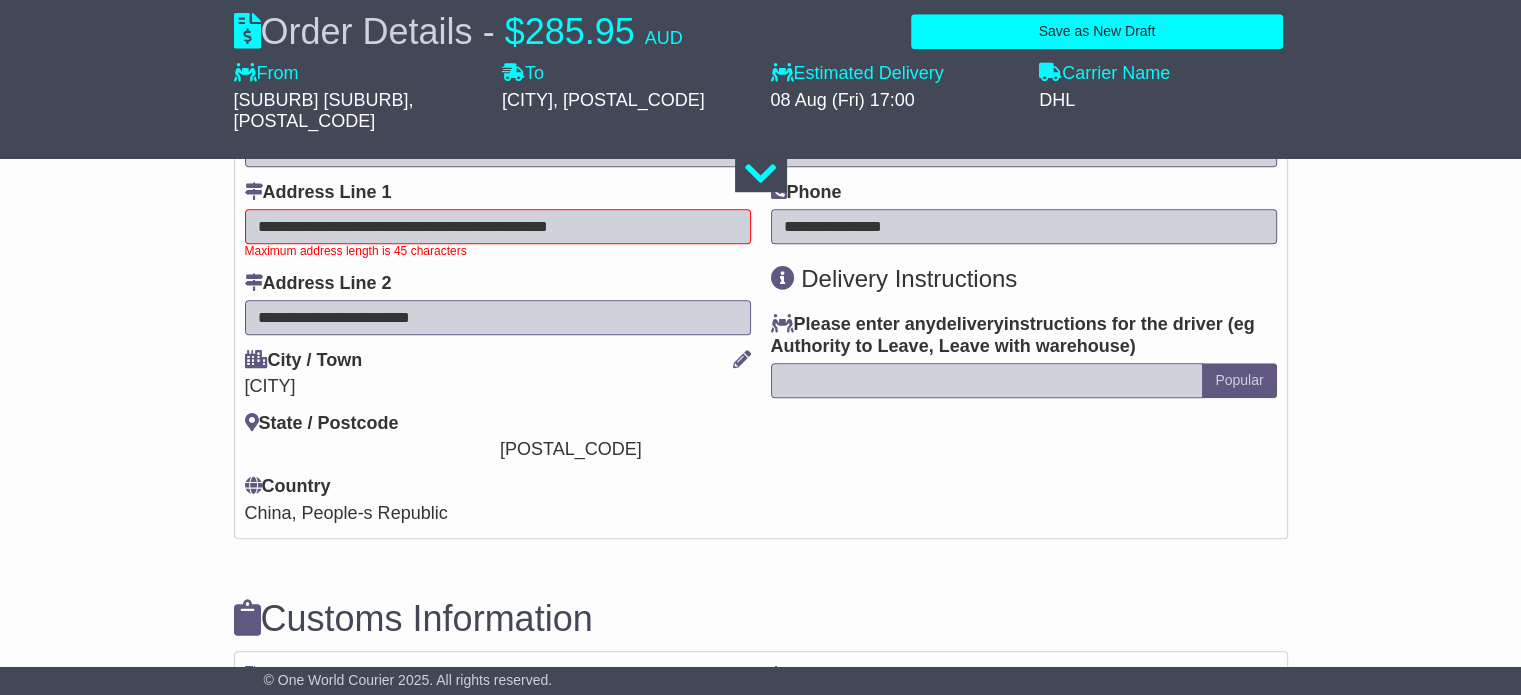 drag, startPoint x: 259, startPoint y: 196, endPoint x: 311, endPoint y: 202, distance: 52.34501 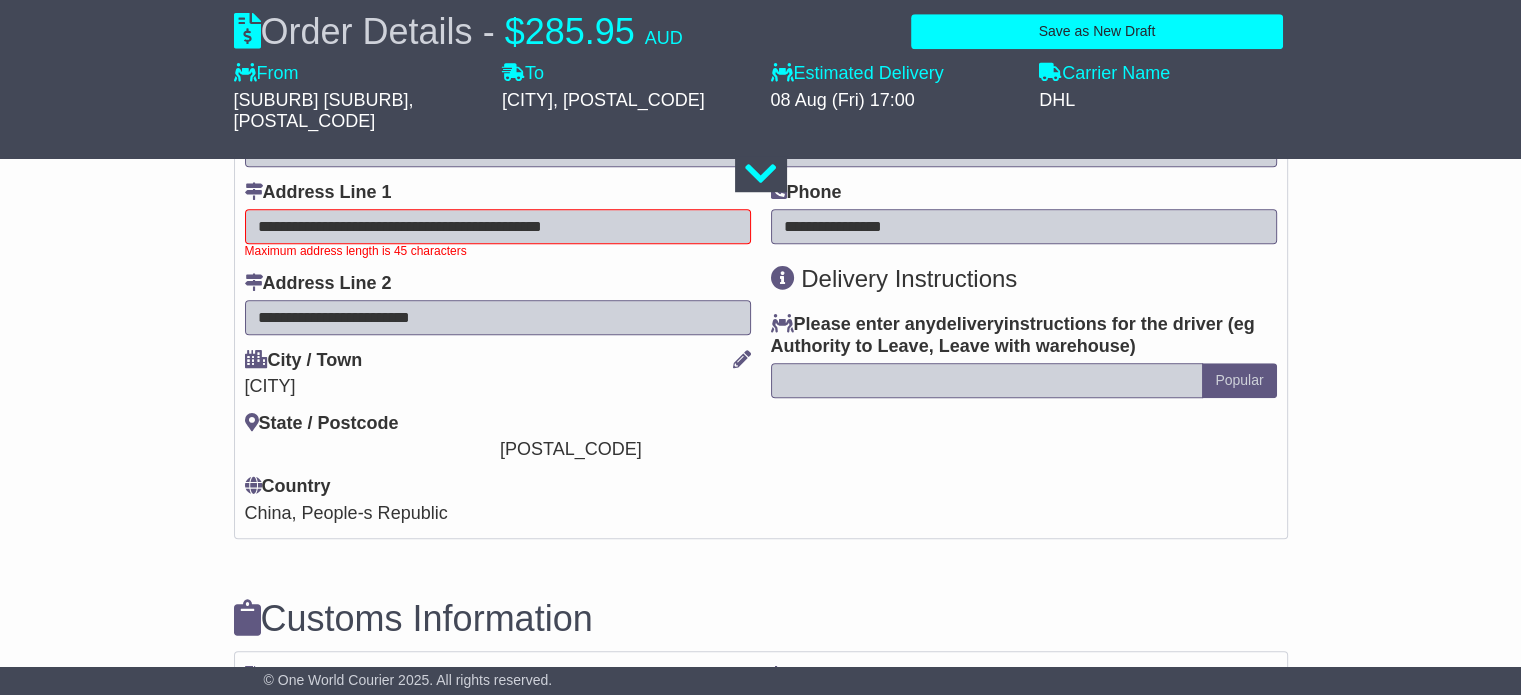click on "**********" at bounding box center [498, 226] 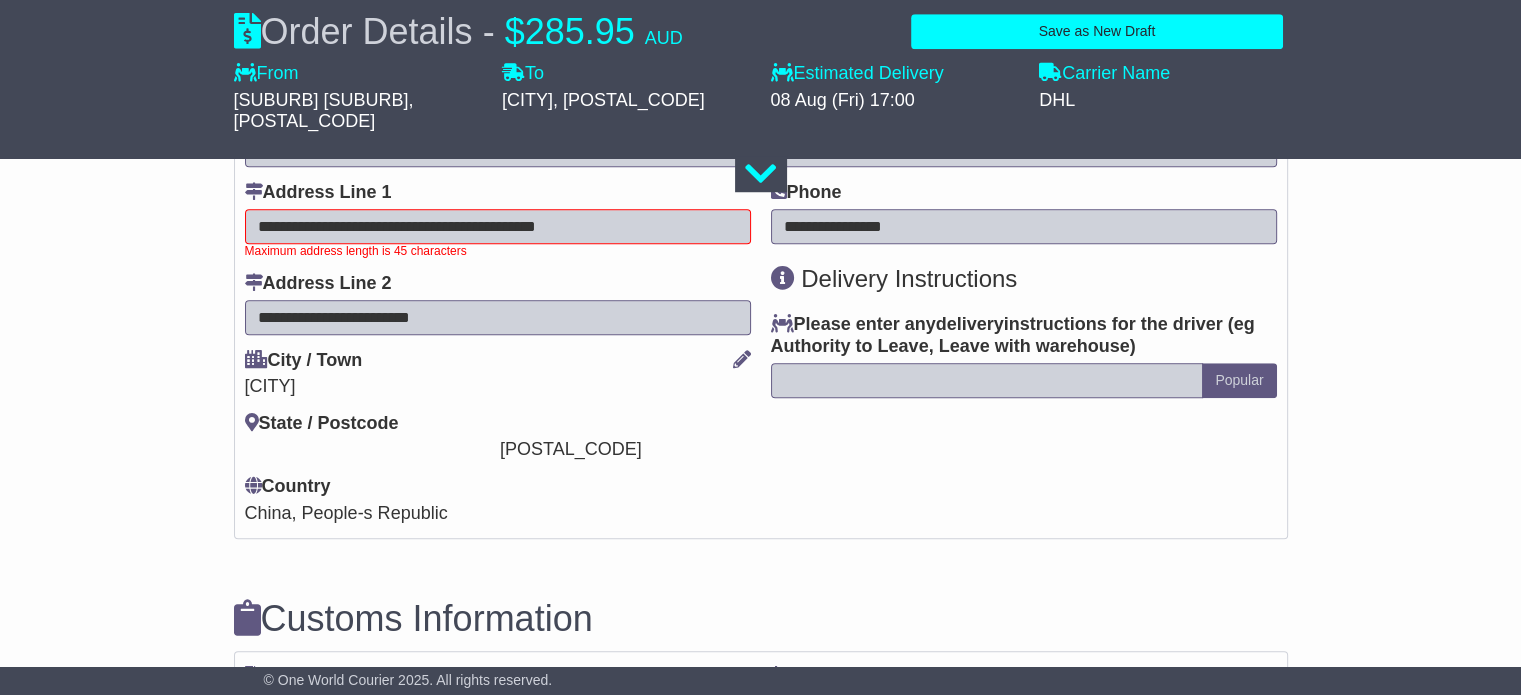 click on "**********" at bounding box center [760, 267] 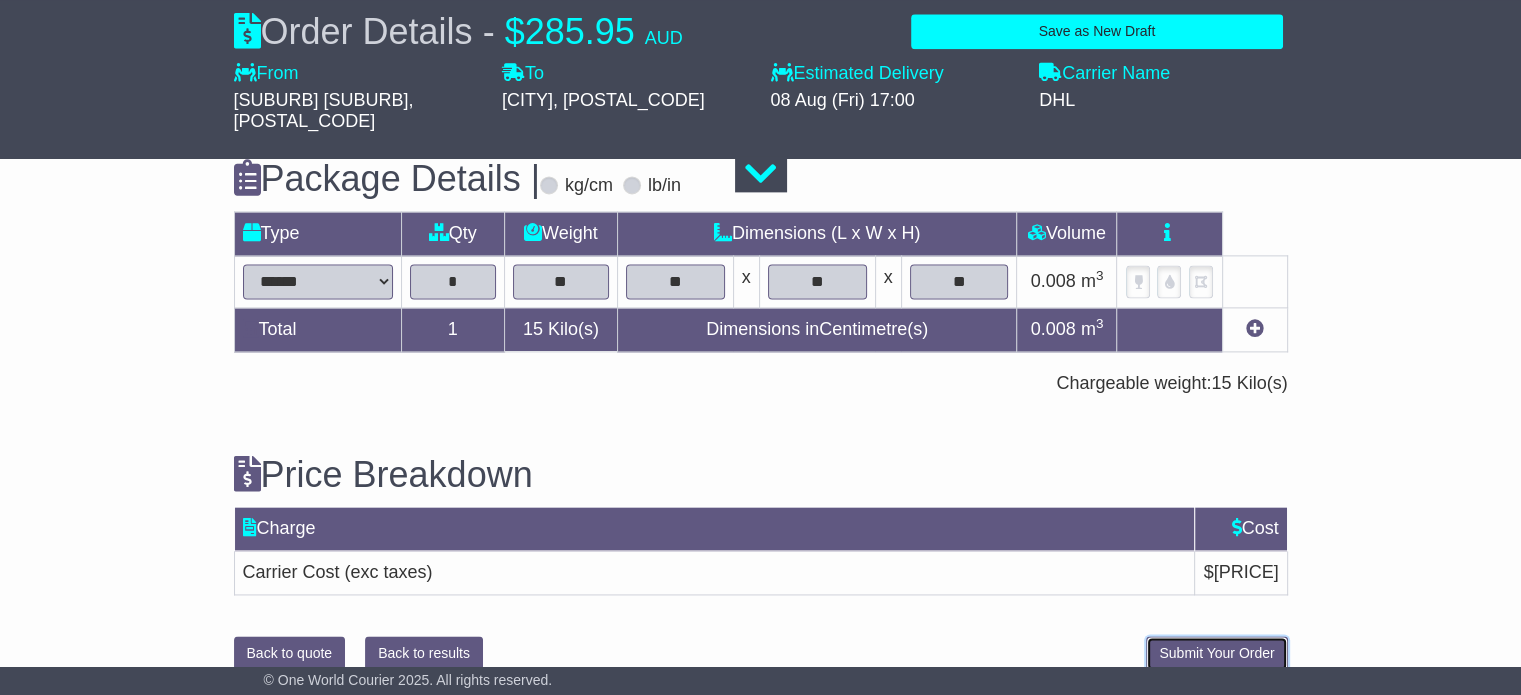 click on "Submit Your Order" at bounding box center [1216, 653] 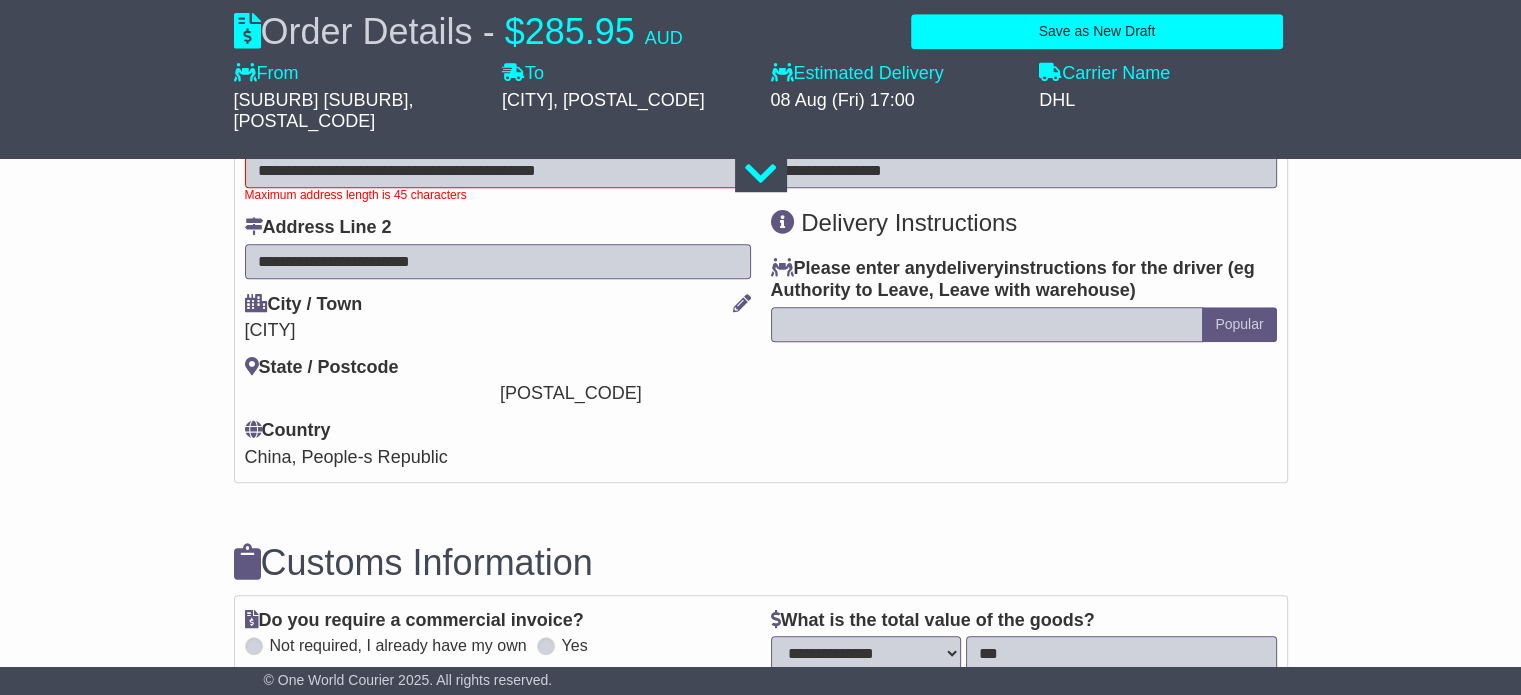 scroll, scrollTop: 1583, scrollLeft: 0, axis: vertical 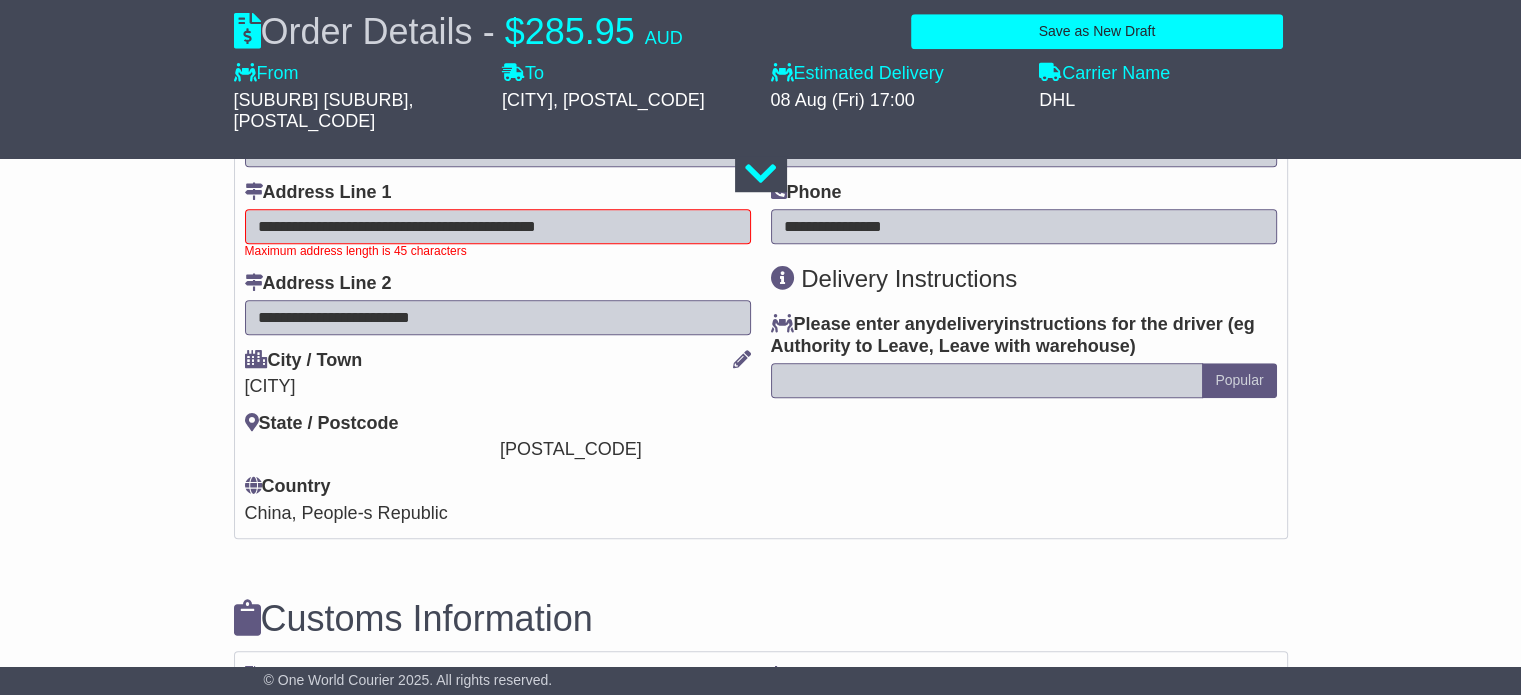 drag, startPoint x: 258, startPoint y: 207, endPoint x: 623, endPoint y: 207, distance: 365 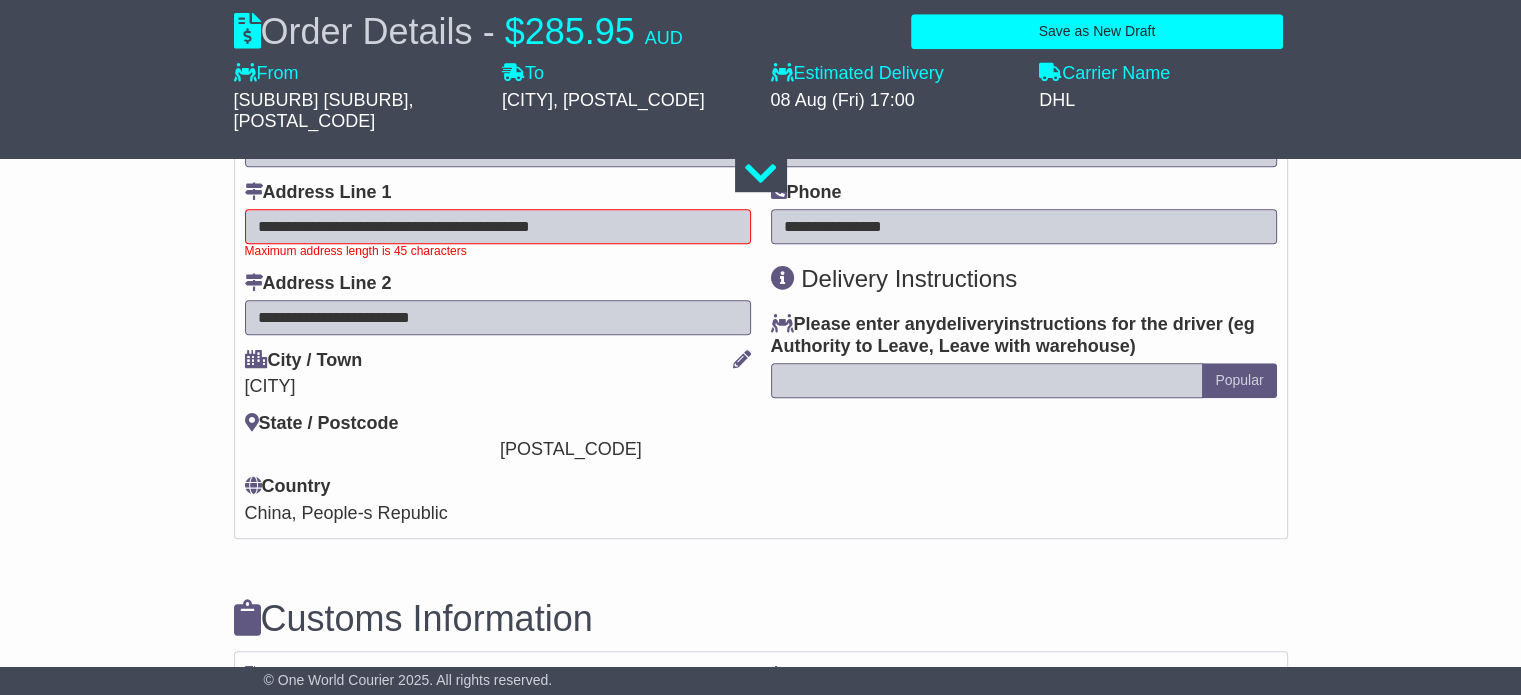 click on "**********" at bounding box center [498, 226] 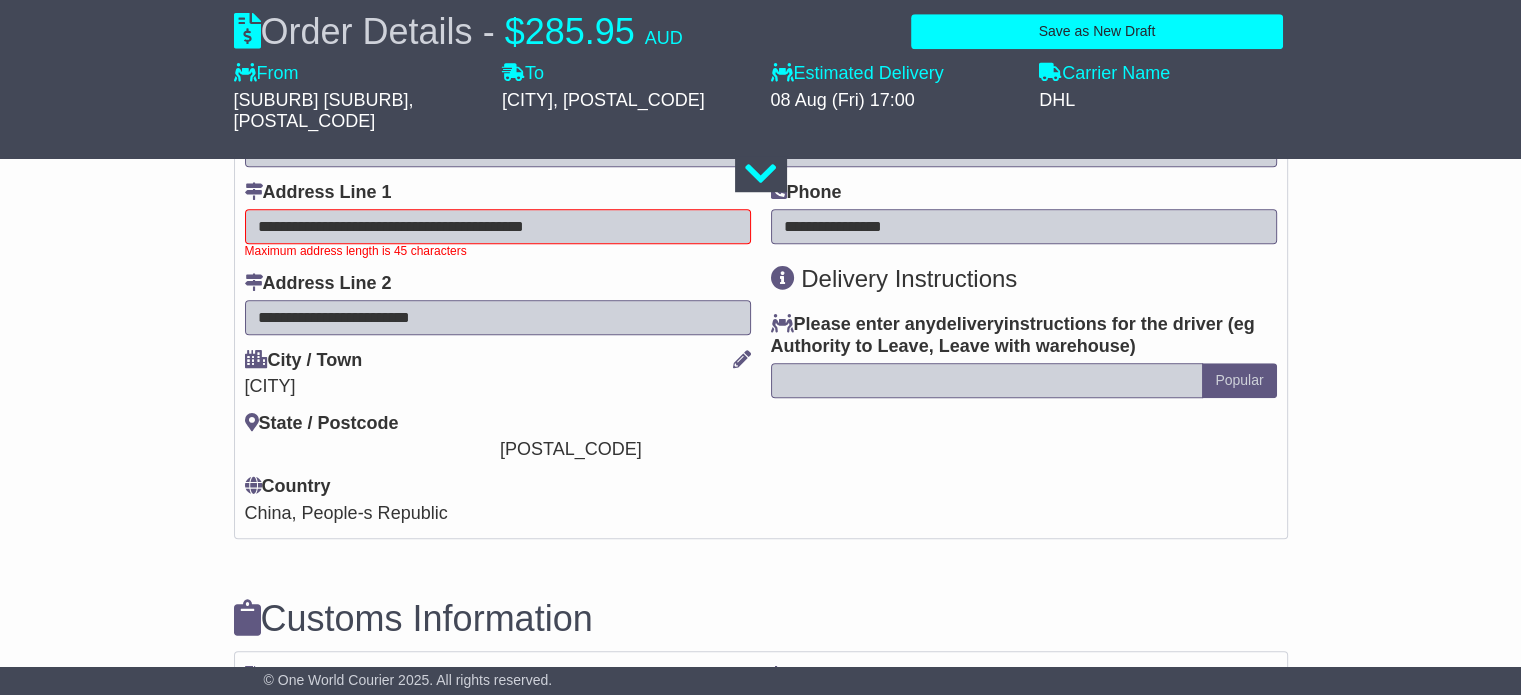 type on "**********" 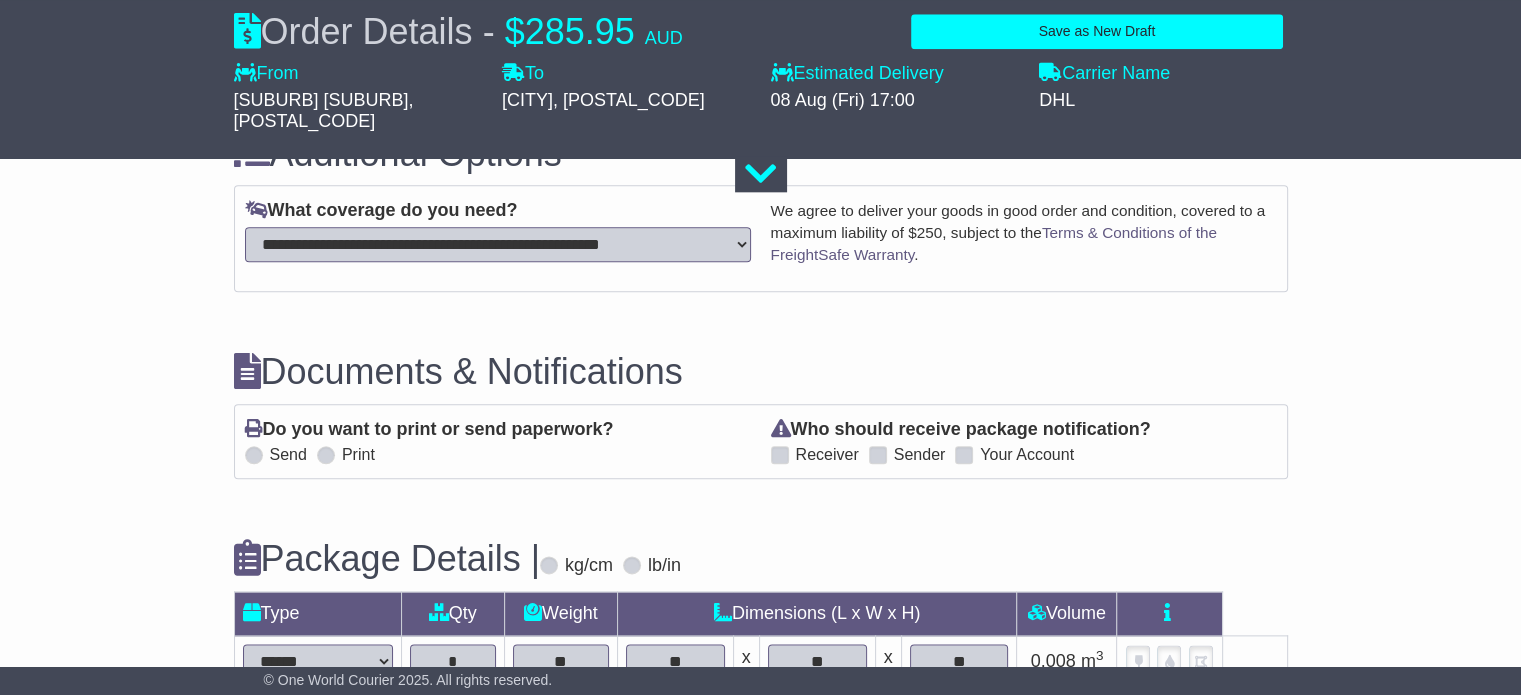 scroll, scrollTop: 2692, scrollLeft: 0, axis: vertical 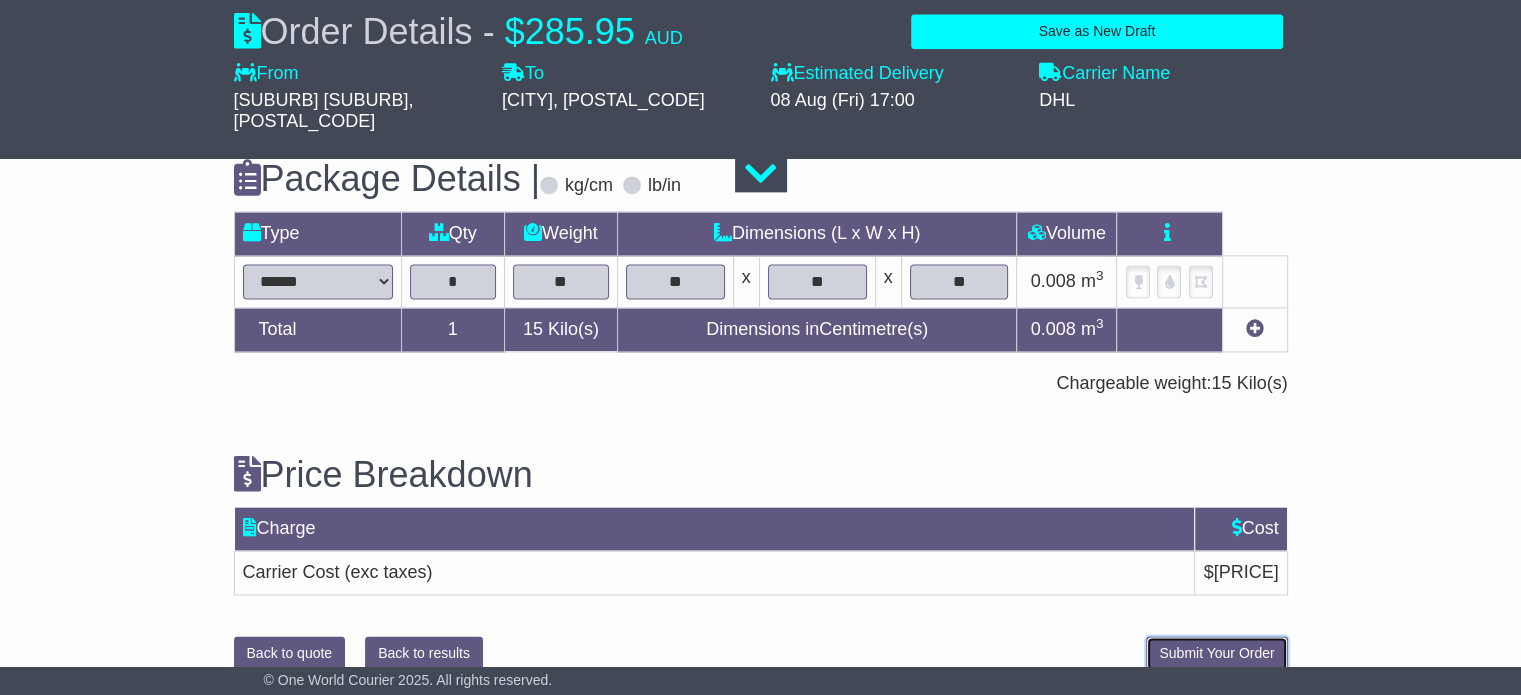 click on "Submit Your Order" at bounding box center (1216, 653) 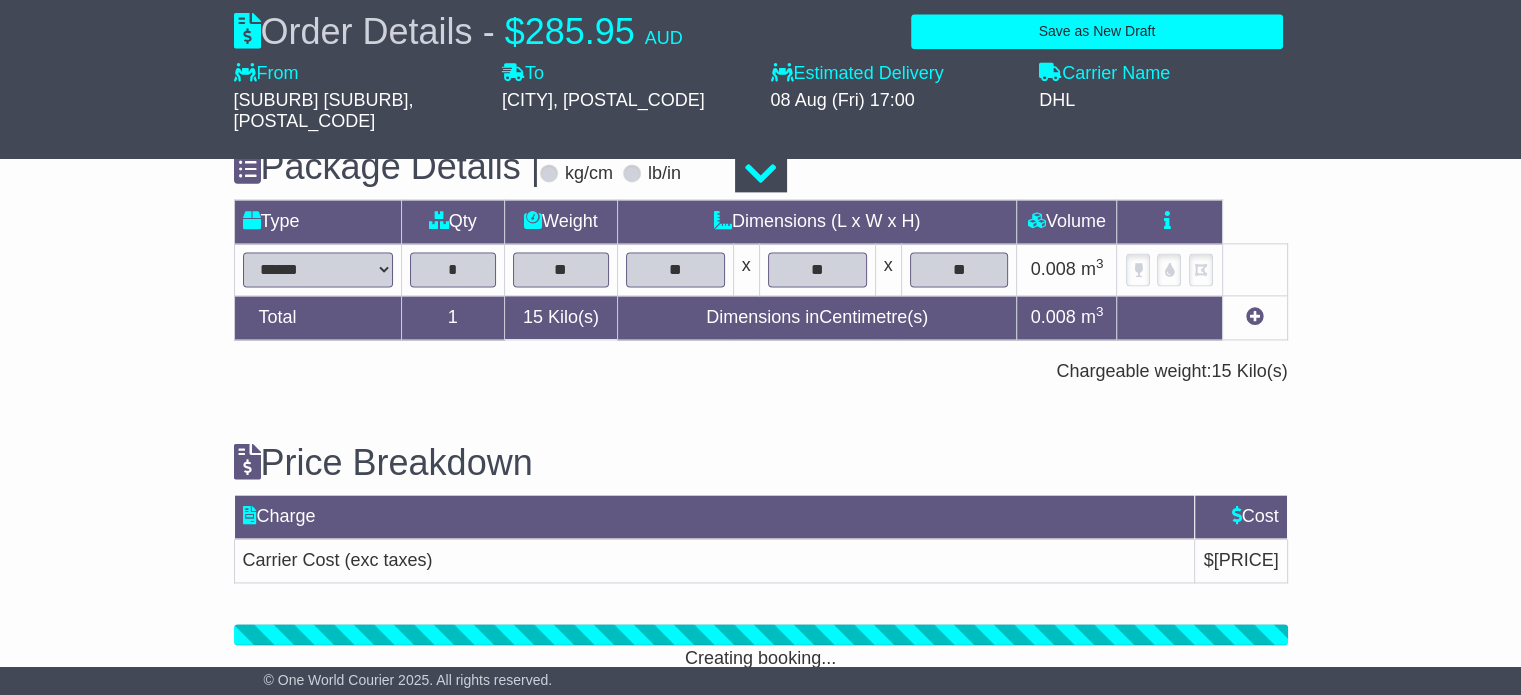 scroll, scrollTop: 2768, scrollLeft: 0, axis: vertical 